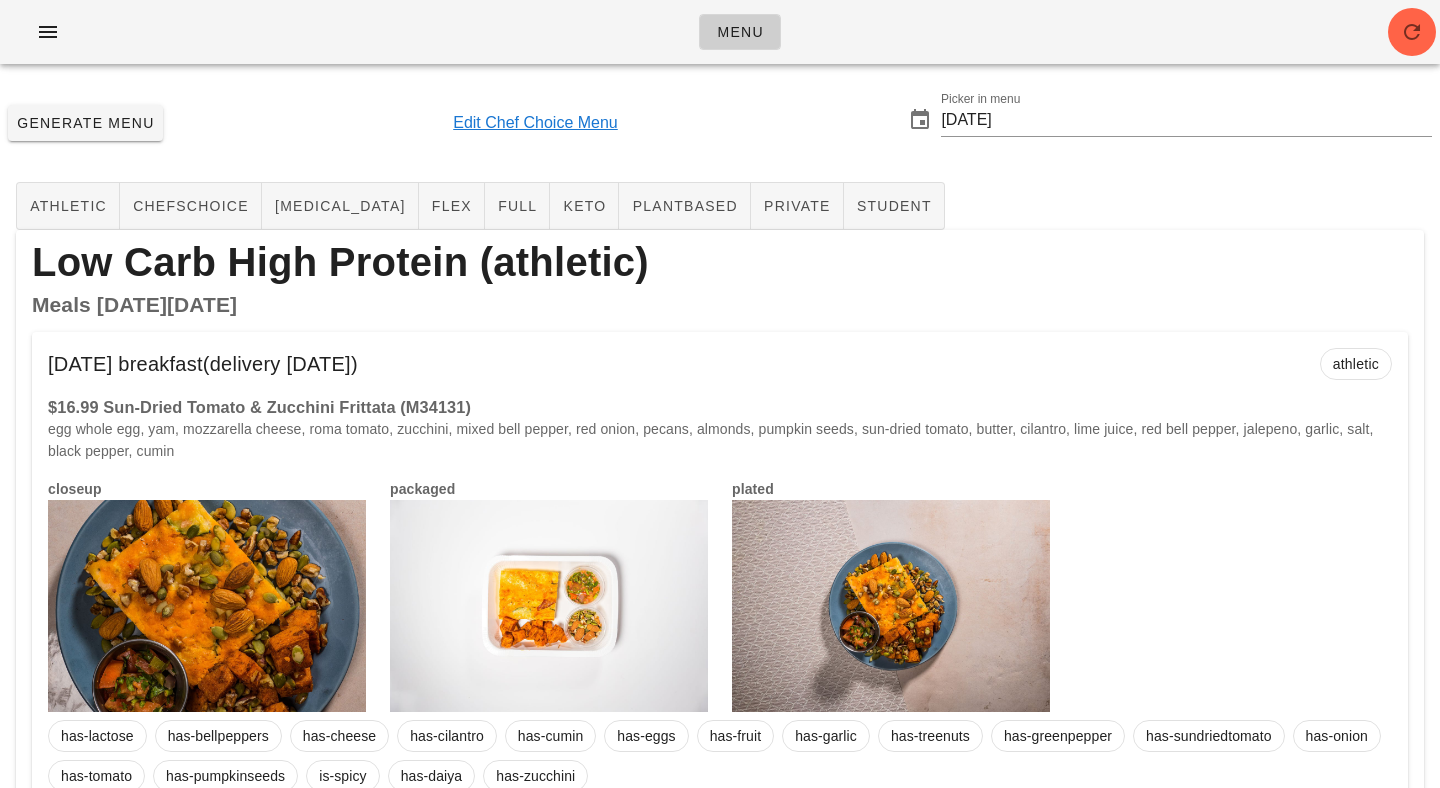 scroll, scrollTop: 0, scrollLeft: 0, axis: both 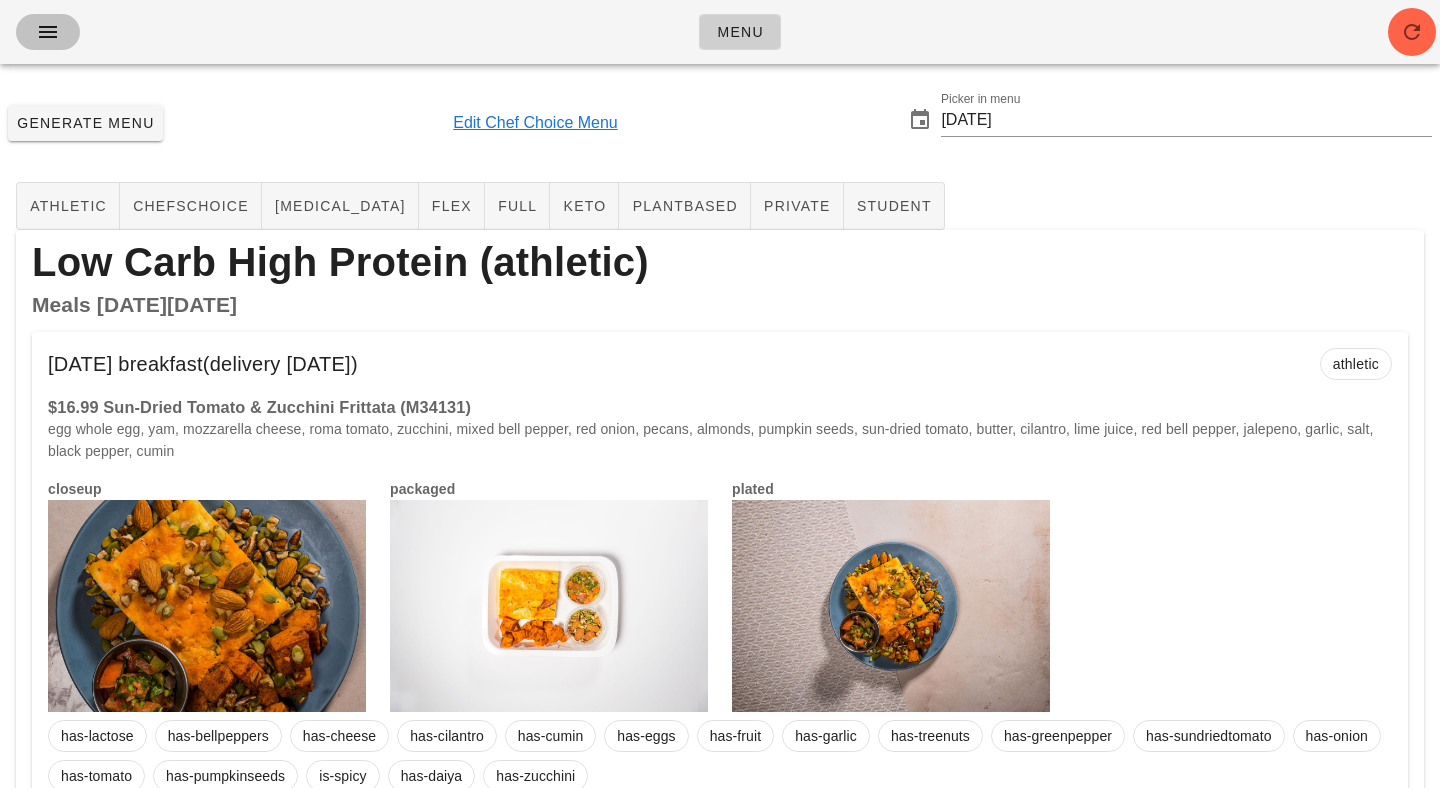 click at bounding box center (48, 32) 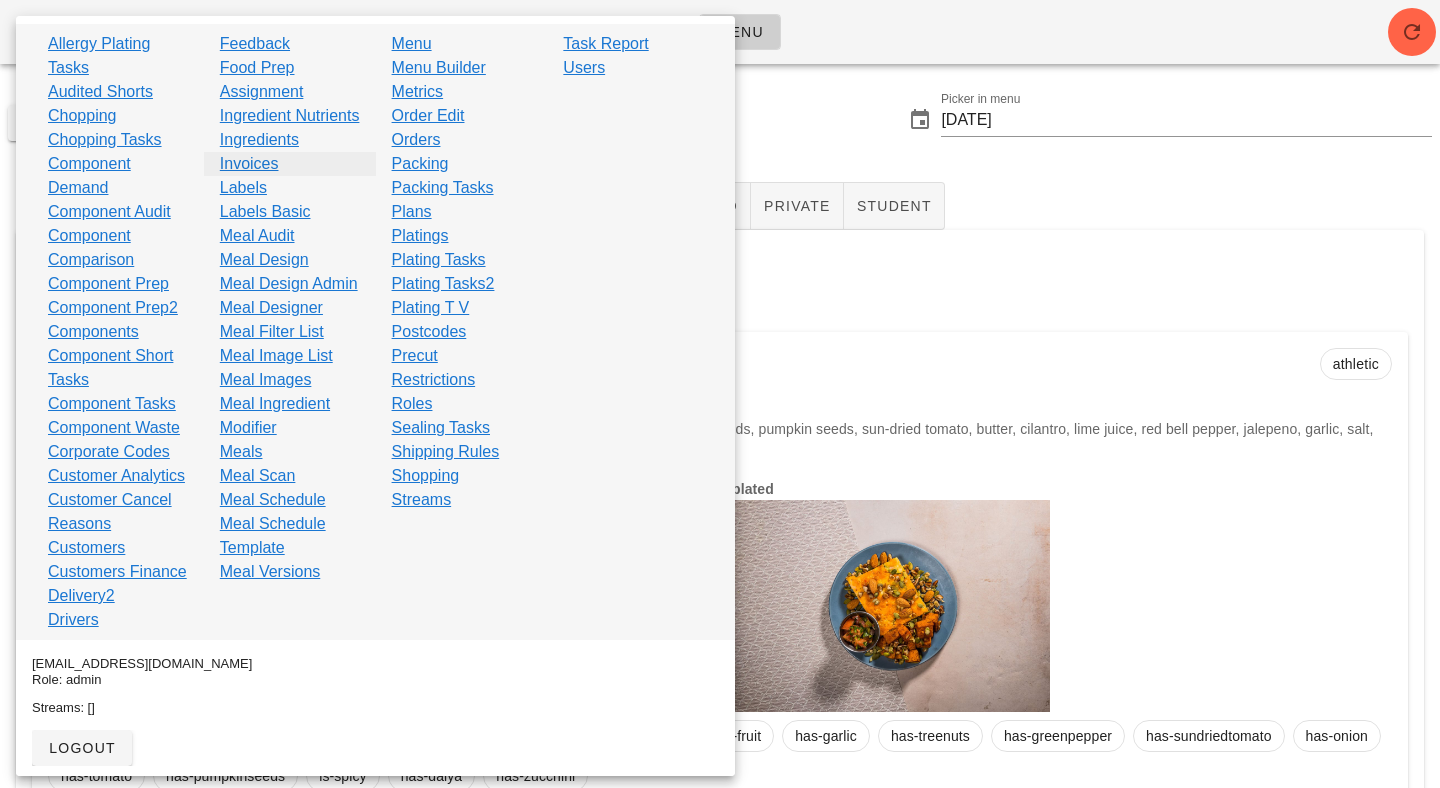 click on "Invoices" at bounding box center (249, 164) 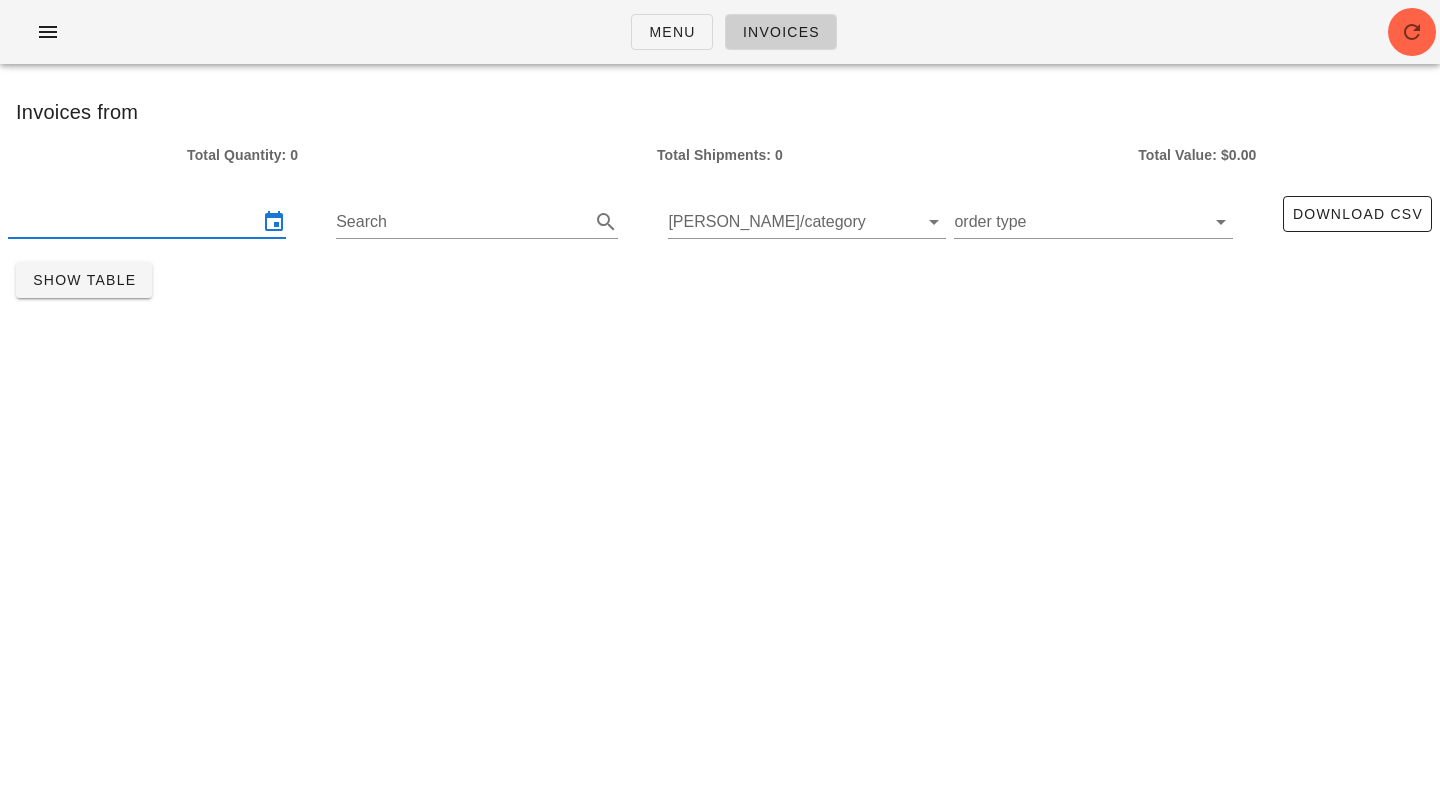 click at bounding box center [133, 222] 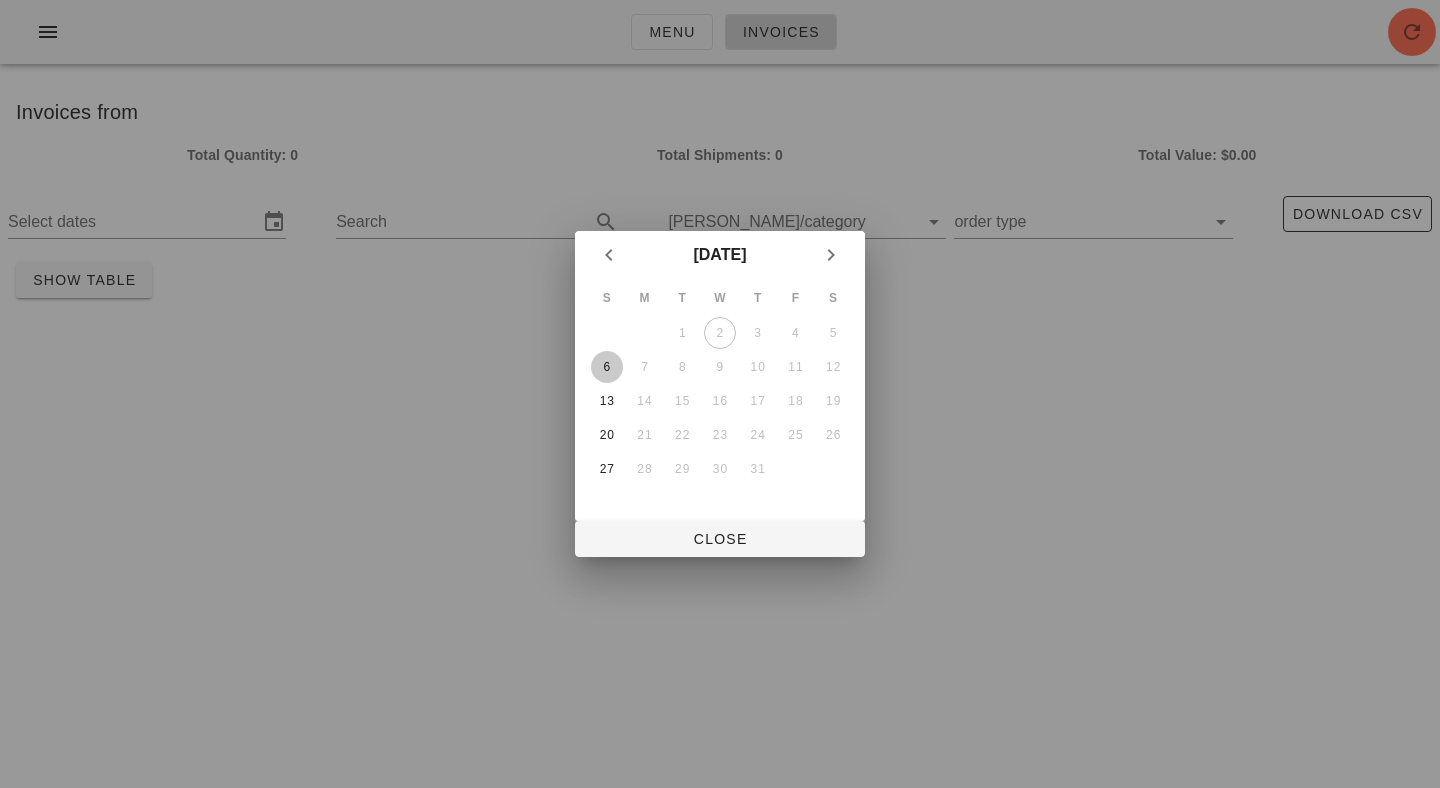 drag, startPoint x: 604, startPoint y: 370, endPoint x: 594, endPoint y: 367, distance: 10.440307 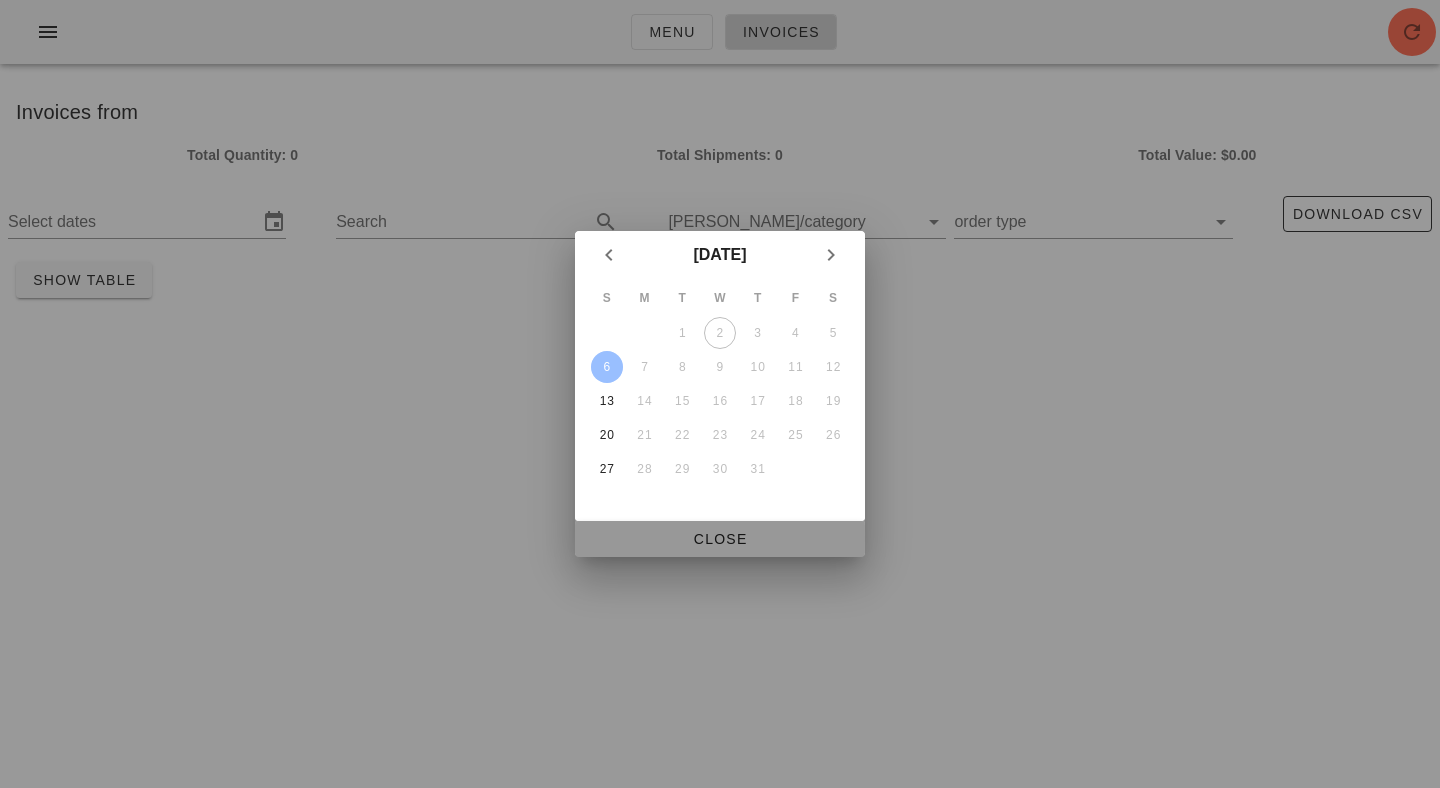 click on "Close" at bounding box center [720, 539] 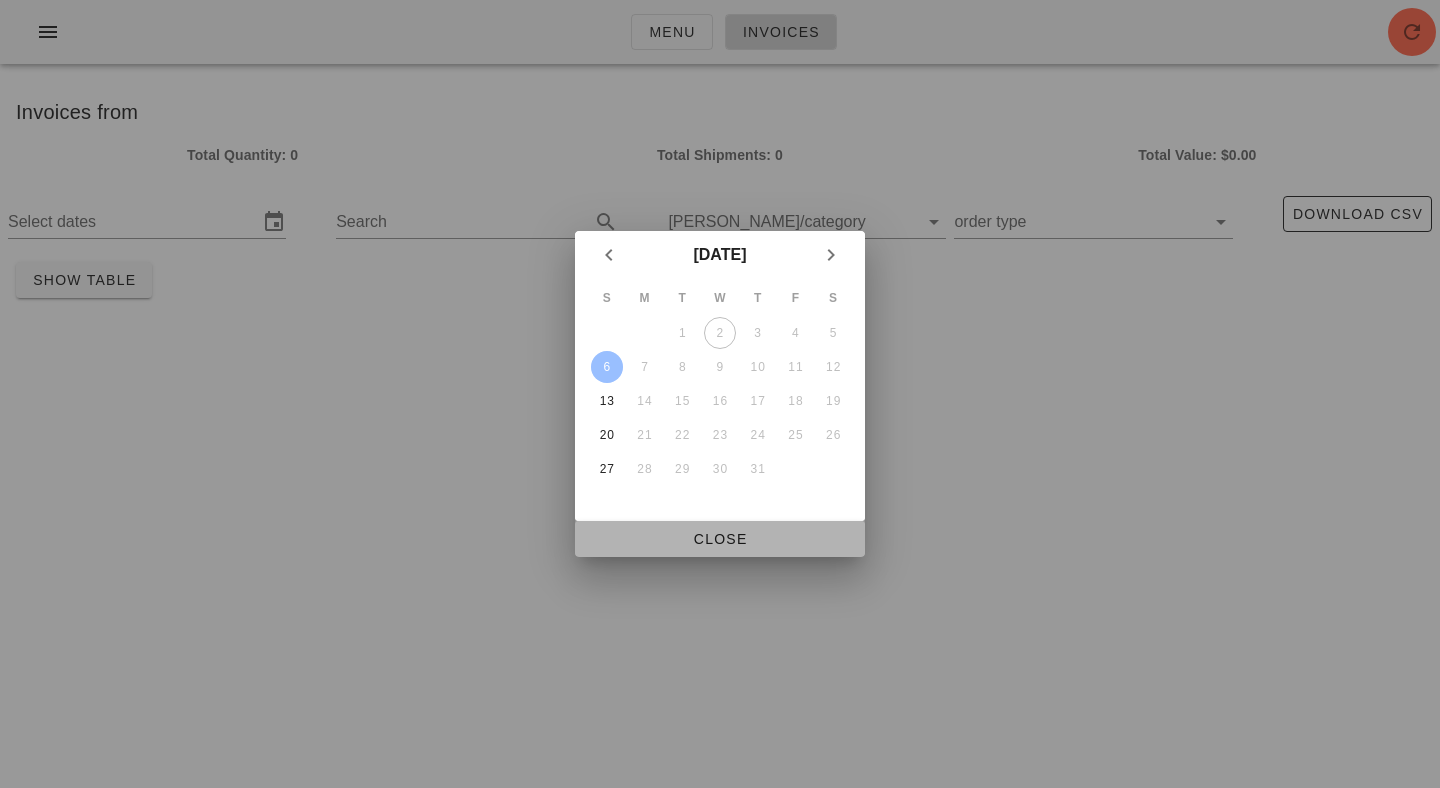 type on "Sunday July 6" 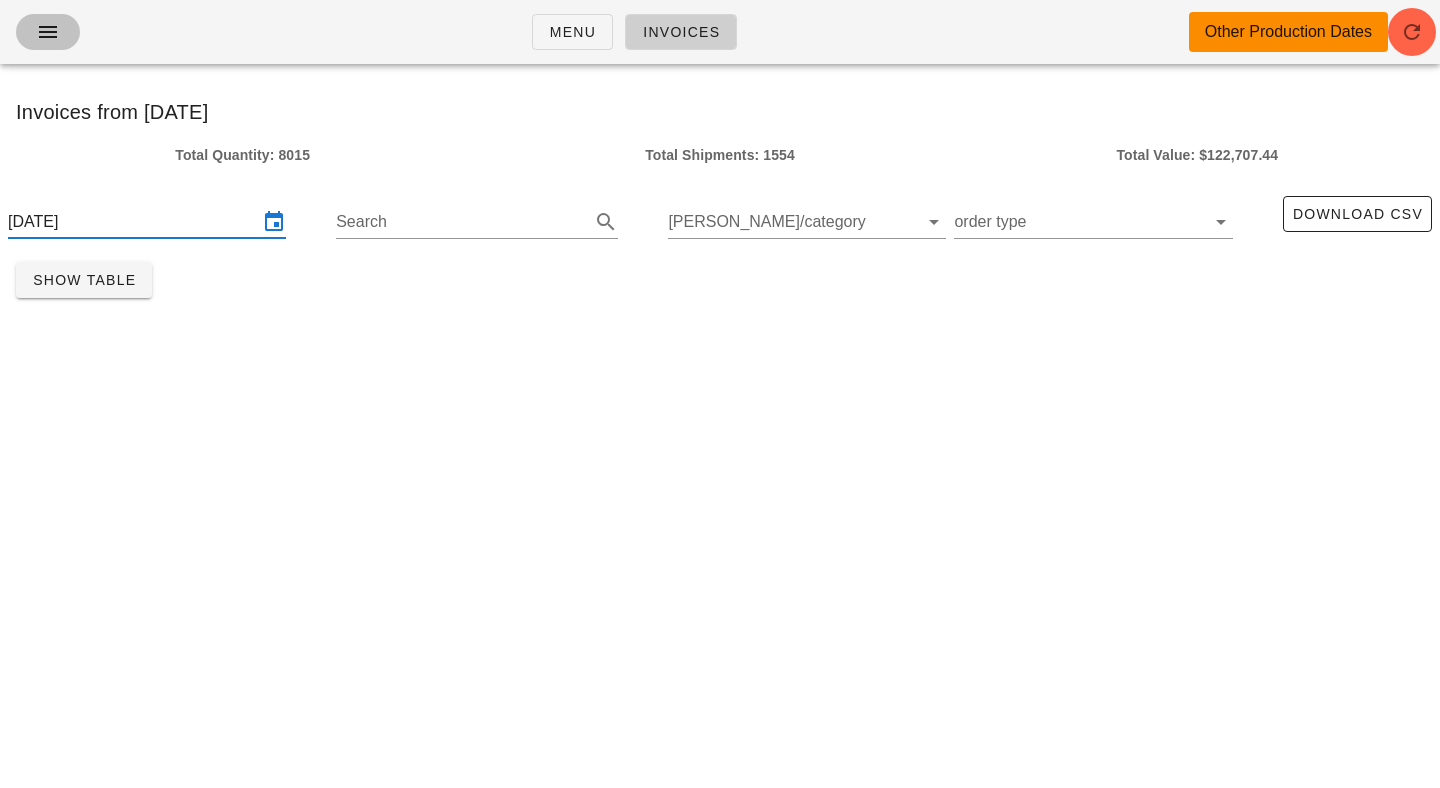 click at bounding box center (48, 32) 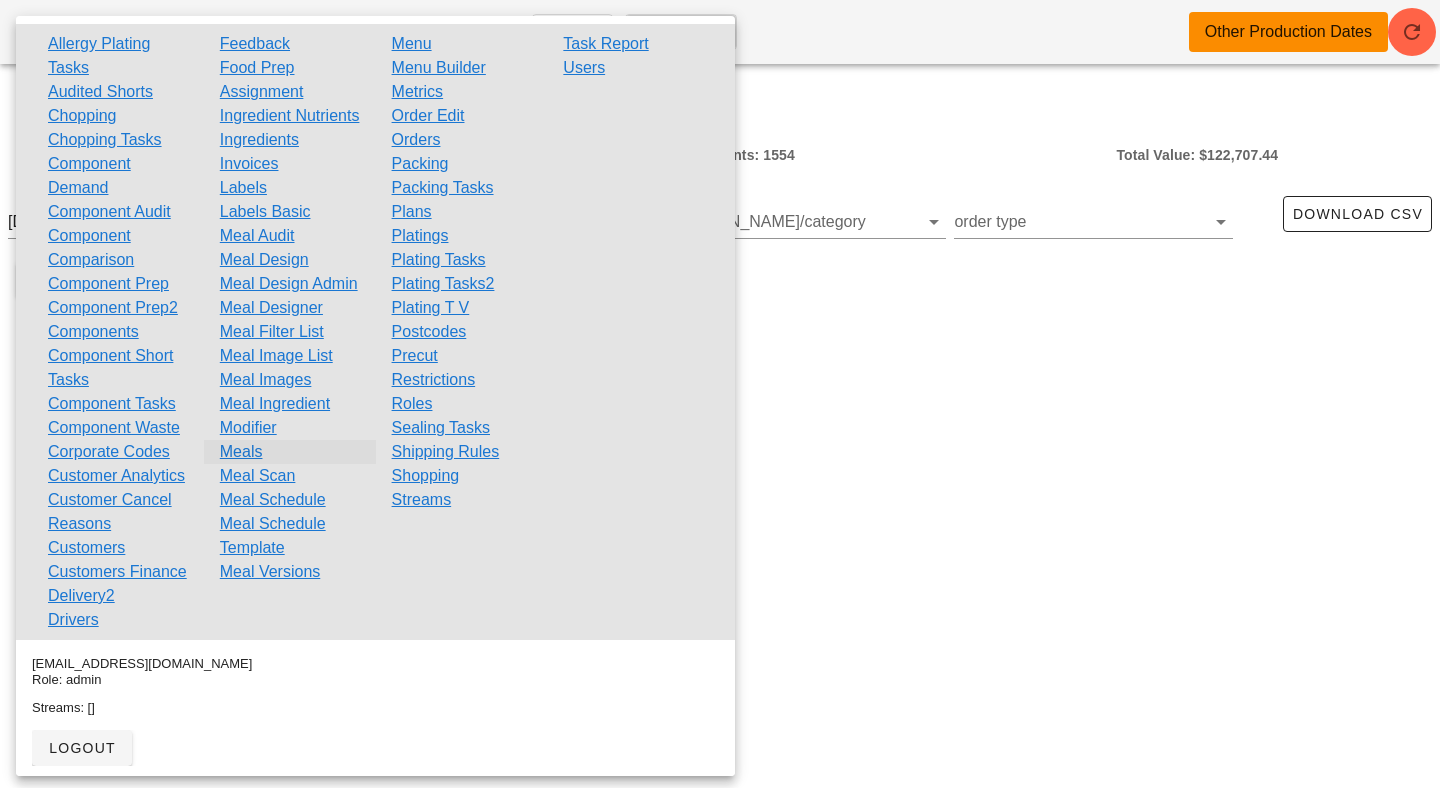 click on "Meals" at bounding box center [241, 452] 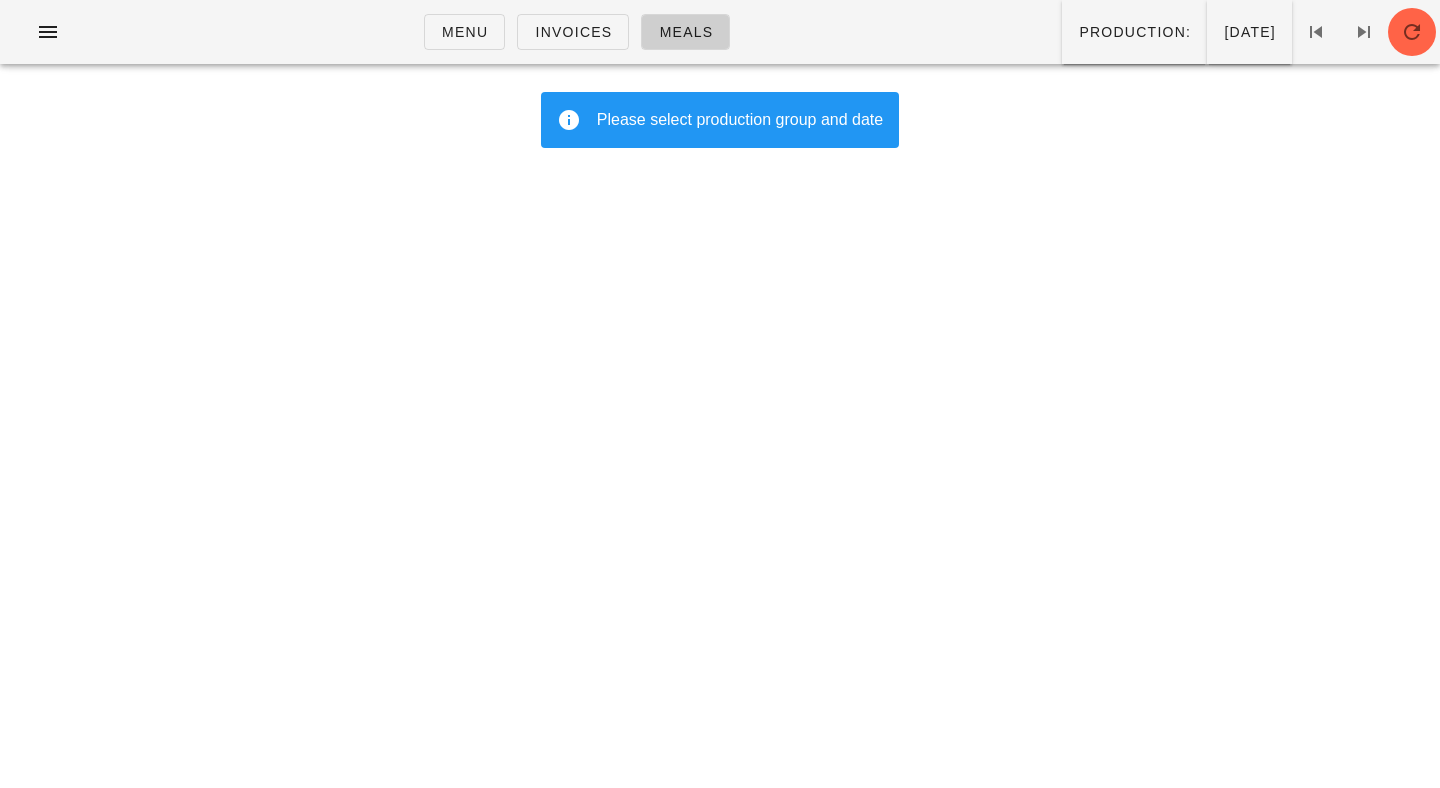 click on "Menu Invoices Meals  Production:    Wednesday Jul 02" at bounding box center [720, 40] 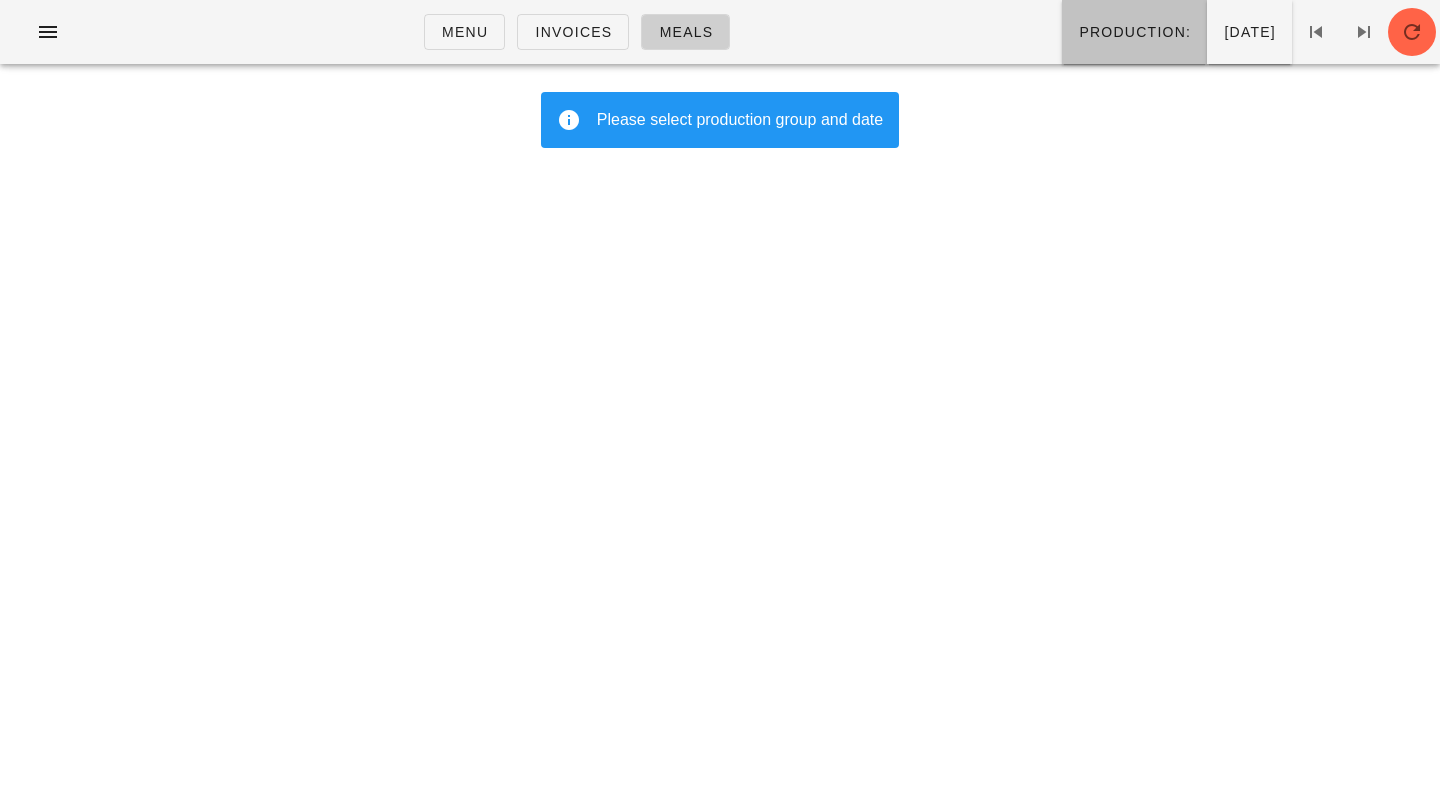 click on "Production:" at bounding box center (1134, 32) 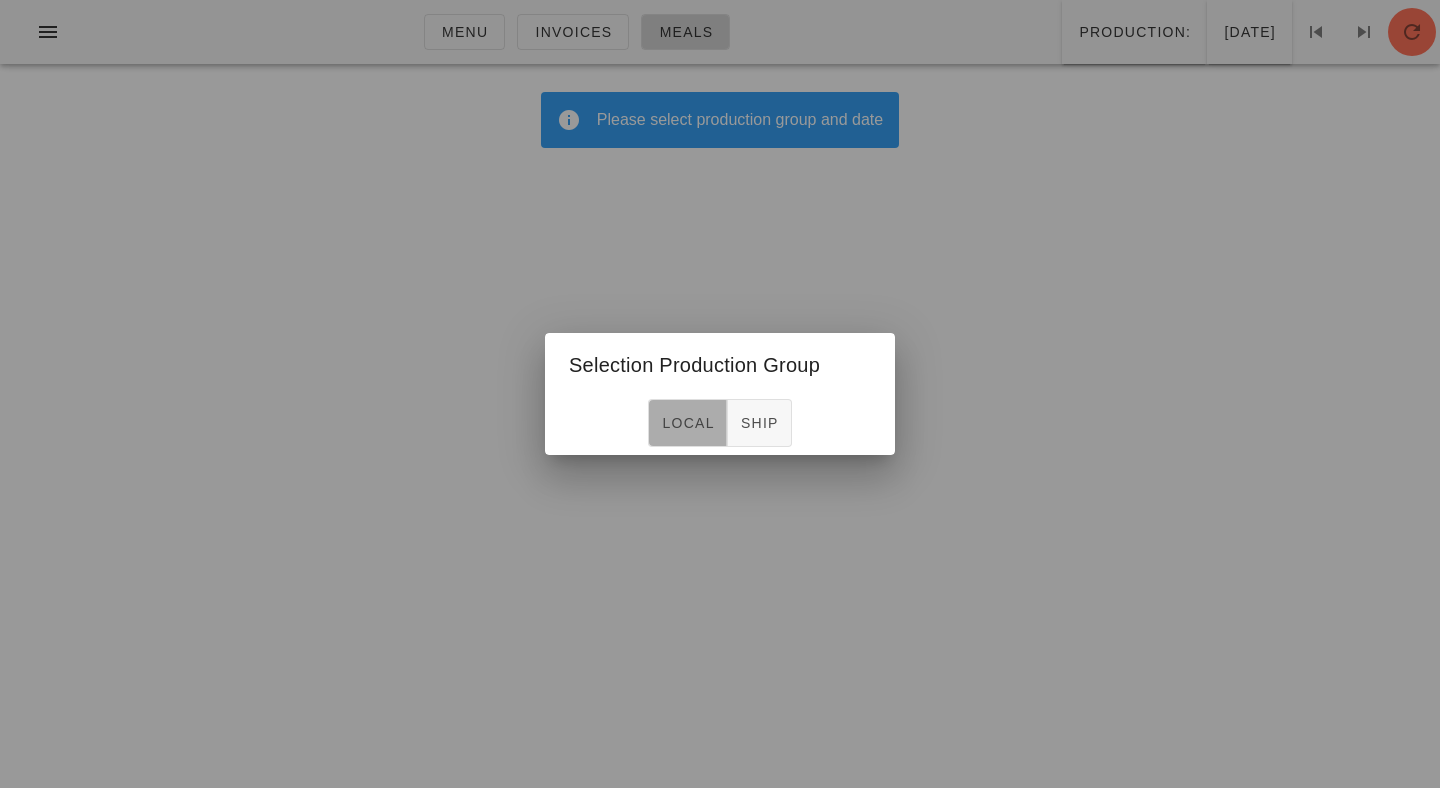click on "local" at bounding box center (687, 423) 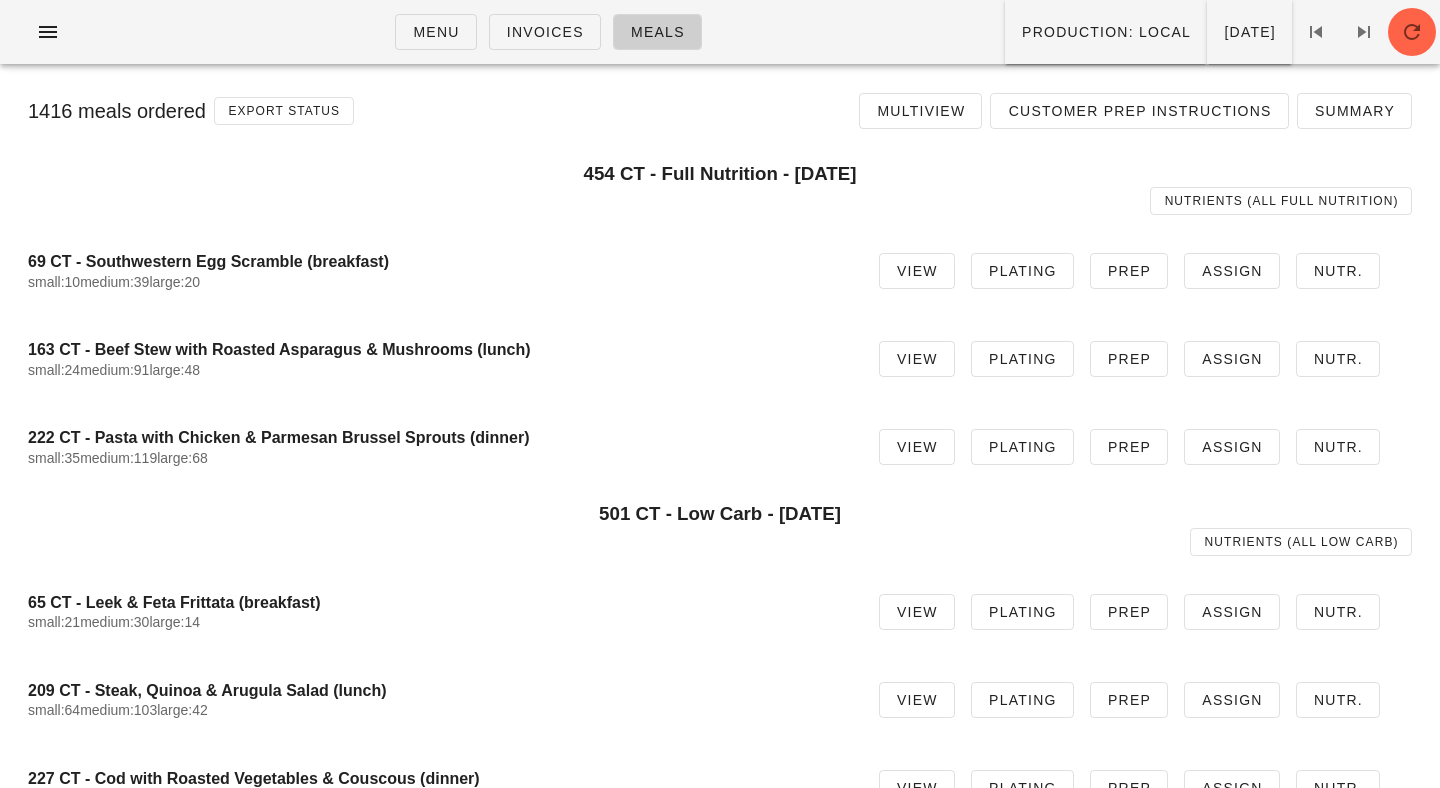 scroll, scrollTop: 4, scrollLeft: 0, axis: vertical 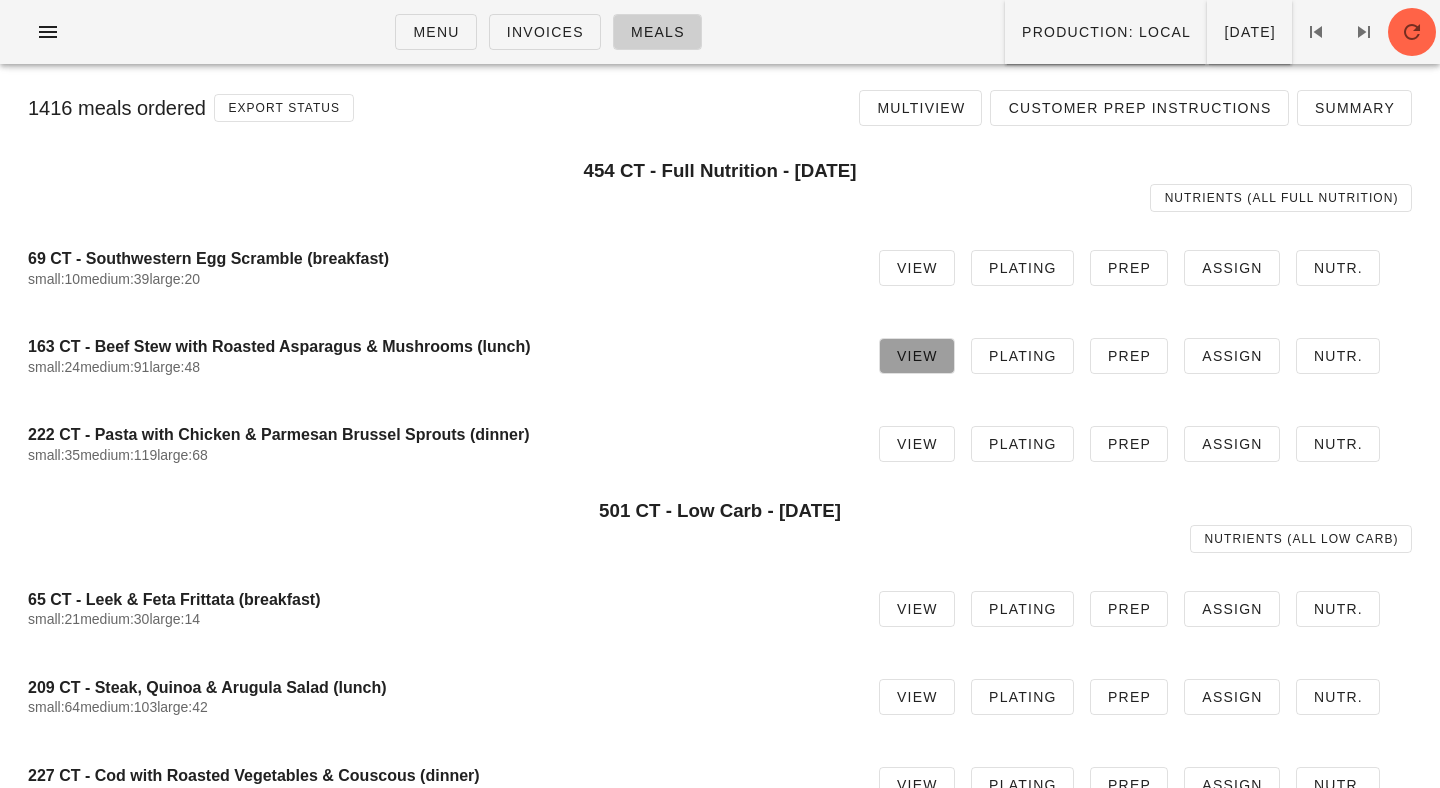 click on "View" at bounding box center (917, 356) 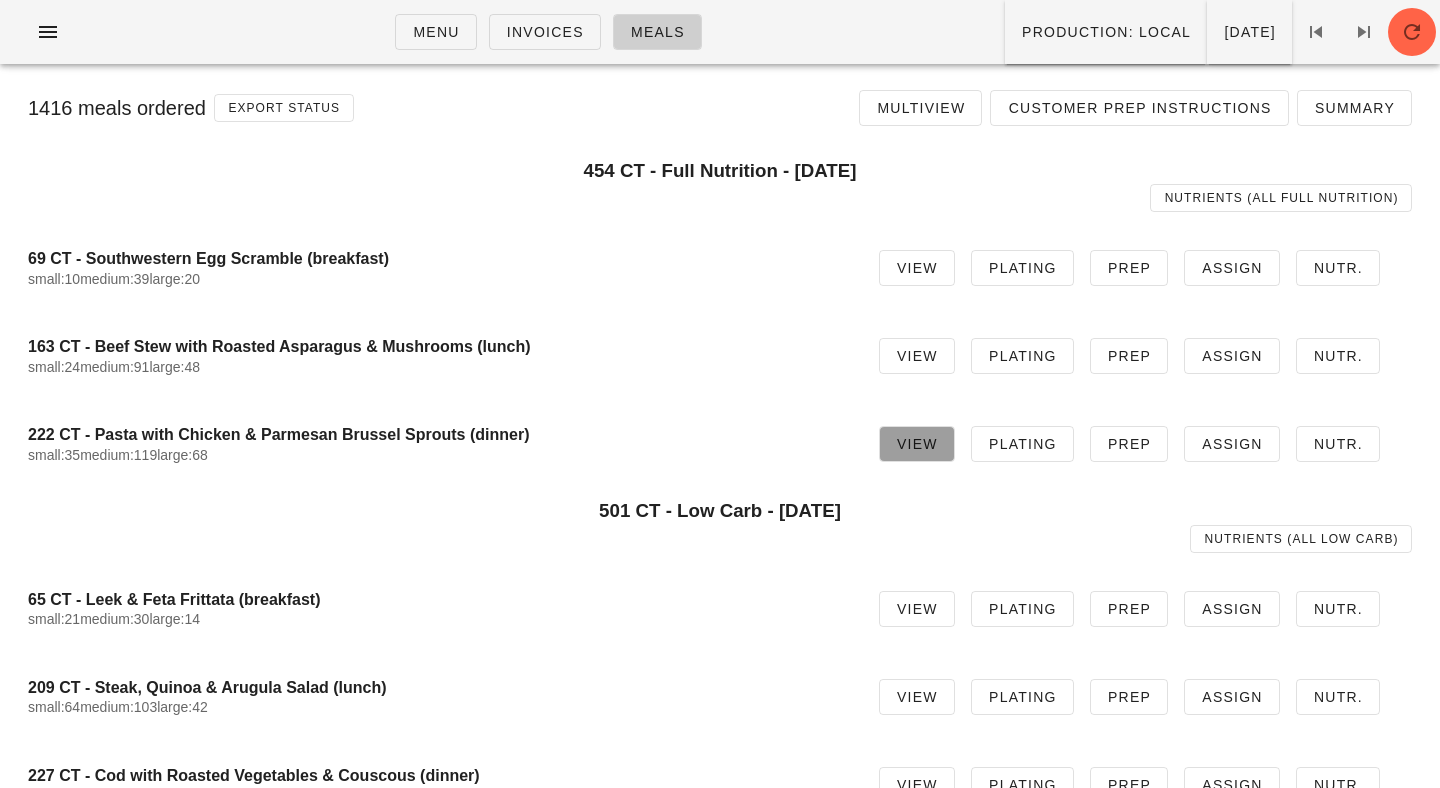 click on "View" at bounding box center [917, 444] 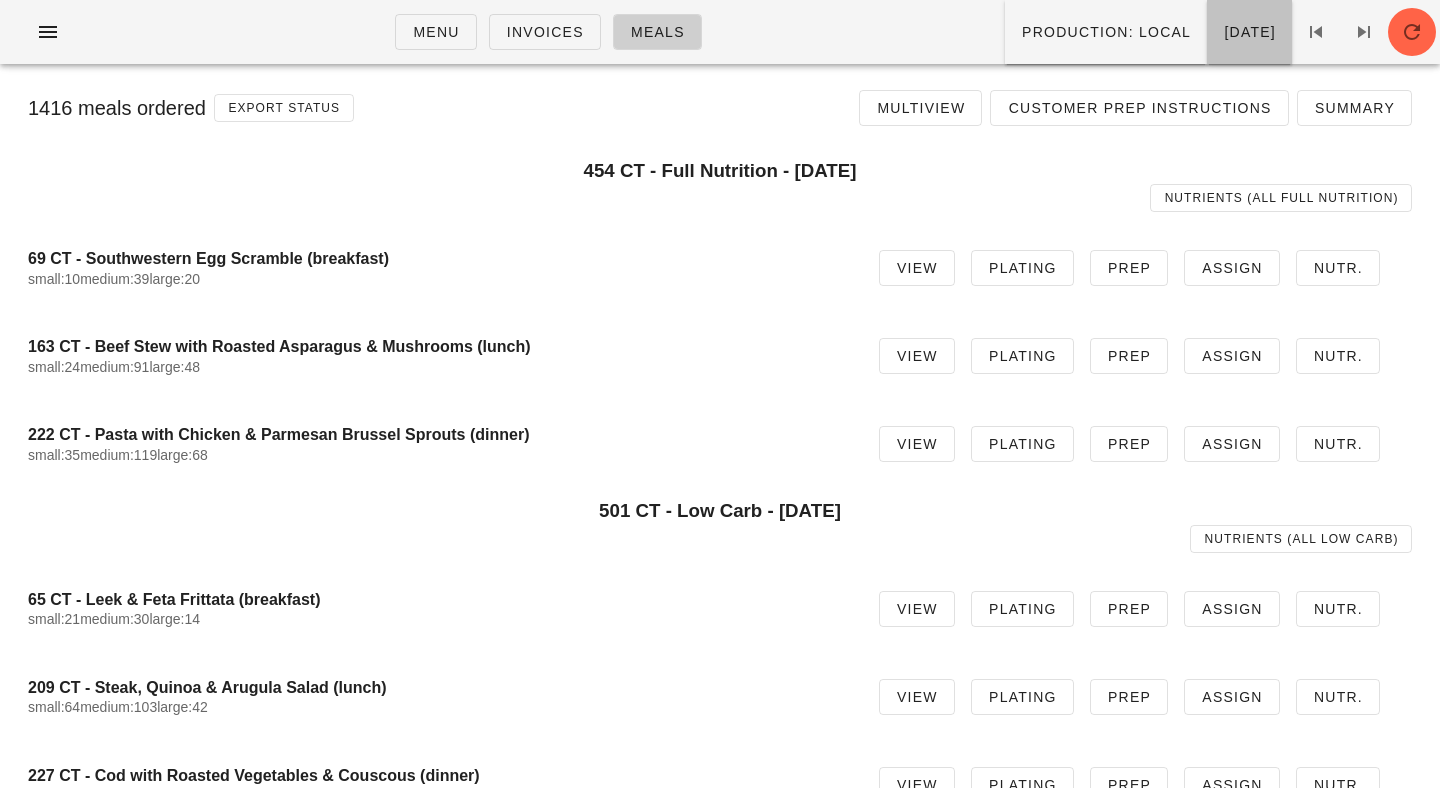 click on "Wednesday Jul 02" at bounding box center [1249, 32] 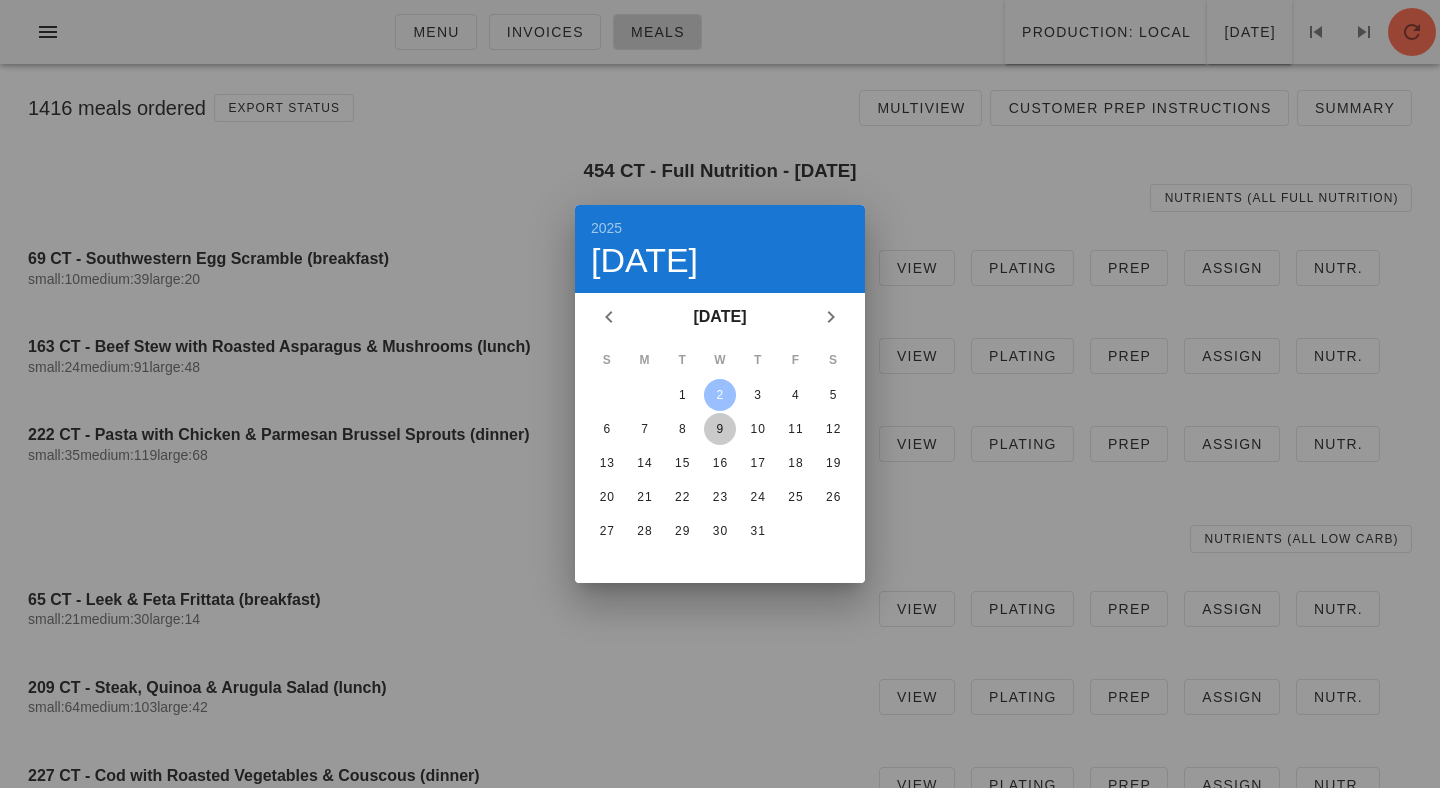 click on "9" at bounding box center (720, 429) 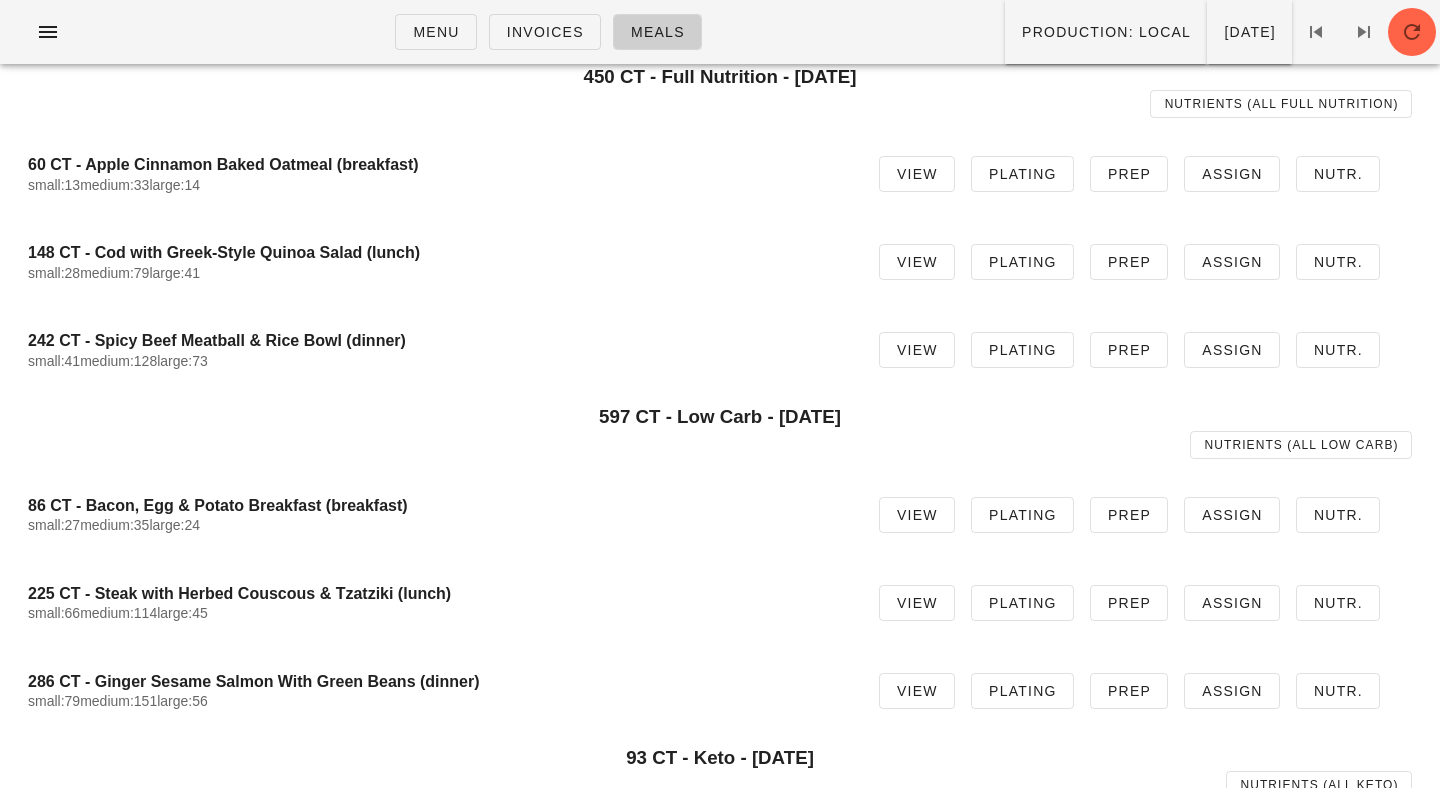 scroll, scrollTop: 0, scrollLeft: 0, axis: both 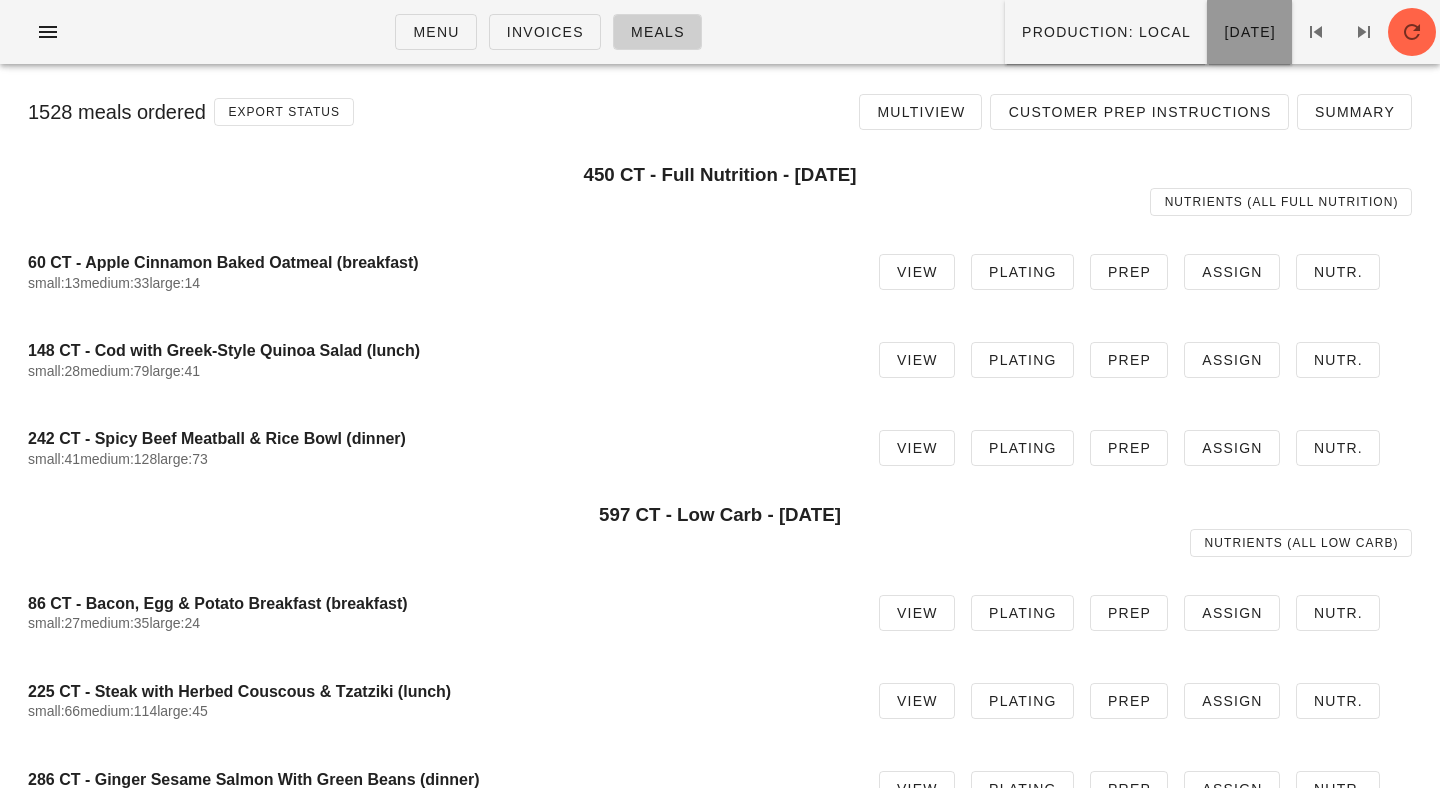 click on "Wednesday Jul 09" at bounding box center [1249, 32] 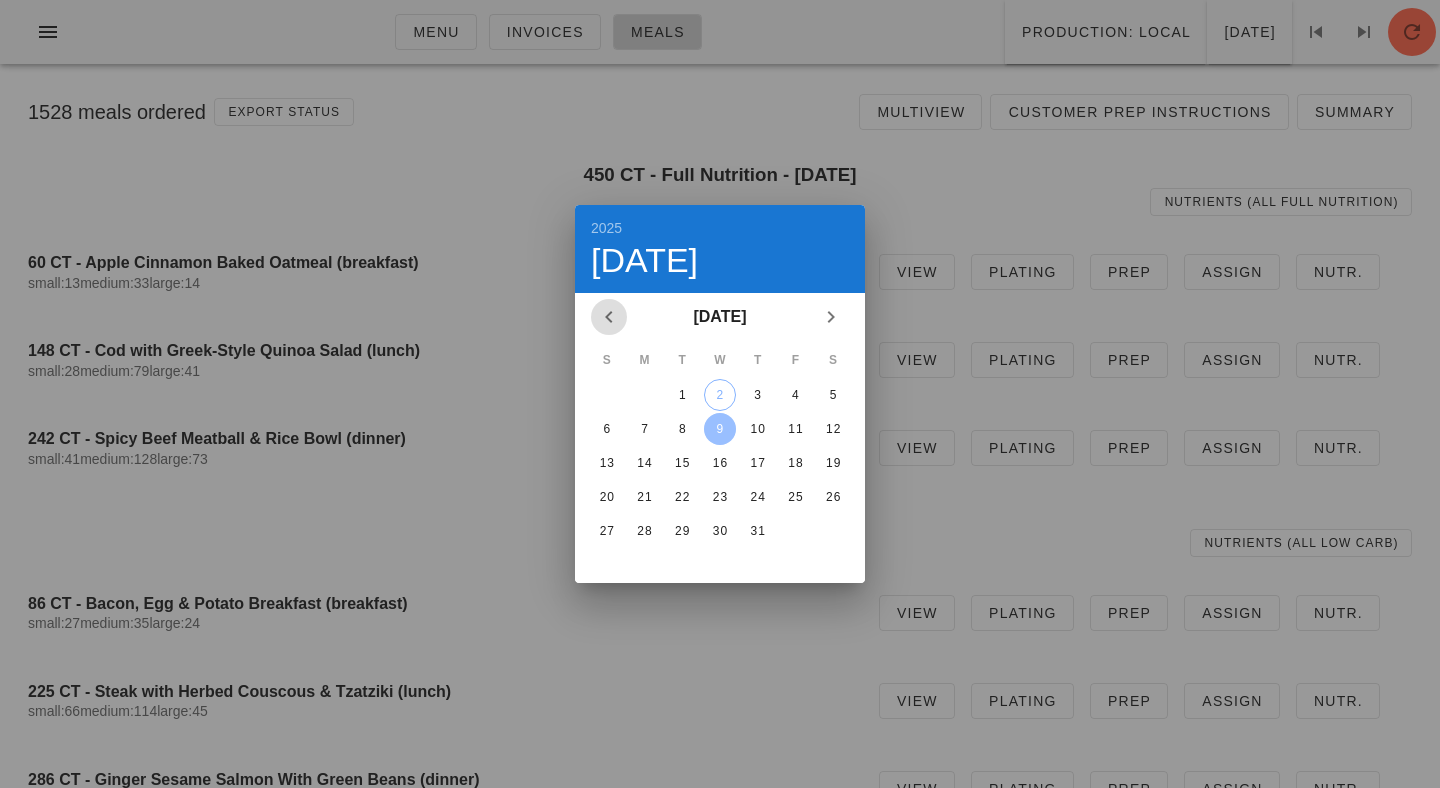 click at bounding box center (609, 317) 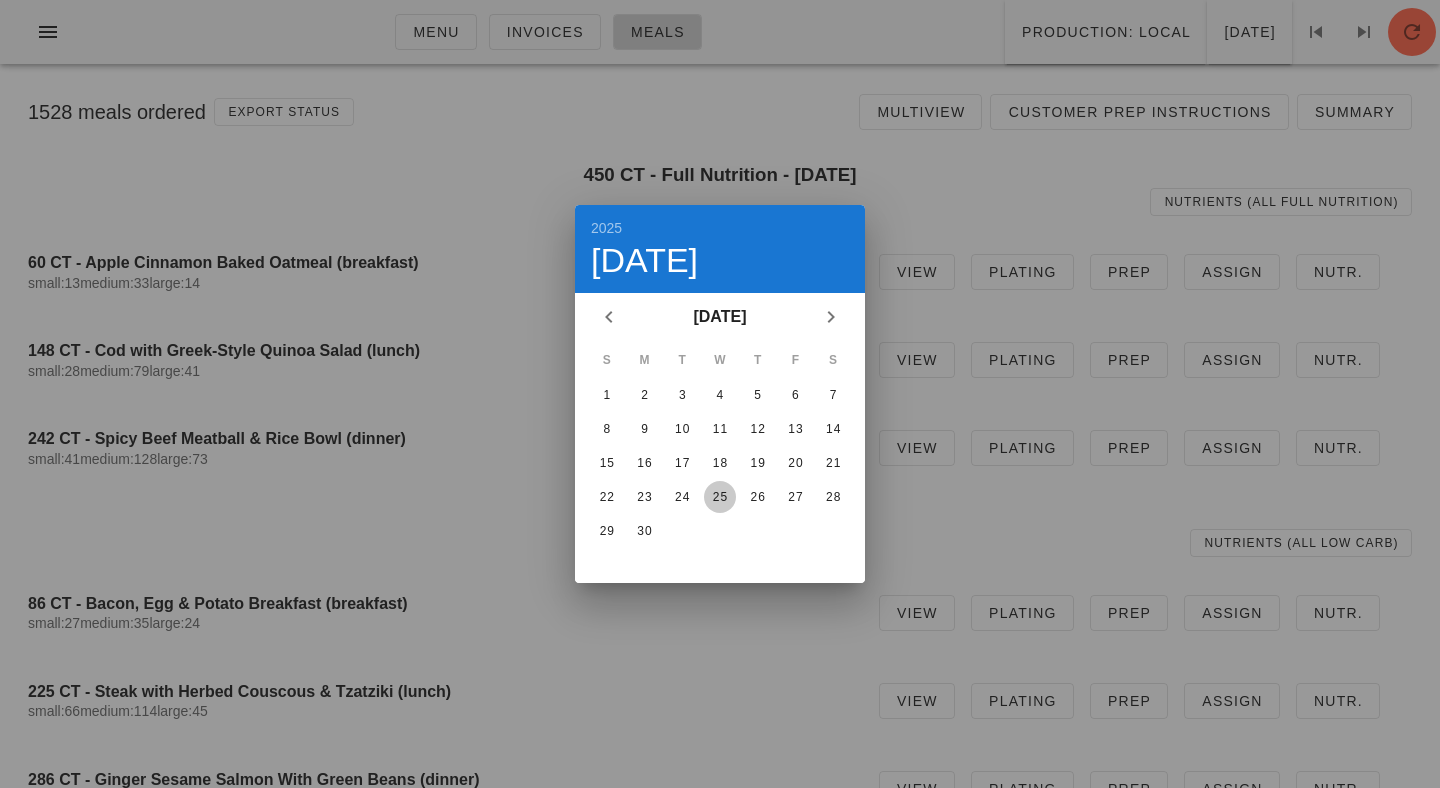 click on "25" at bounding box center (720, 497) 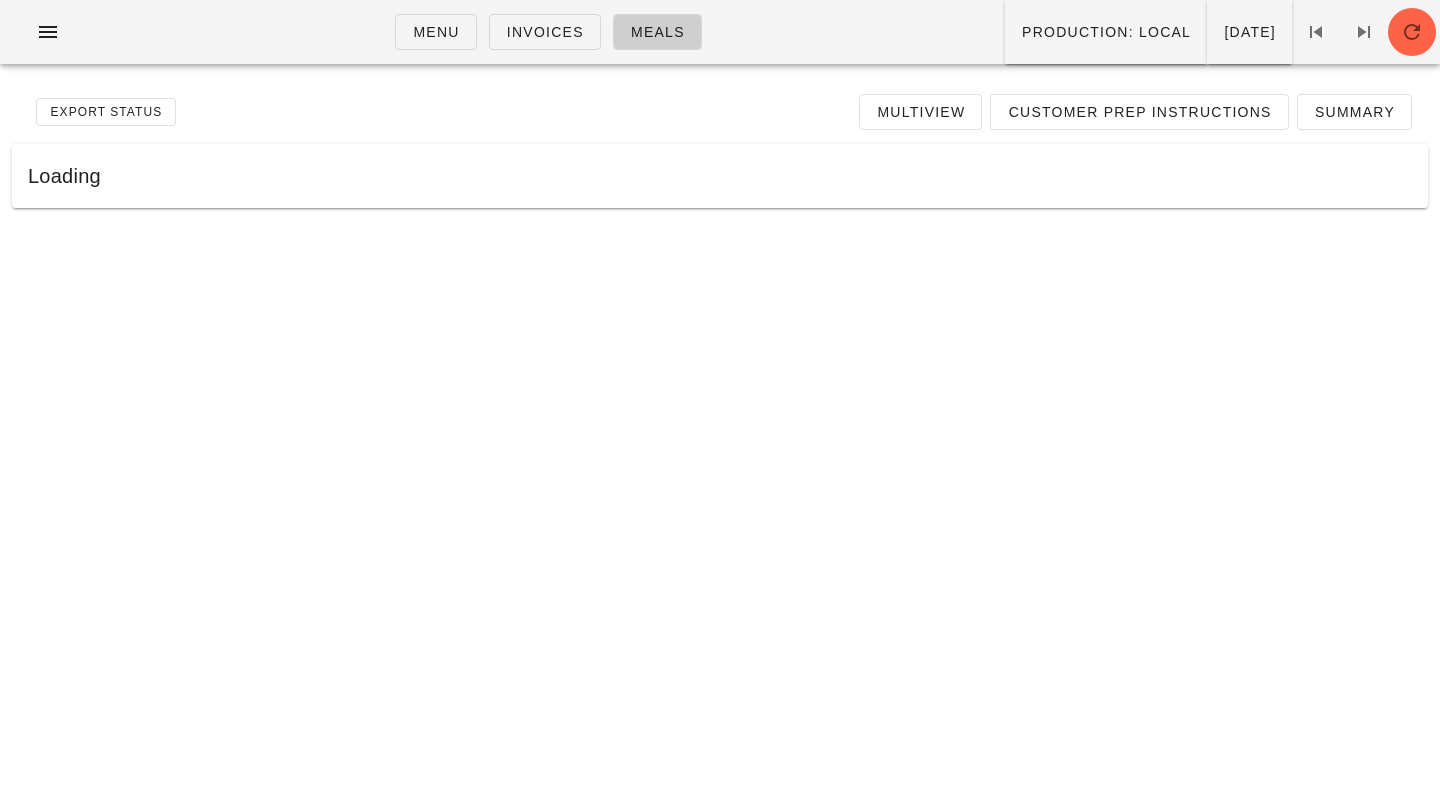 click on "Menu Invoices Meals  Production: local   Wednesday Jun 25" at bounding box center [720, 32] 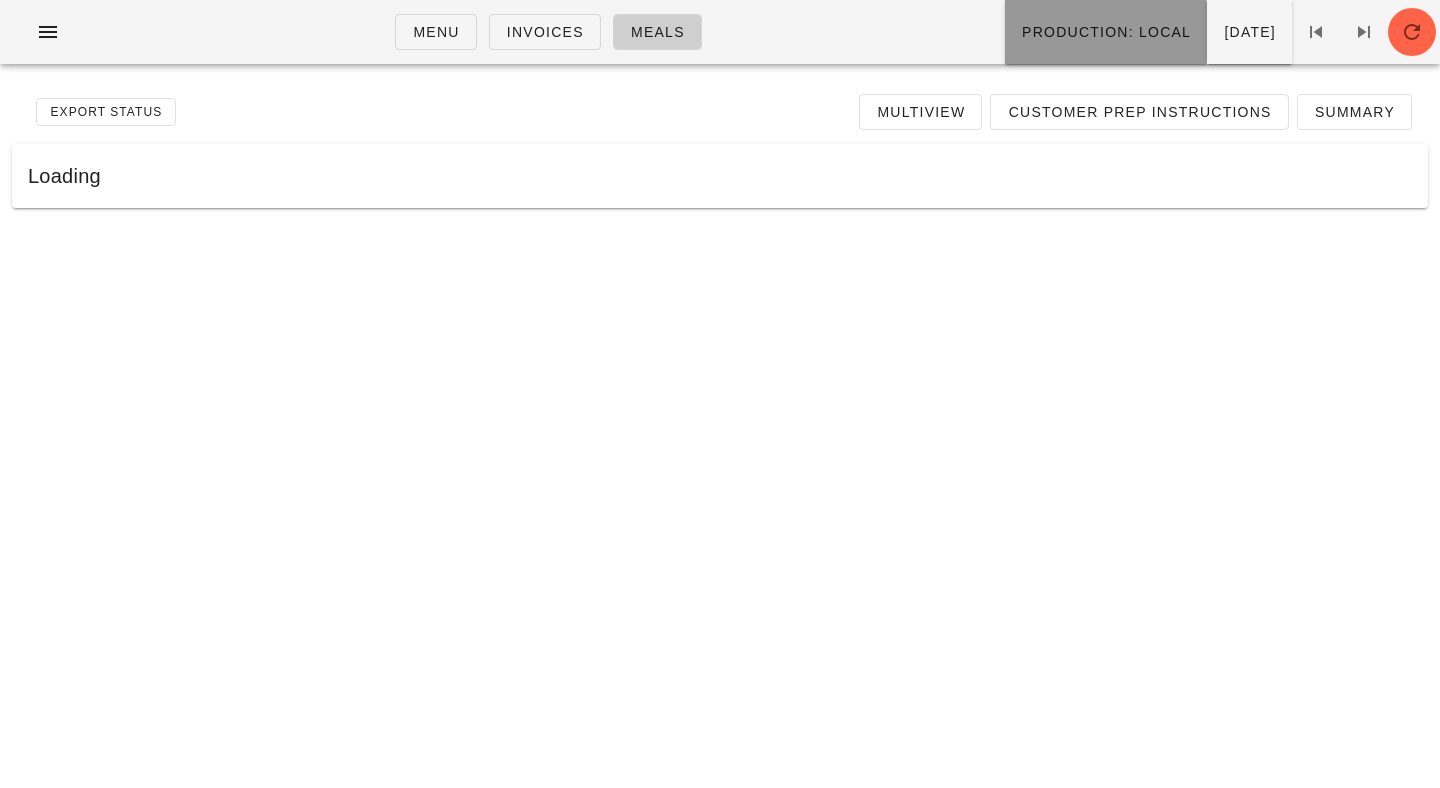 click on "Production: local" at bounding box center (1106, 32) 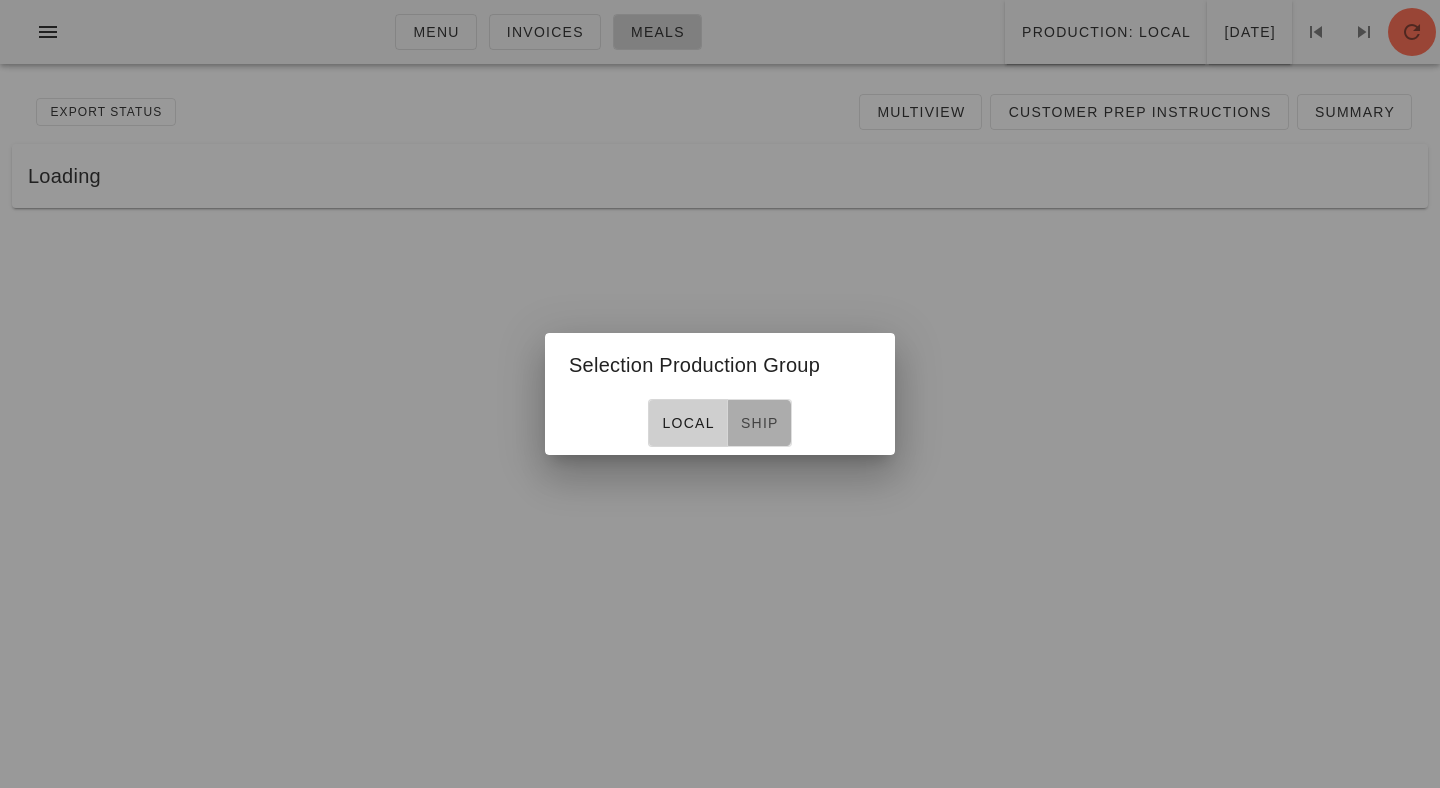 click on "ship" at bounding box center (759, 423) 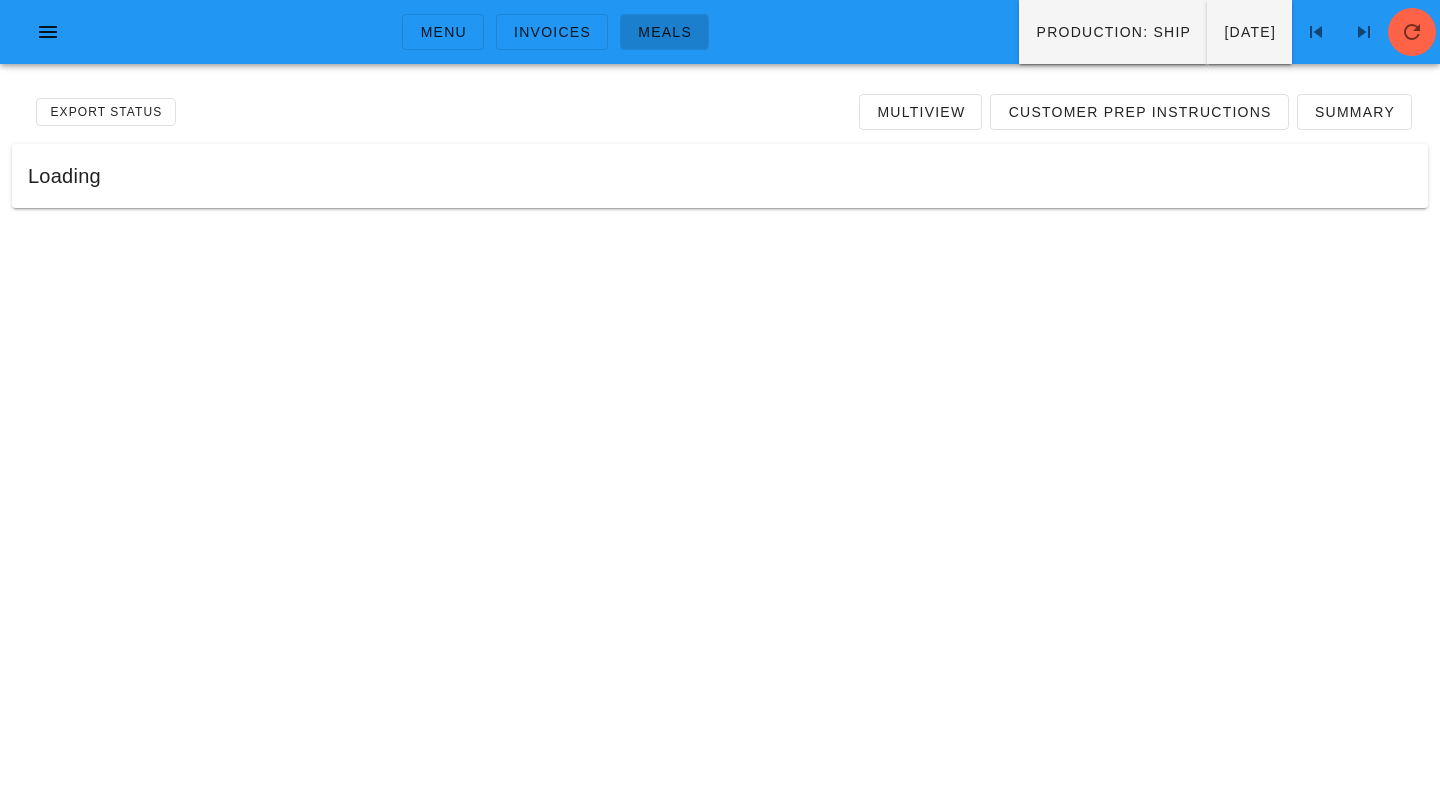 click on "Loading" at bounding box center [720, 176] 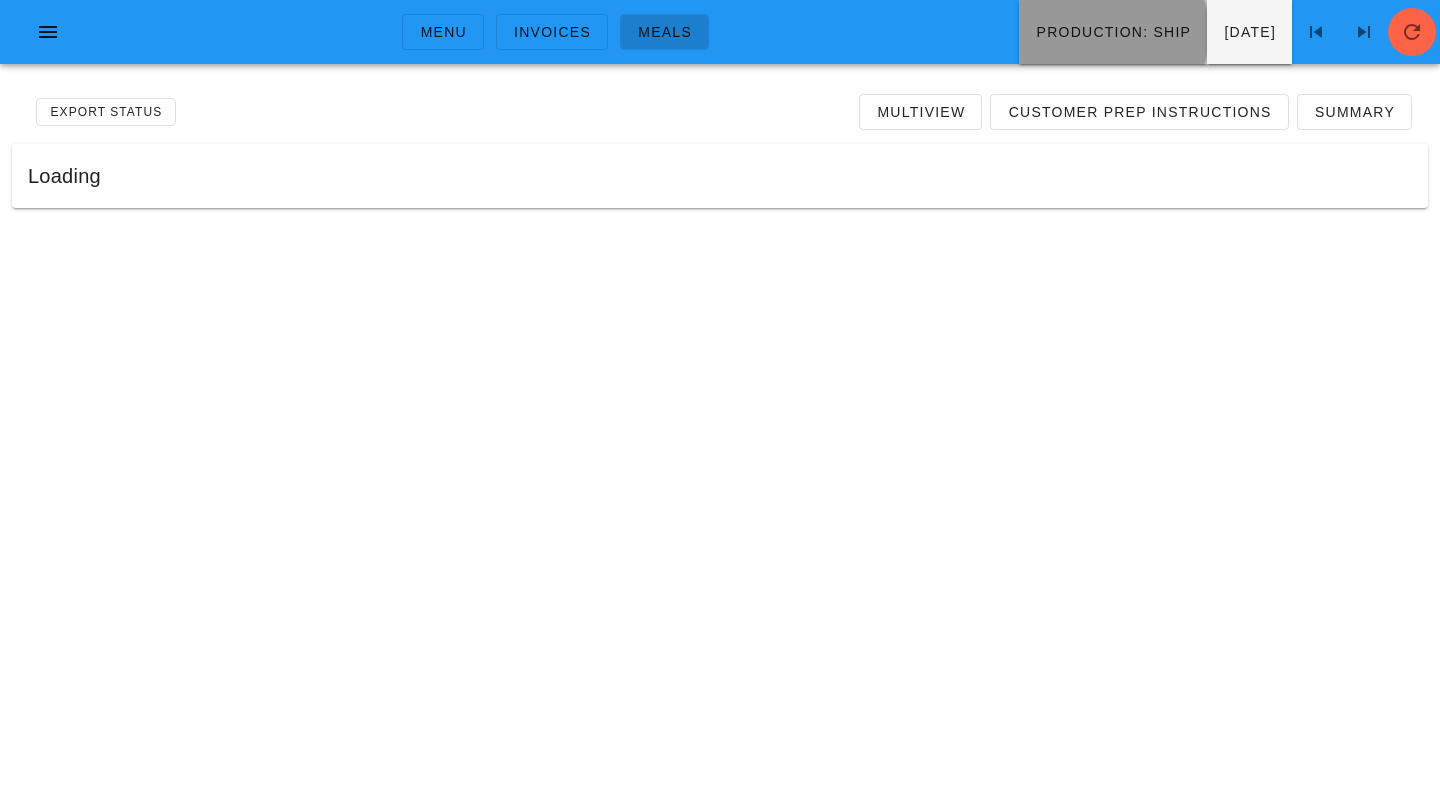click on "Production: ship" at bounding box center (1113, 32) 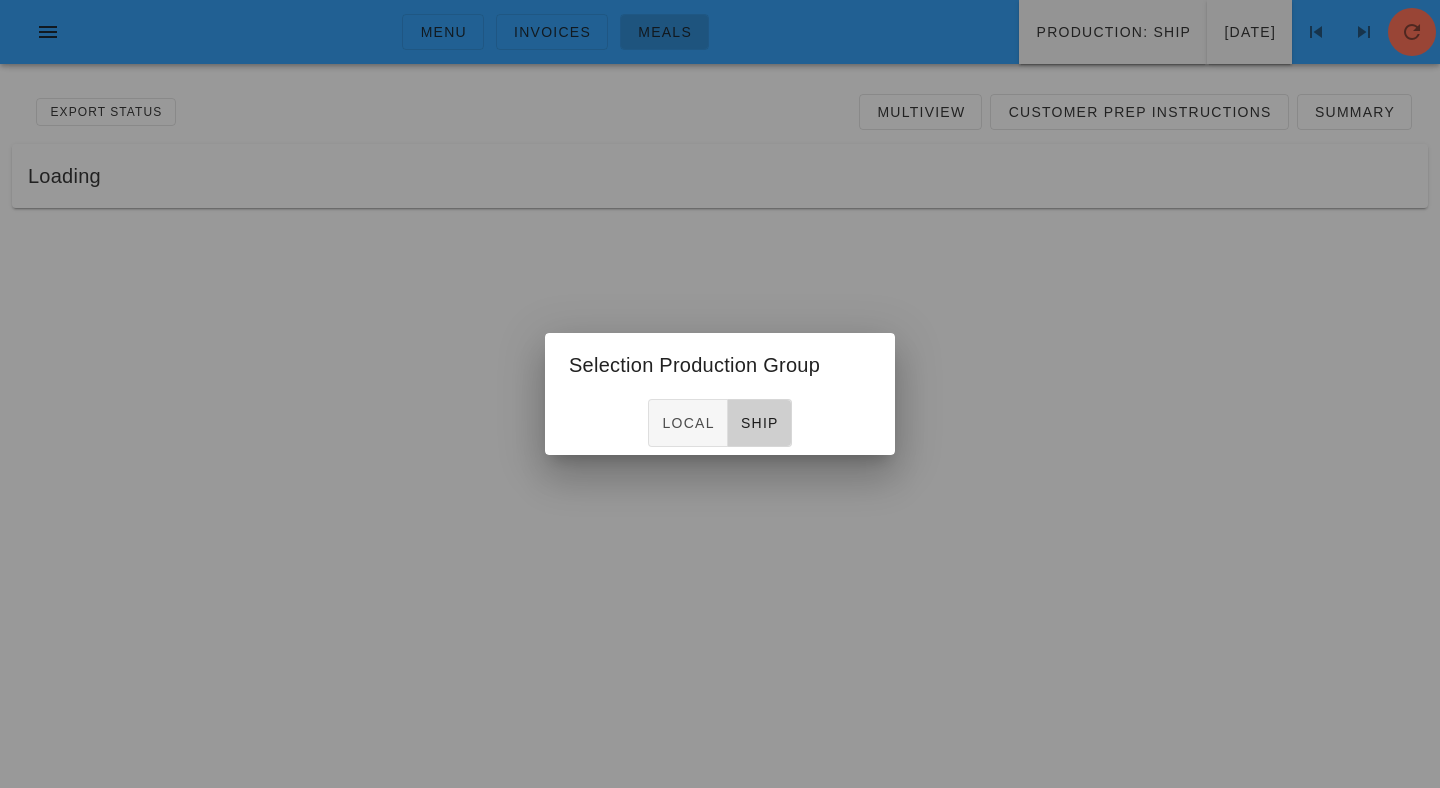 click at bounding box center (720, 394) 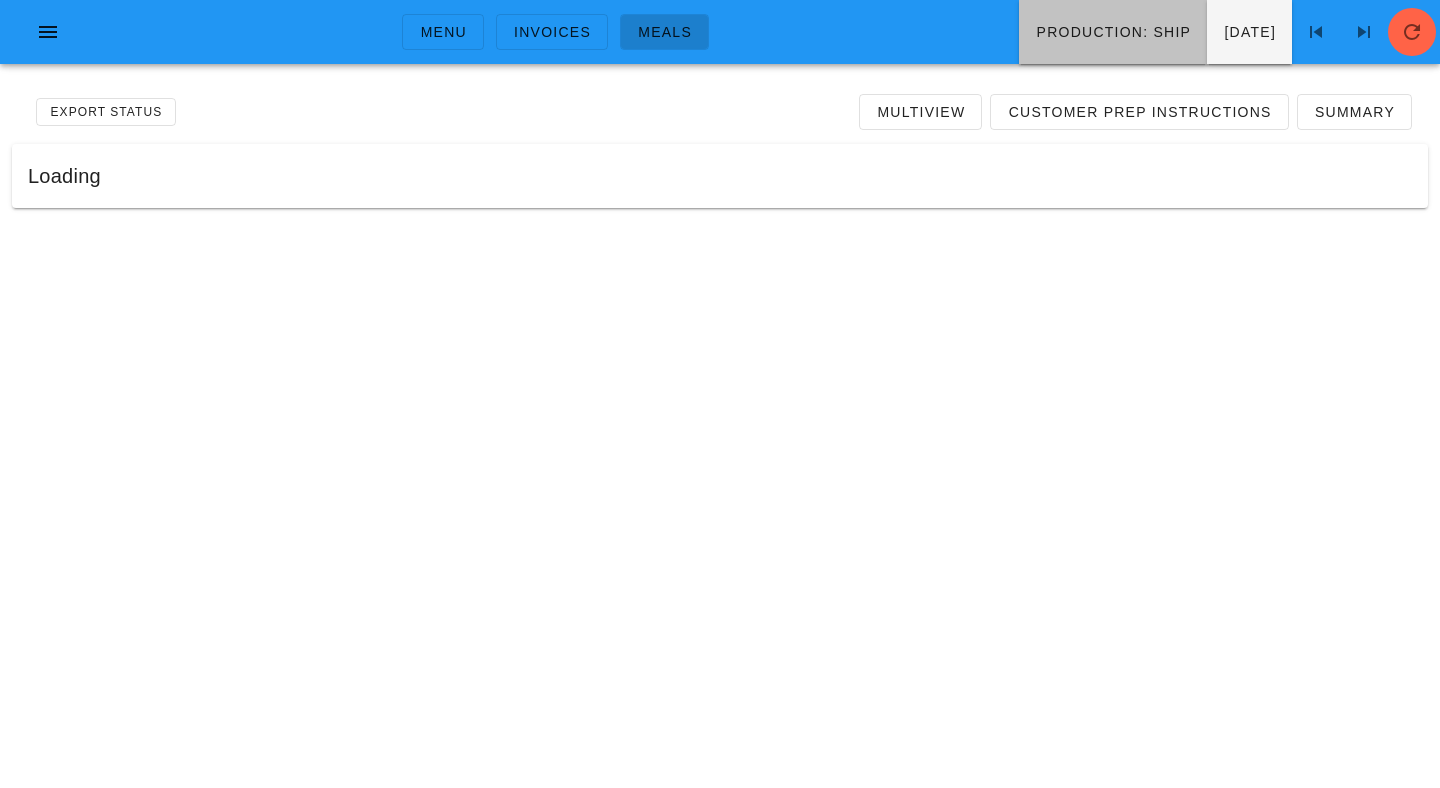 click on "Production: ship" at bounding box center [1113, 32] 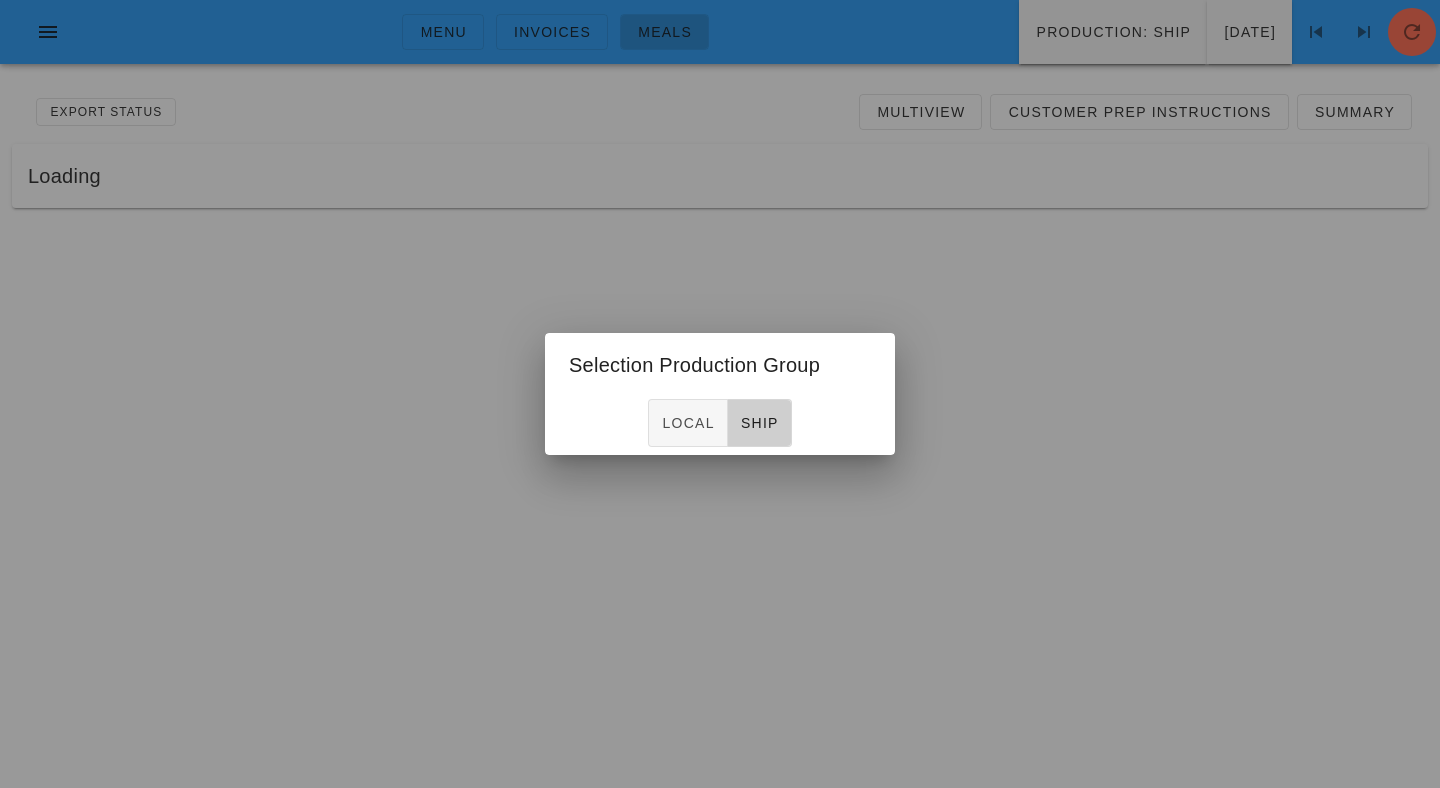 click at bounding box center [720, 394] 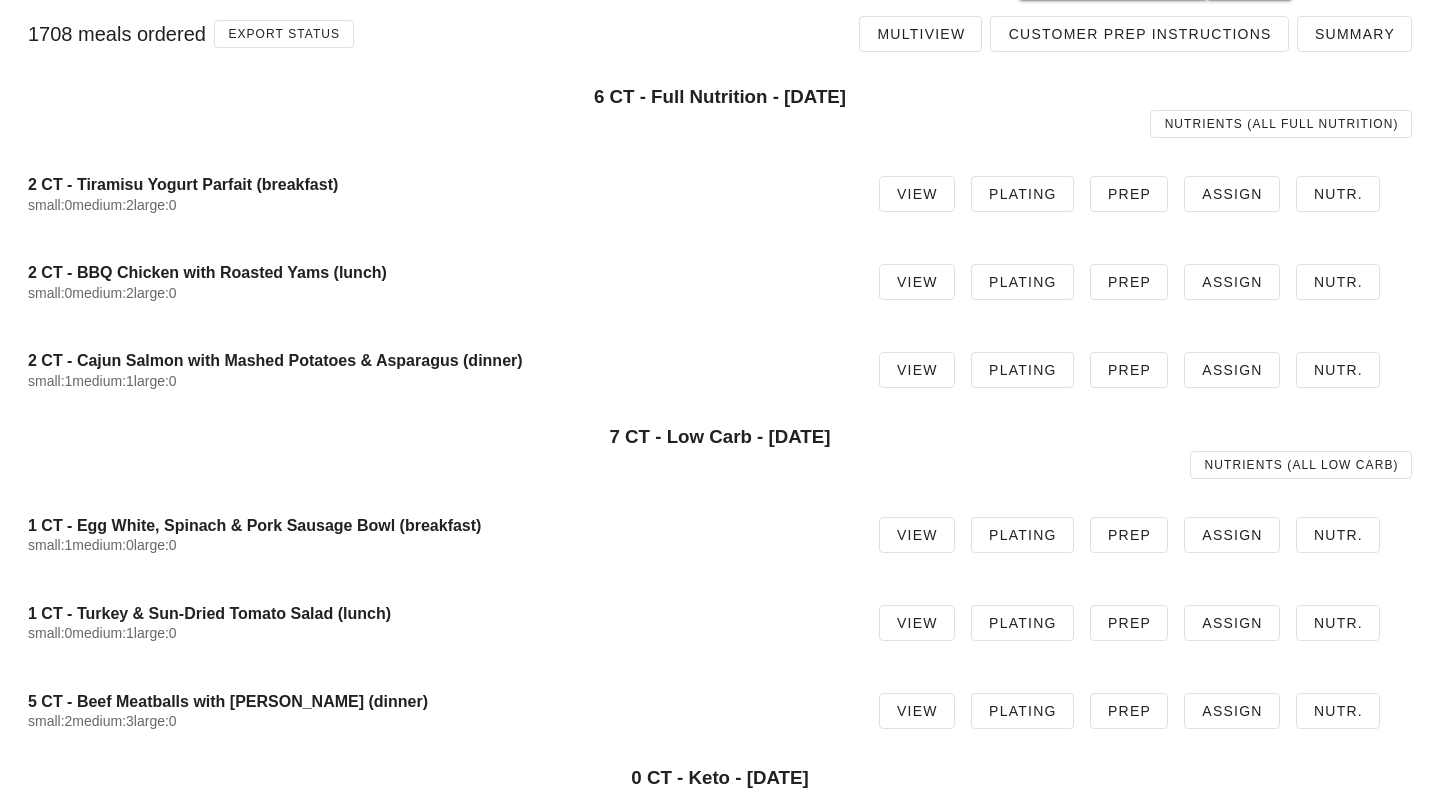 scroll, scrollTop: 0, scrollLeft: 0, axis: both 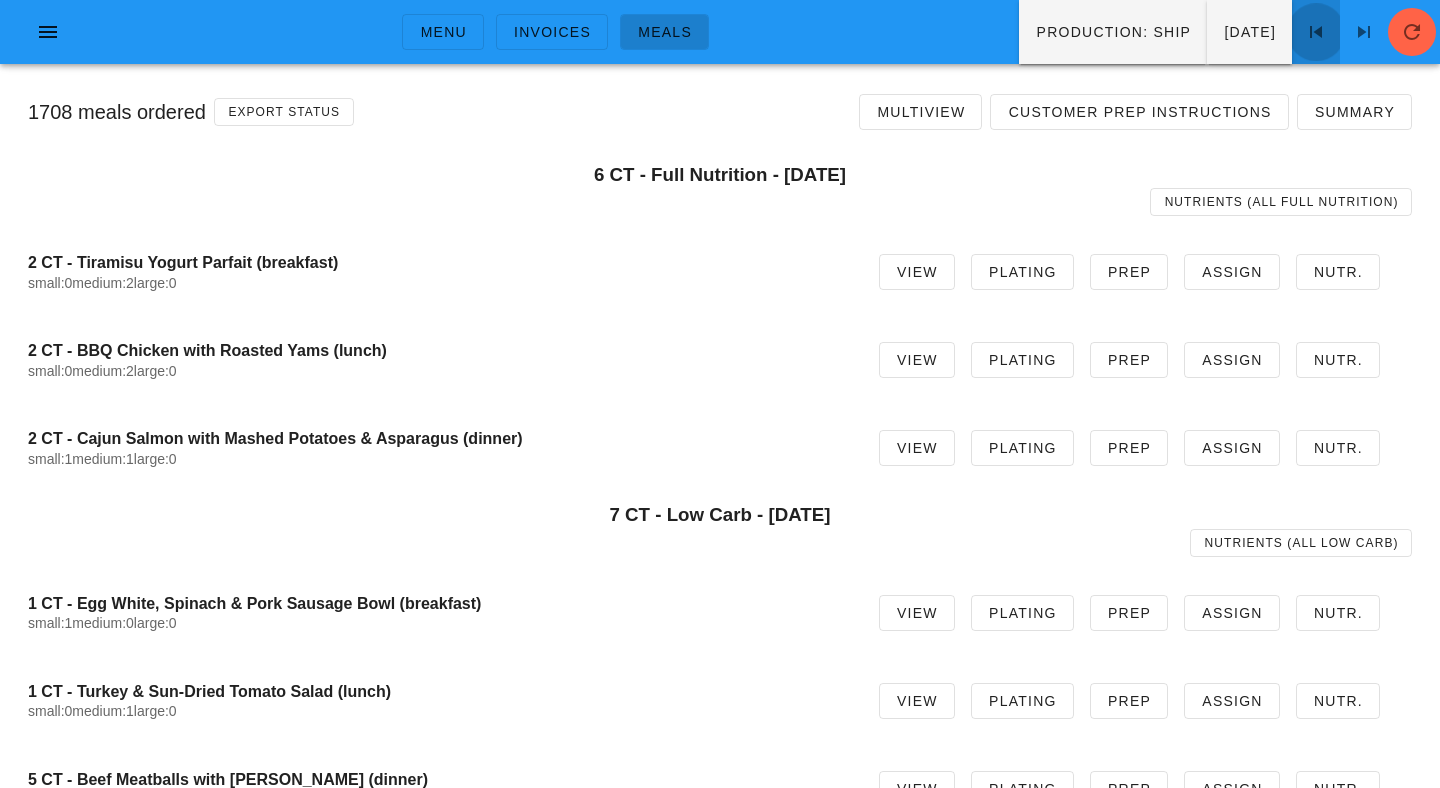 click at bounding box center (1316, 32) 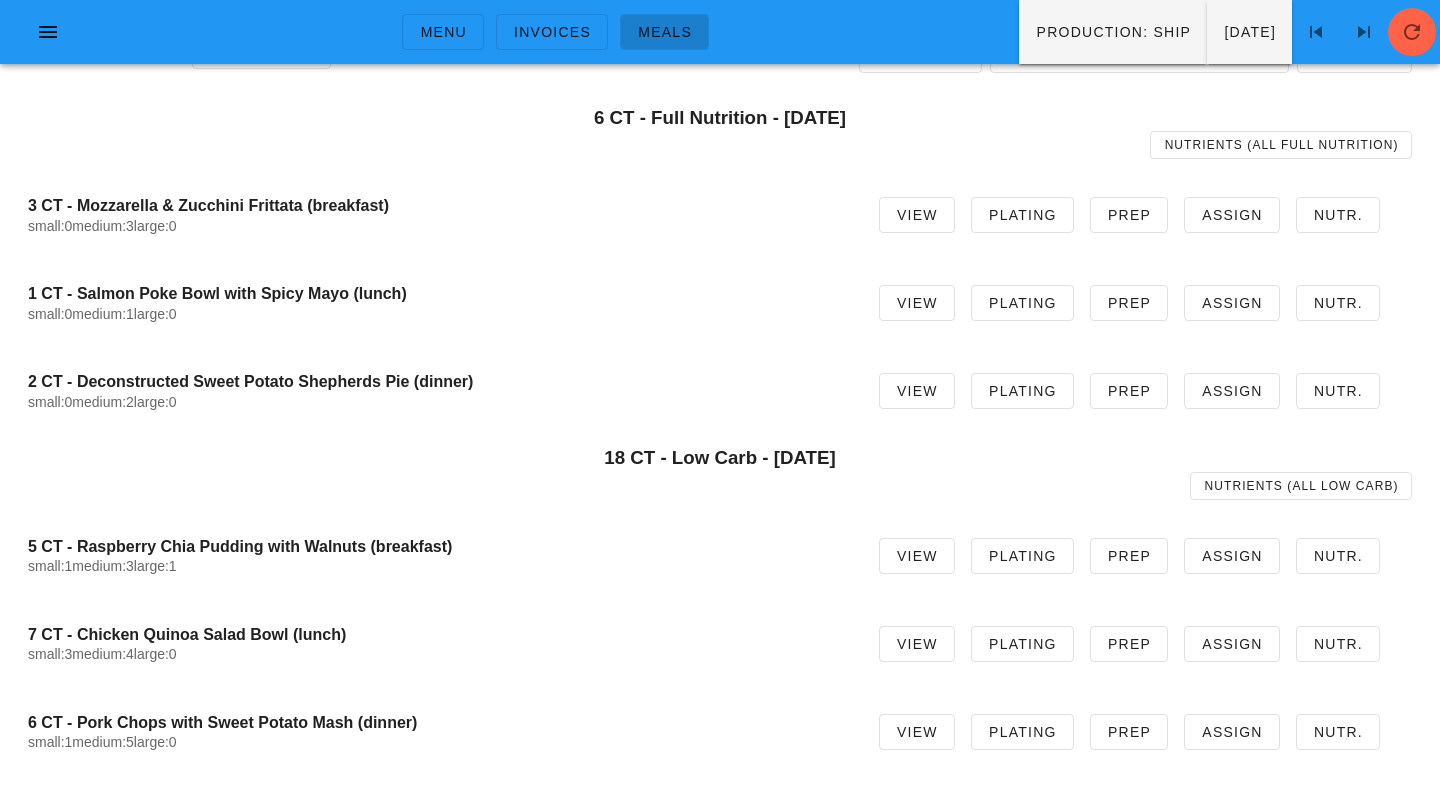 scroll, scrollTop: 0, scrollLeft: 0, axis: both 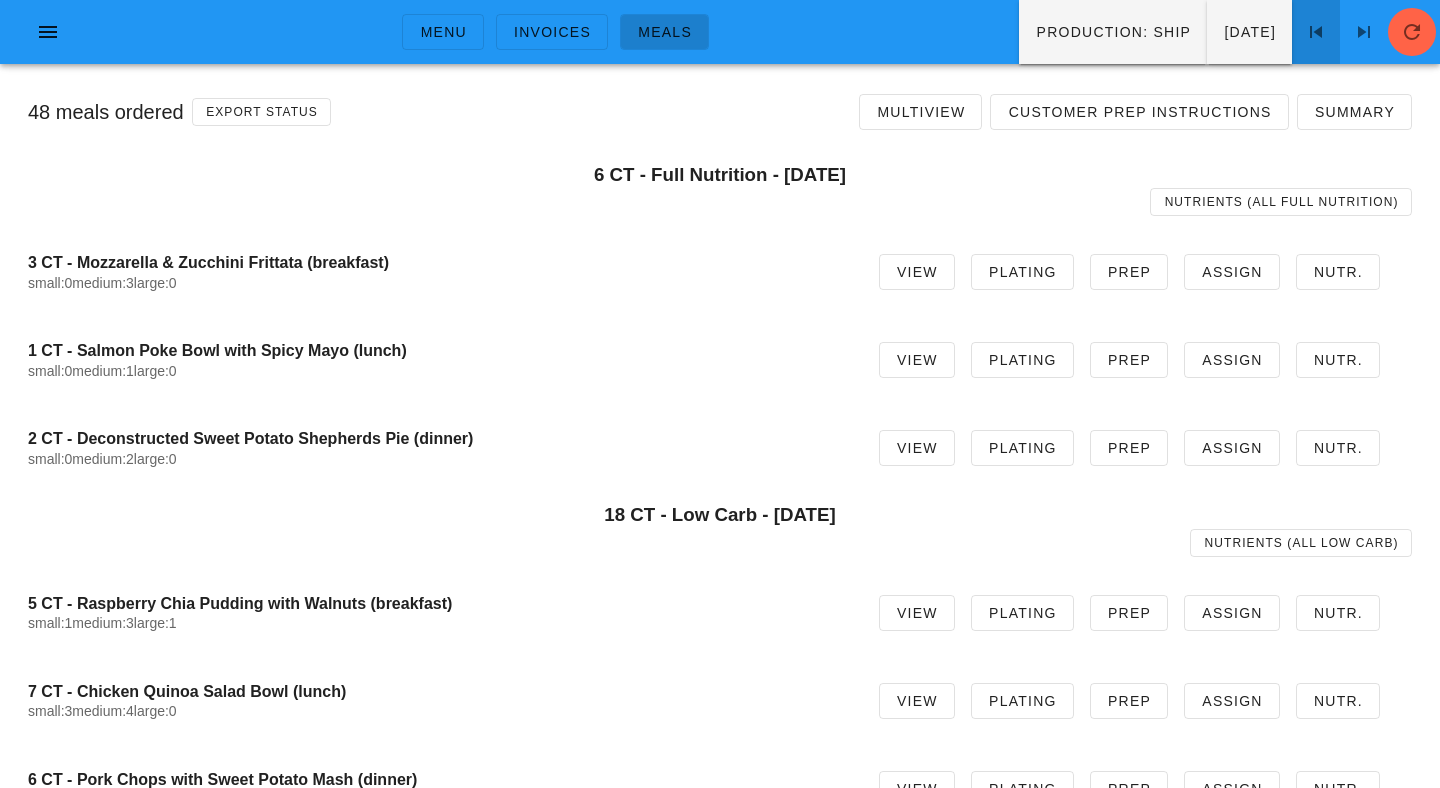click at bounding box center [1316, 32] 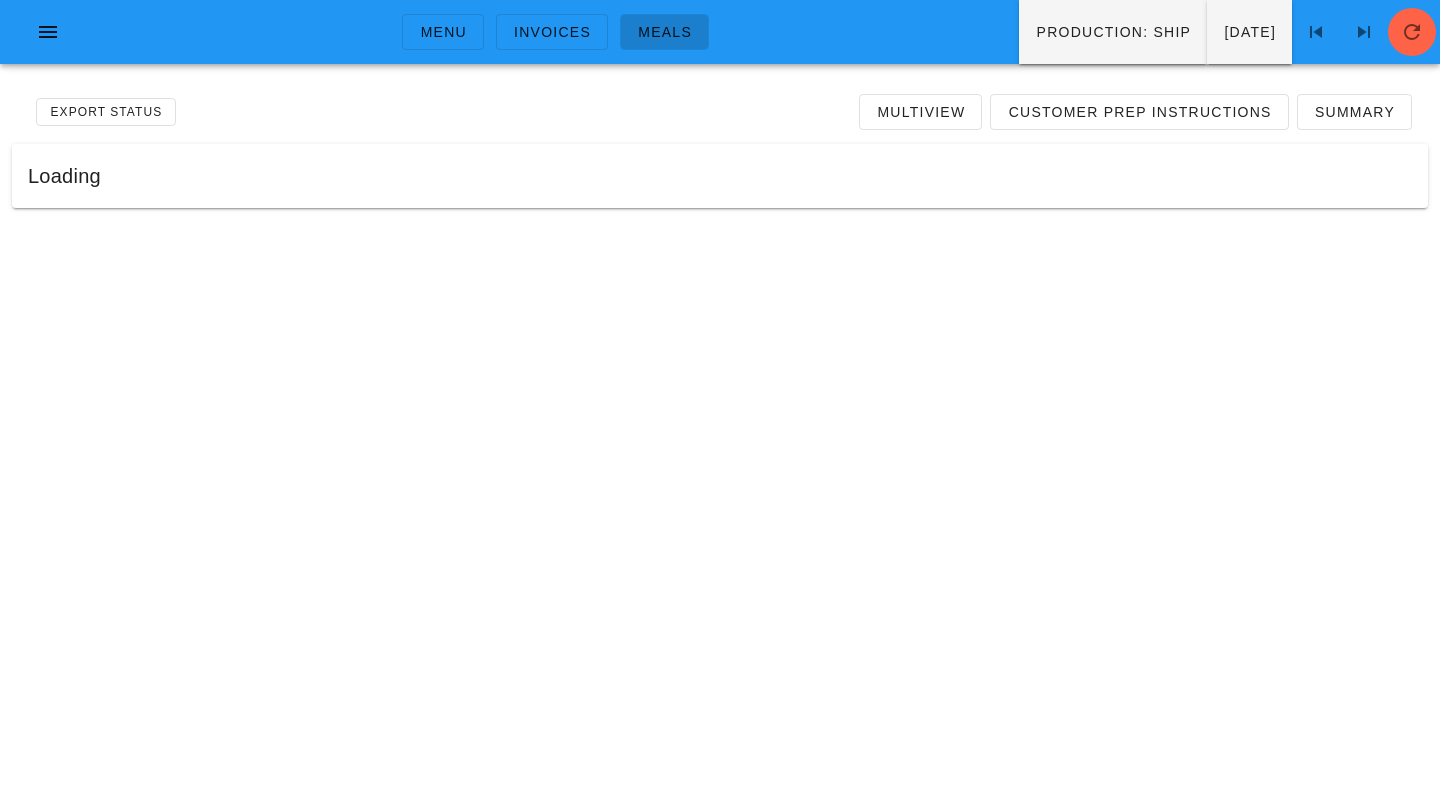 click on "Export Status  Multiview  Customer Prep Instructions  Summary" at bounding box center (720, 112) 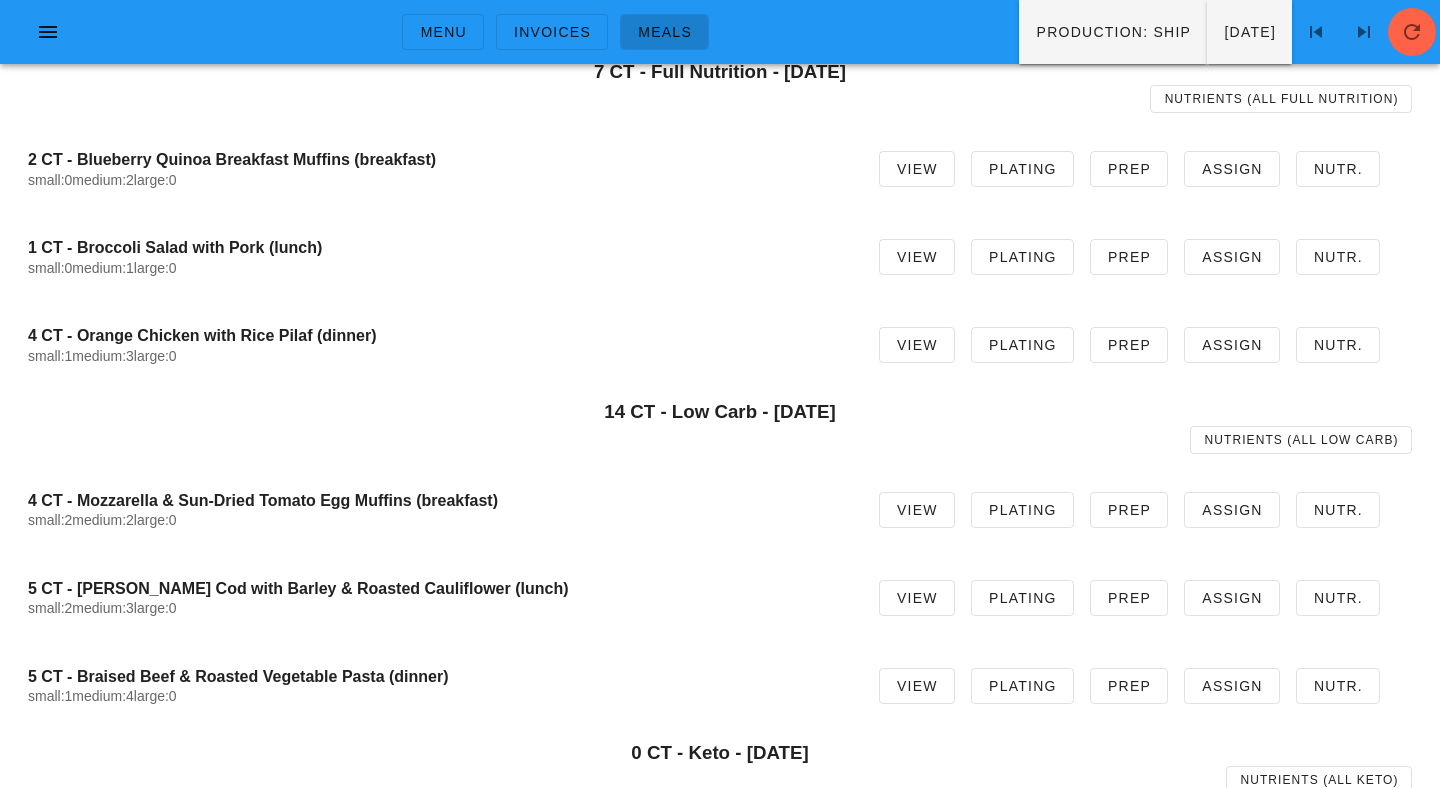 scroll, scrollTop: 0, scrollLeft: 0, axis: both 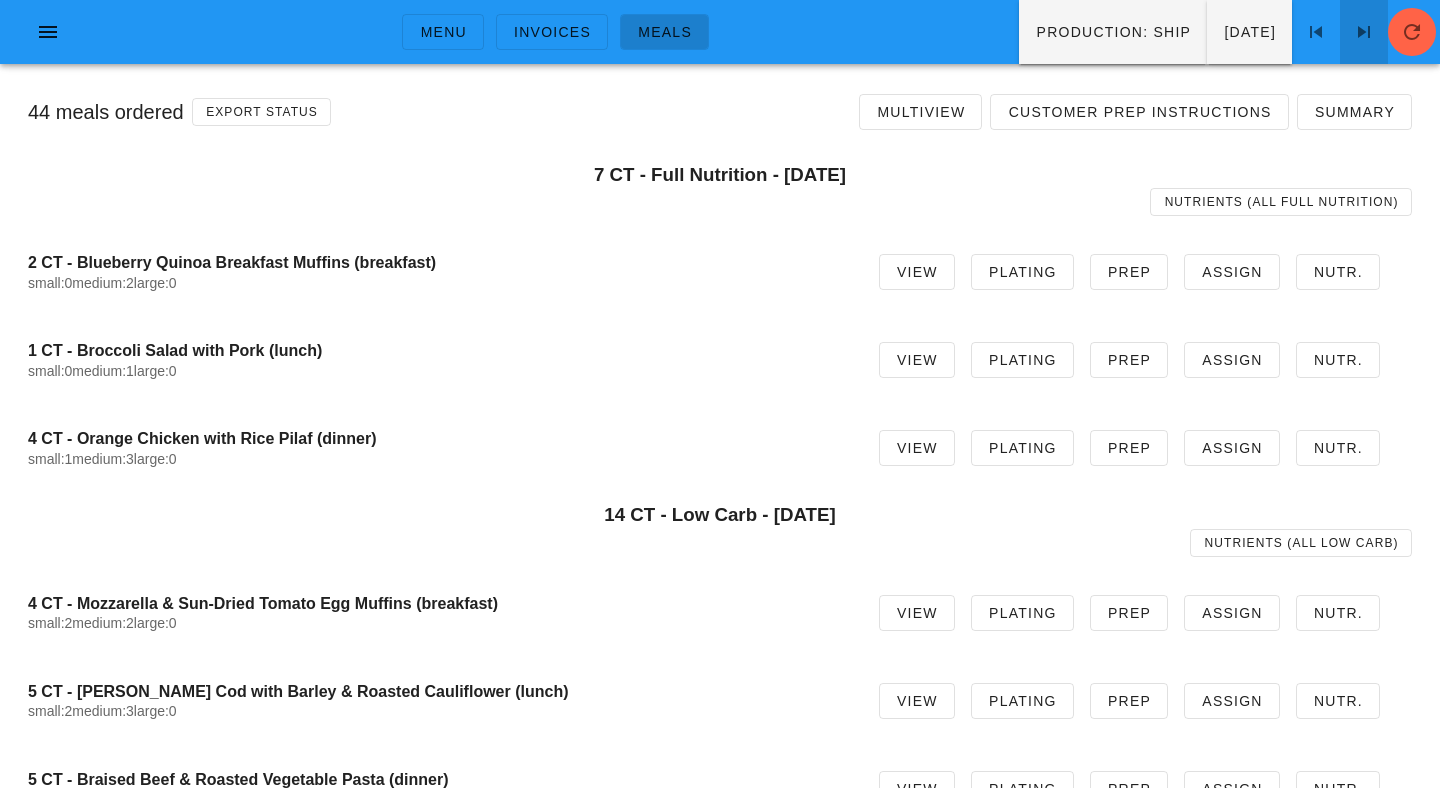 click at bounding box center (1364, 32) 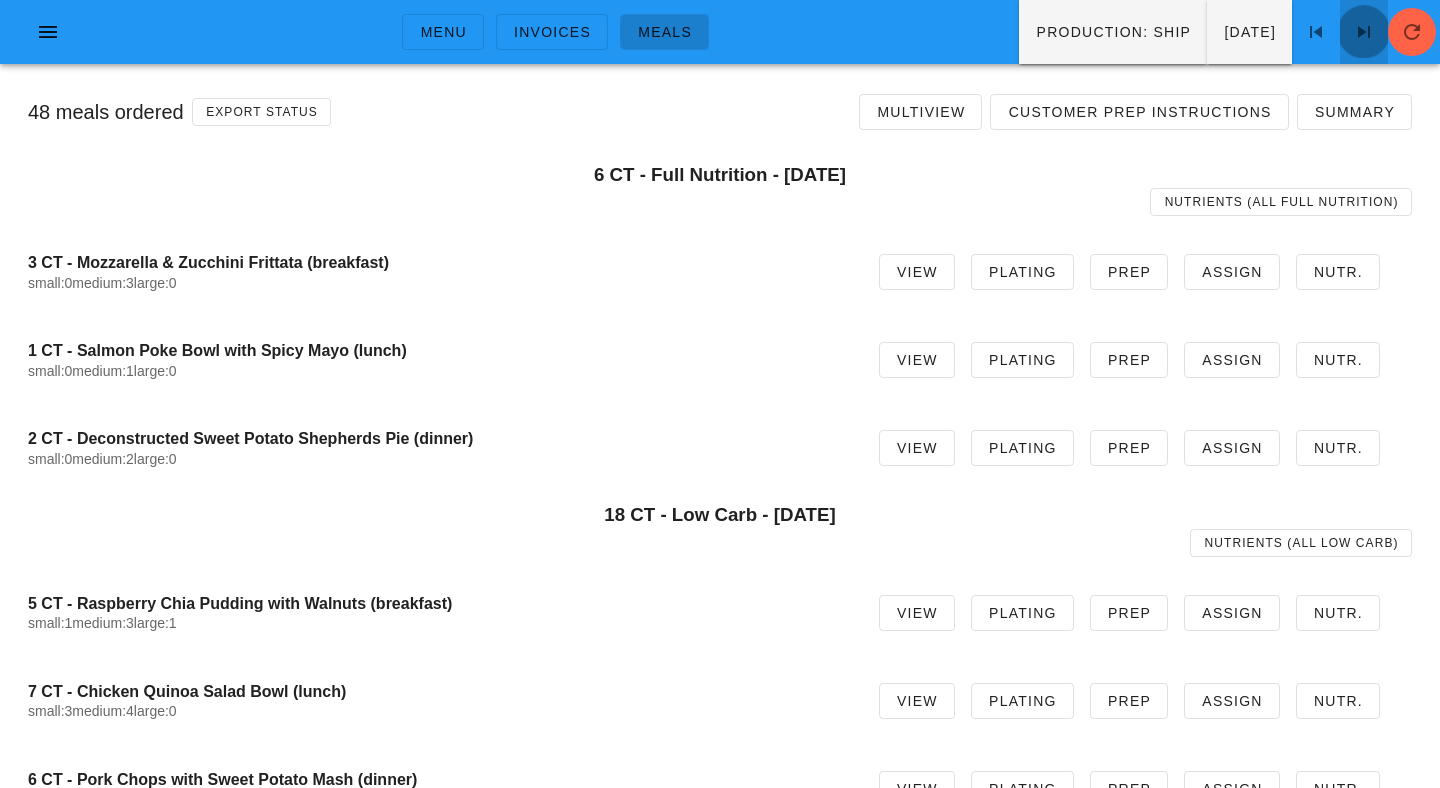 click at bounding box center [1364, 32] 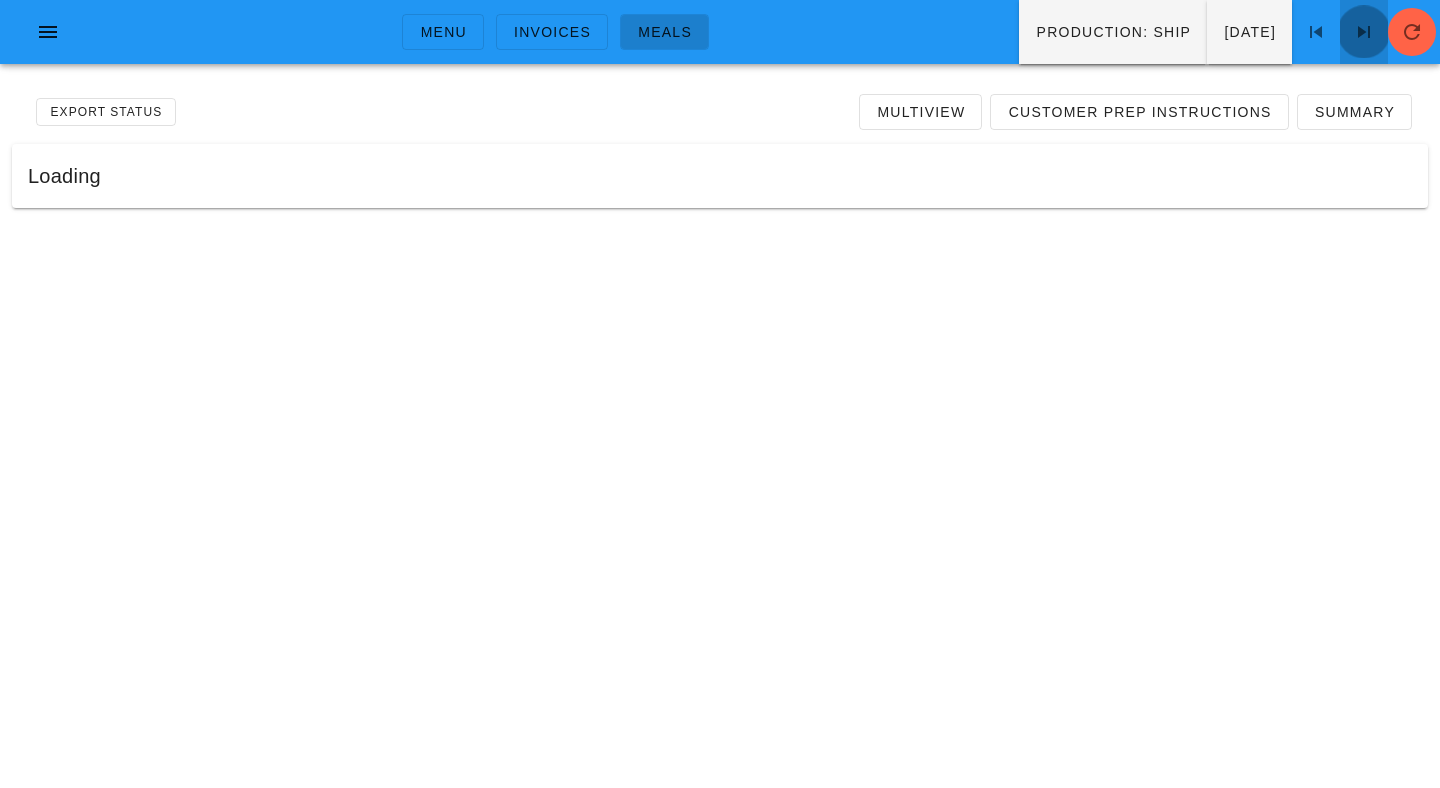 click at bounding box center (1364, 32) 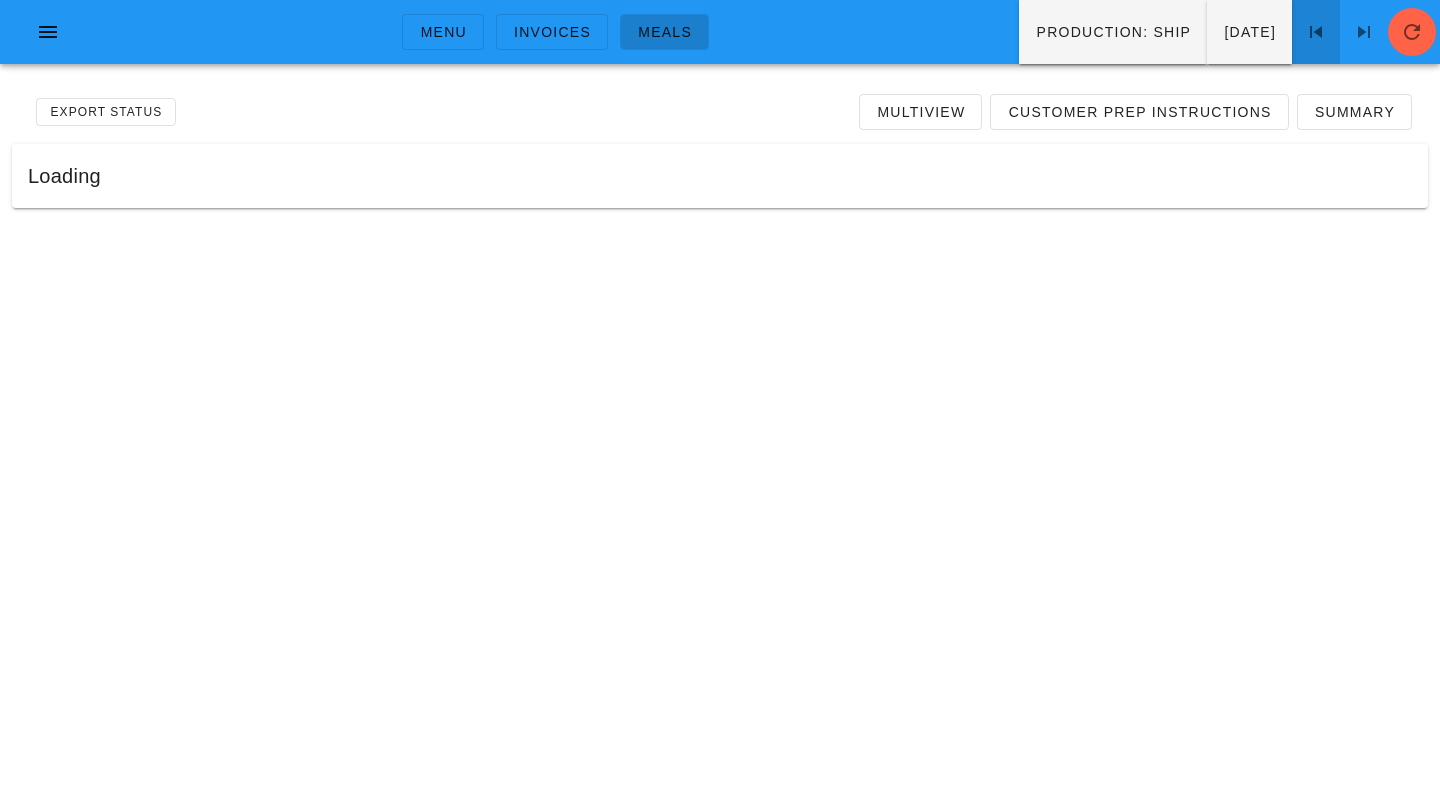 click at bounding box center (1316, 32) 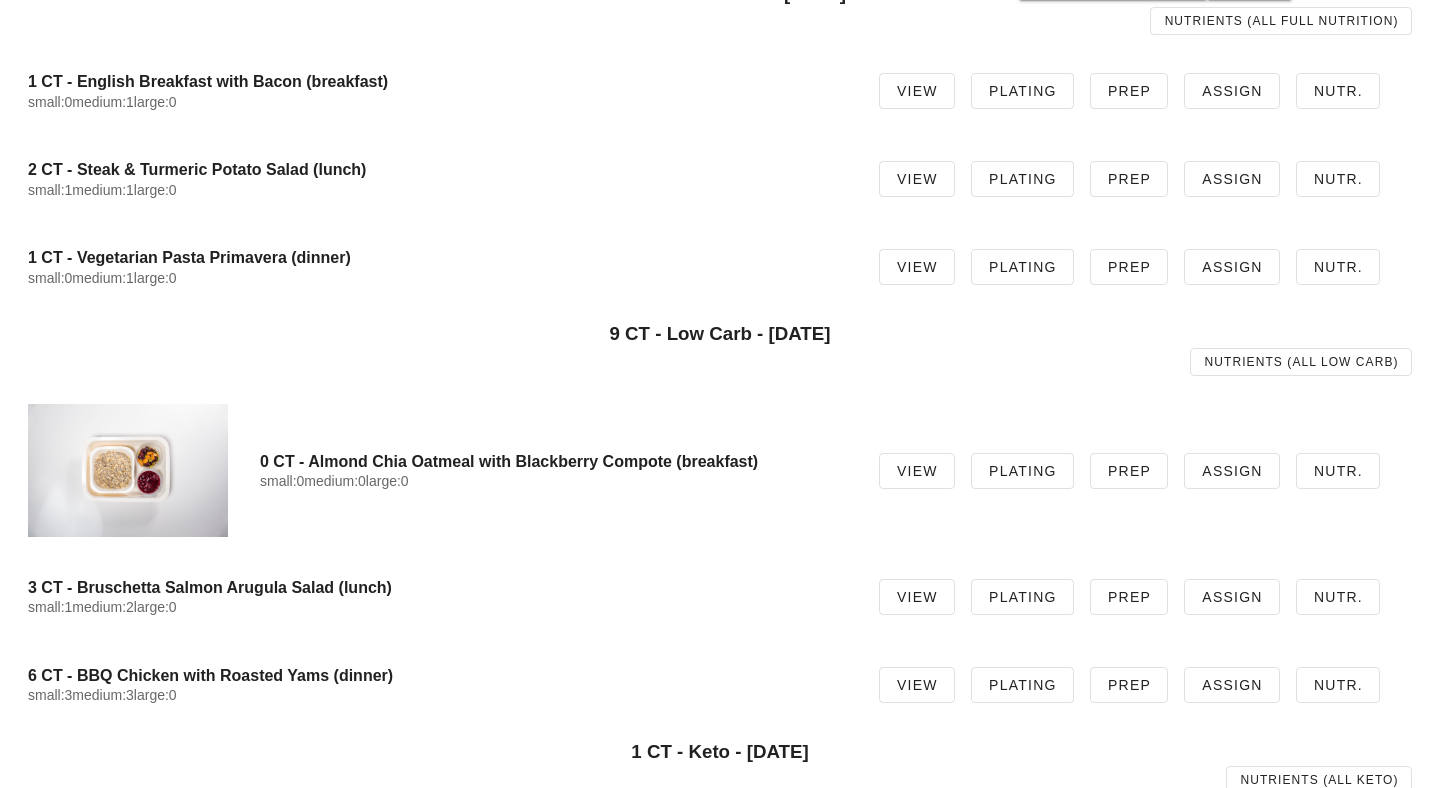scroll, scrollTop: 0, scrollLeft: 0, axis: both 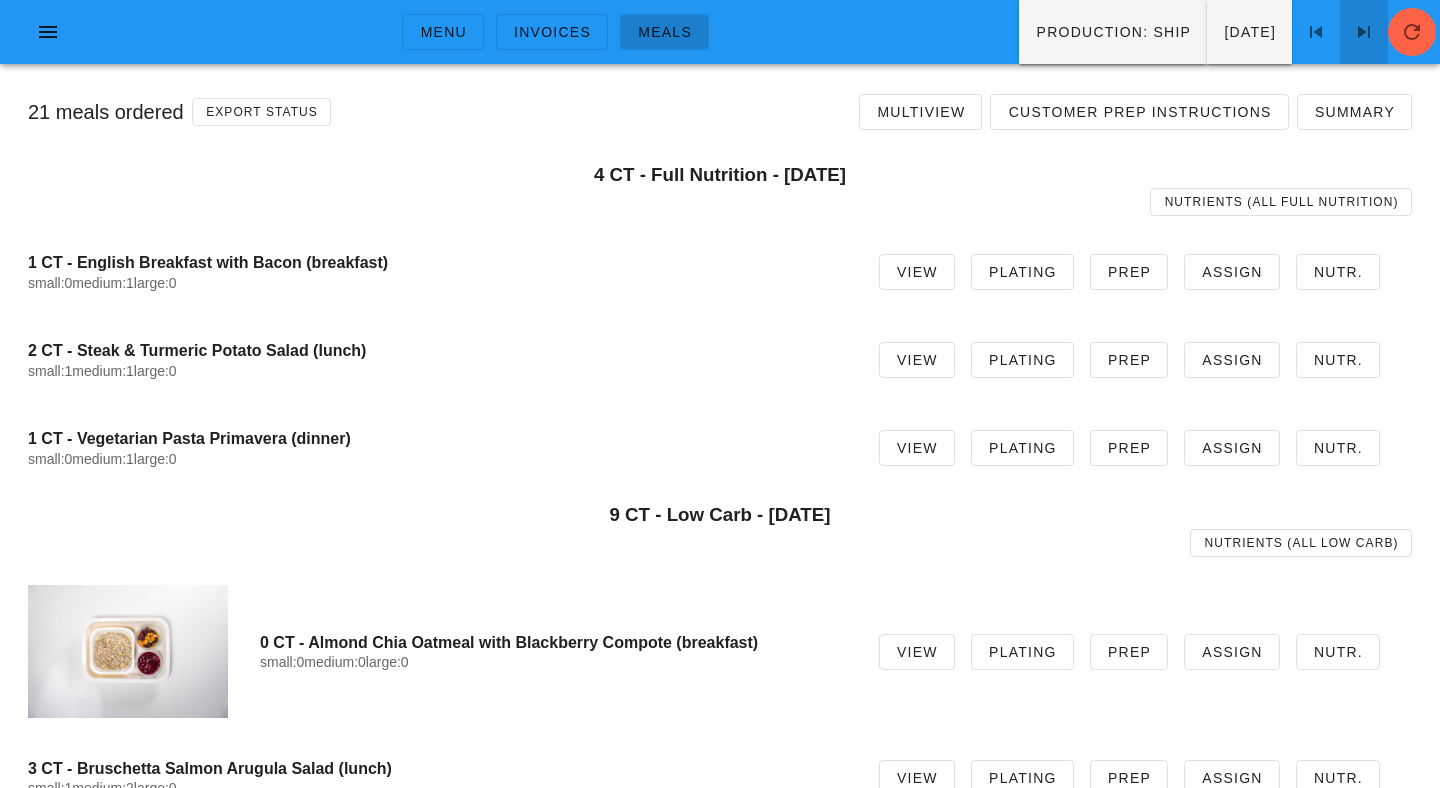 click at bounding box center [1364, 32] 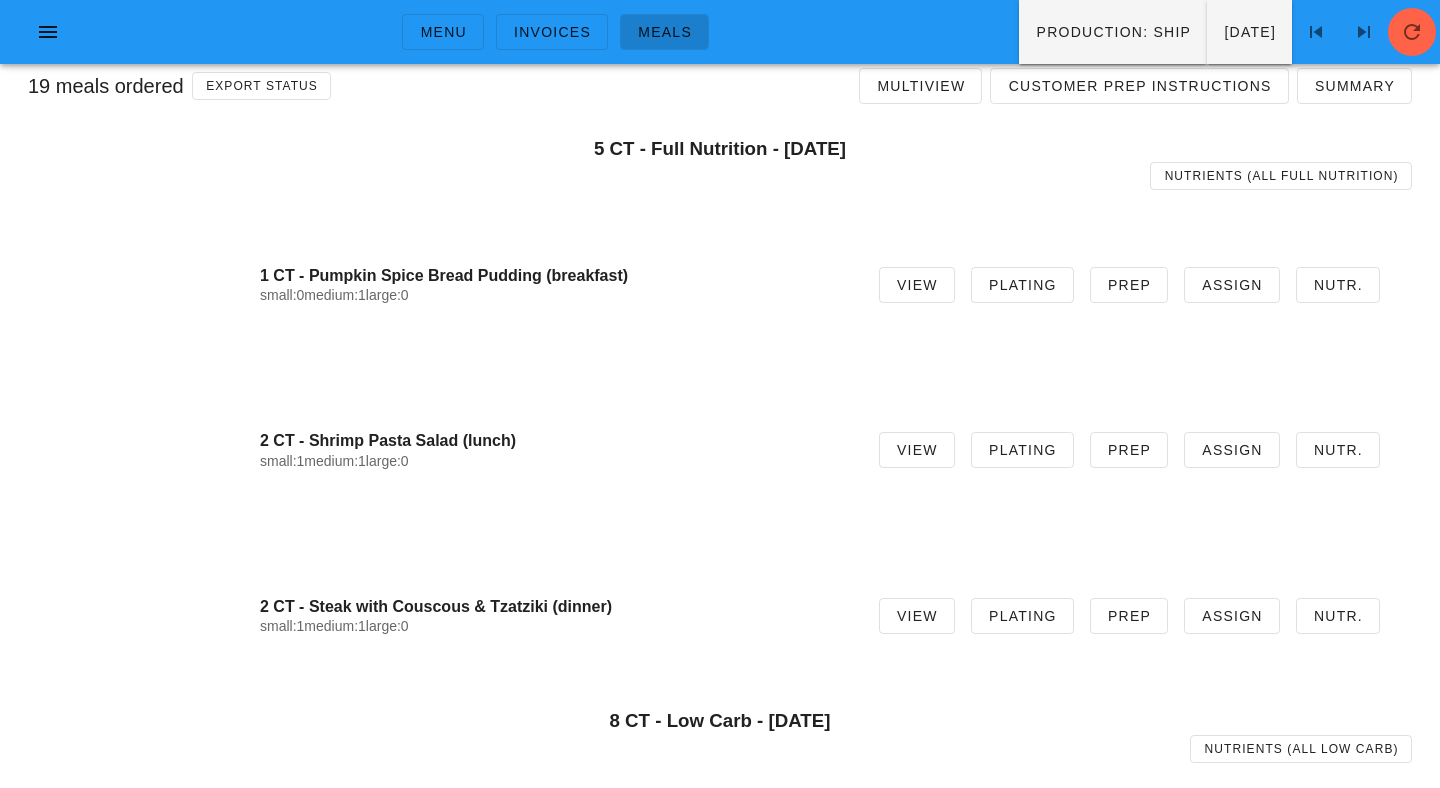 scroll, scrollTop: 0, scrollLeft: 0, axis: both 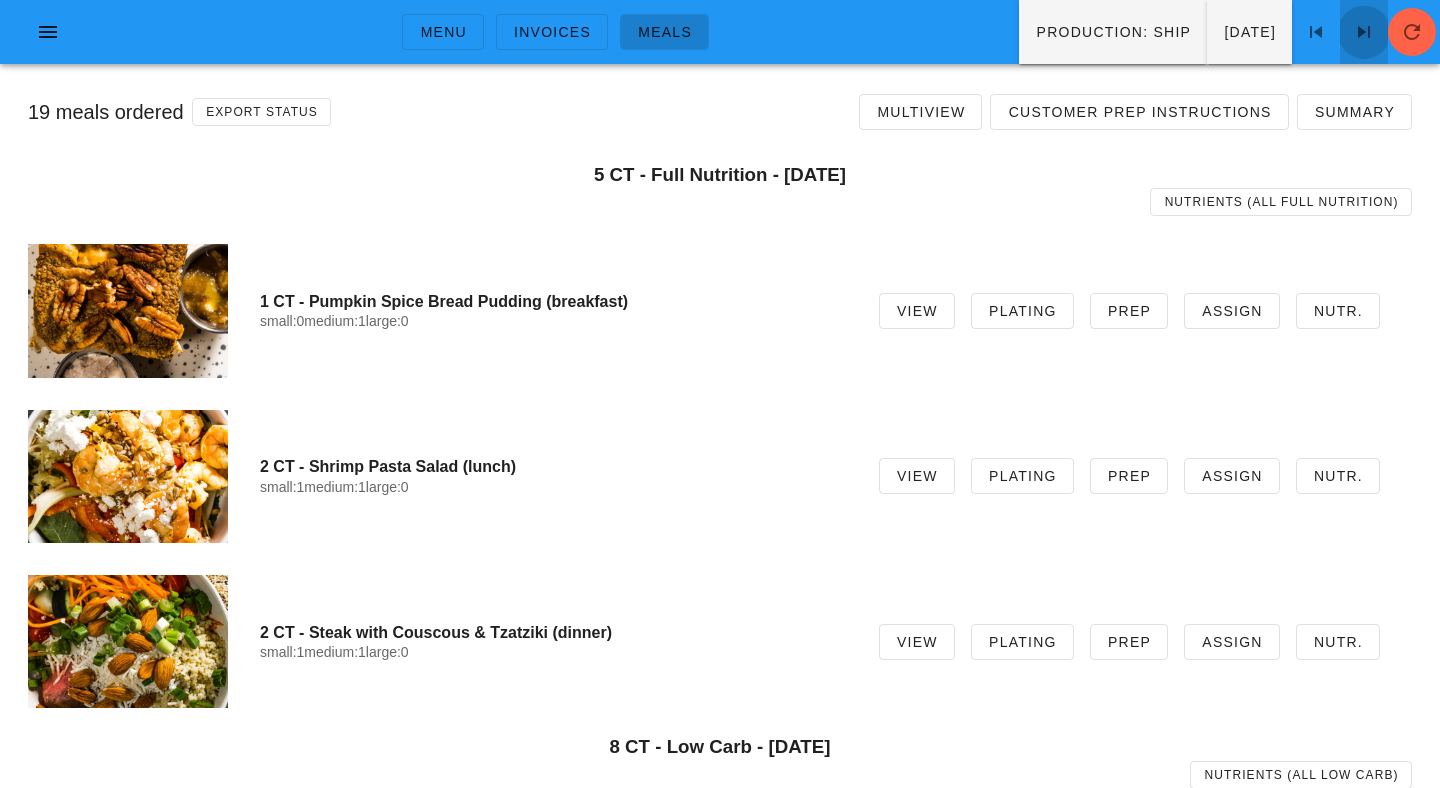 click at bounding box center (1364, 32) 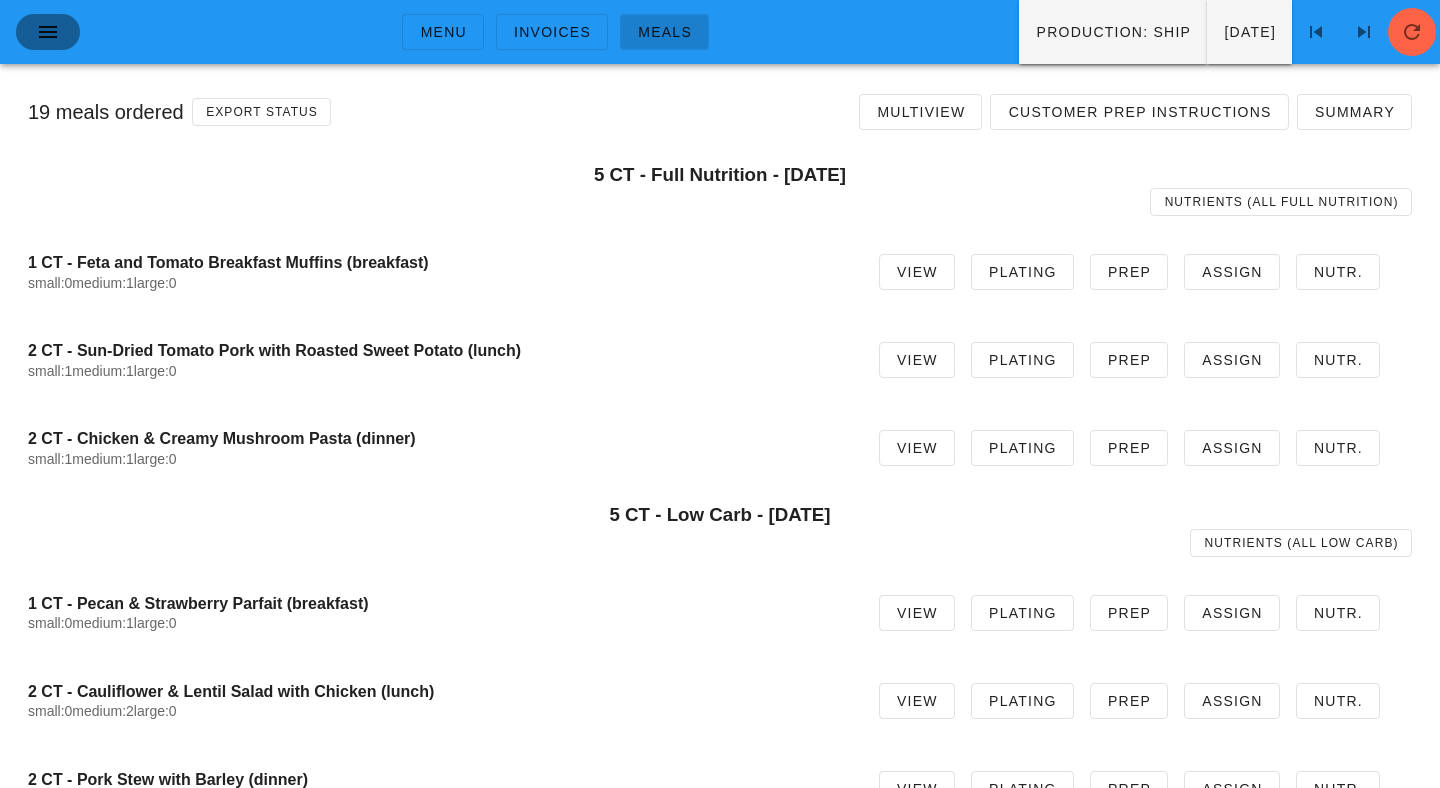 click at bounding box center [48, 32] 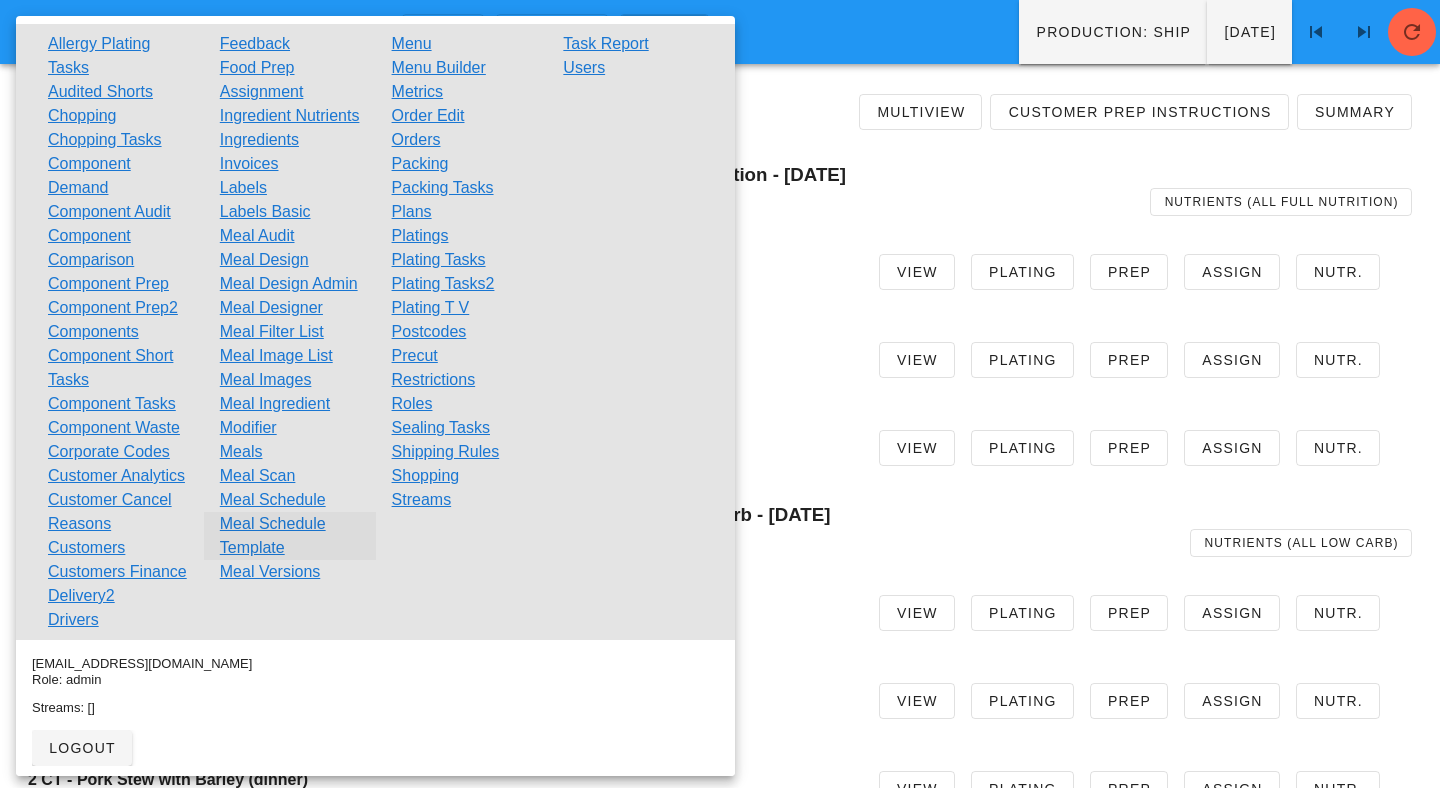 click on "Meal Schedule Template" at bounding box center [290, 536] 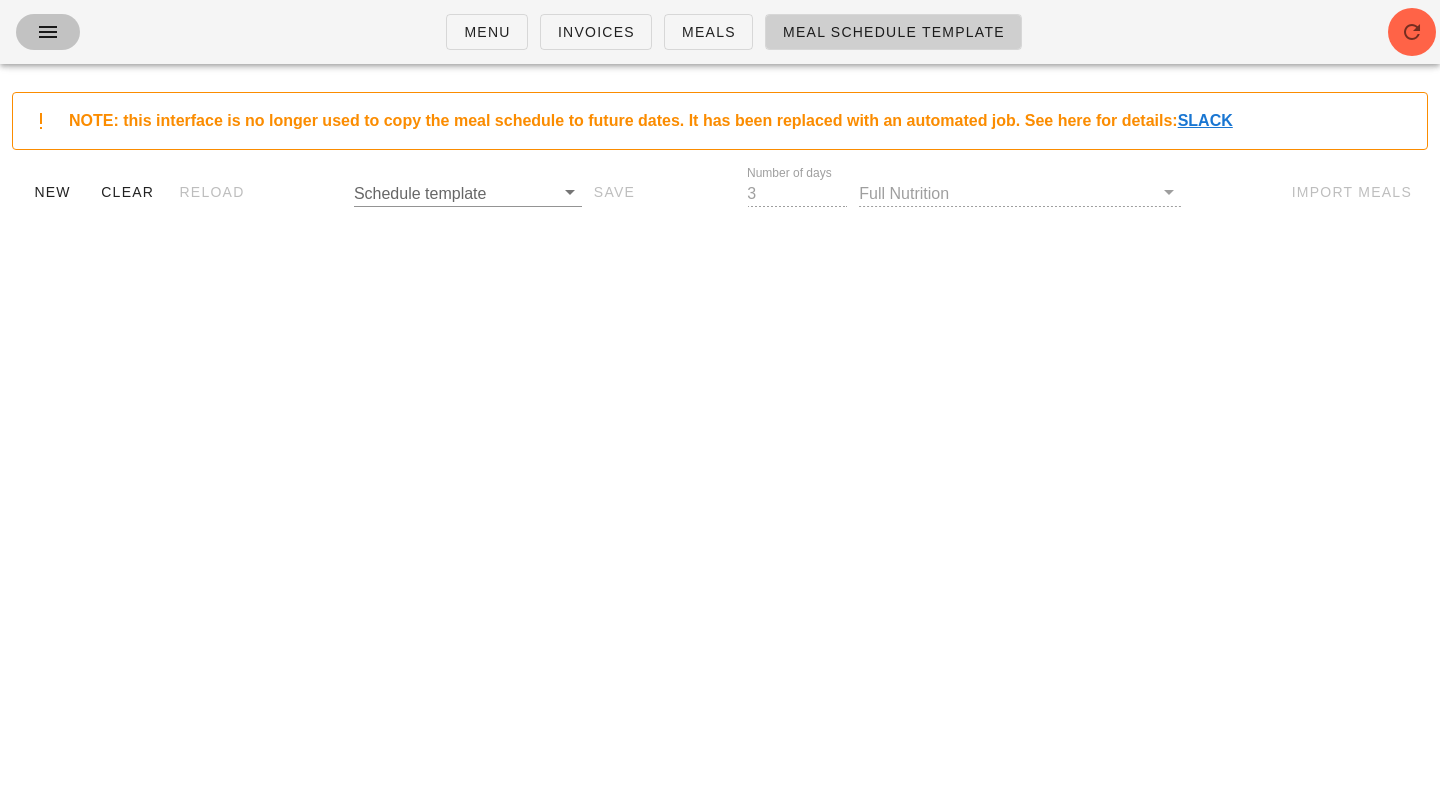 click at bounding box center (48, 32) 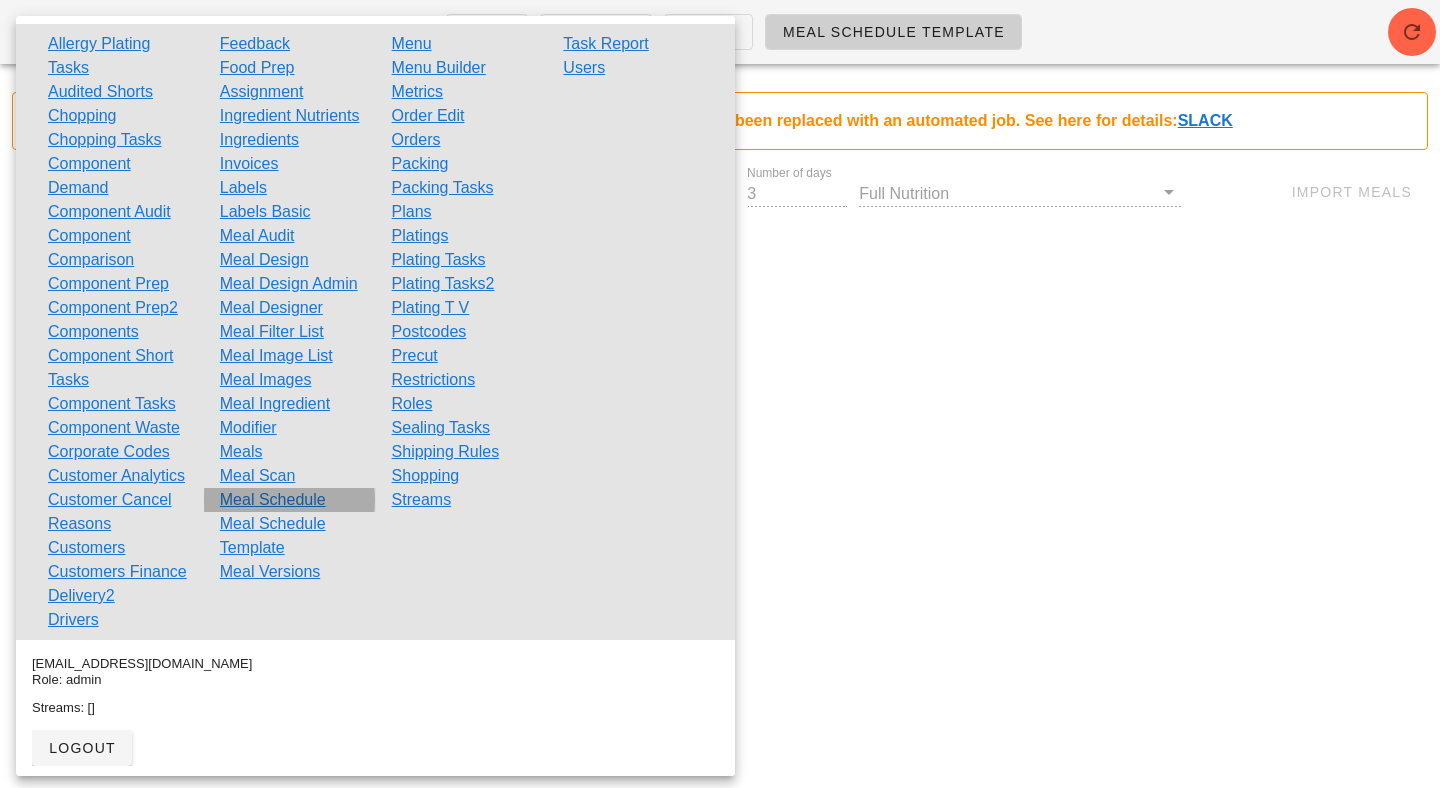 click on "Meal Schedule" at bounding box center [273, 500] 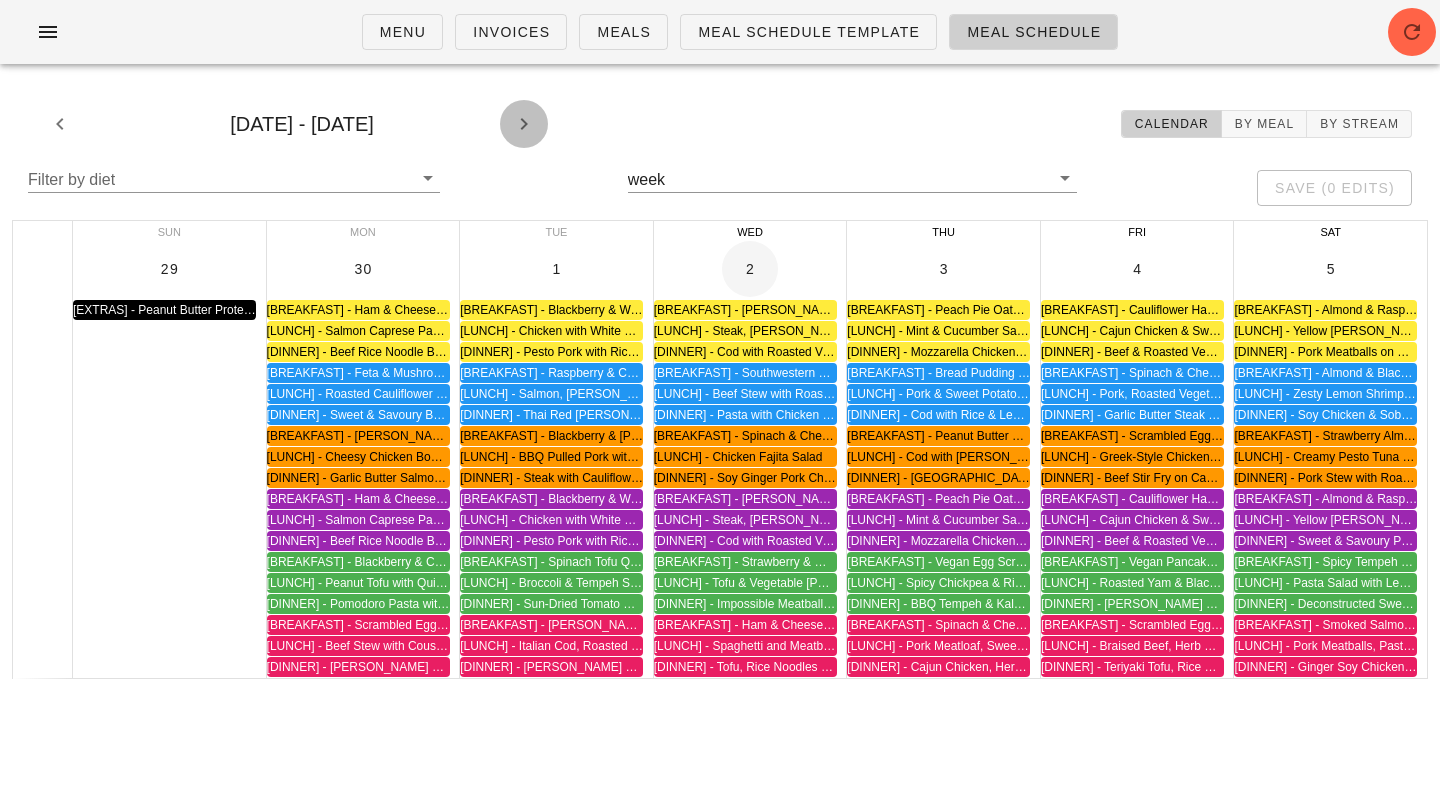 click at bounding box center [524, 124] 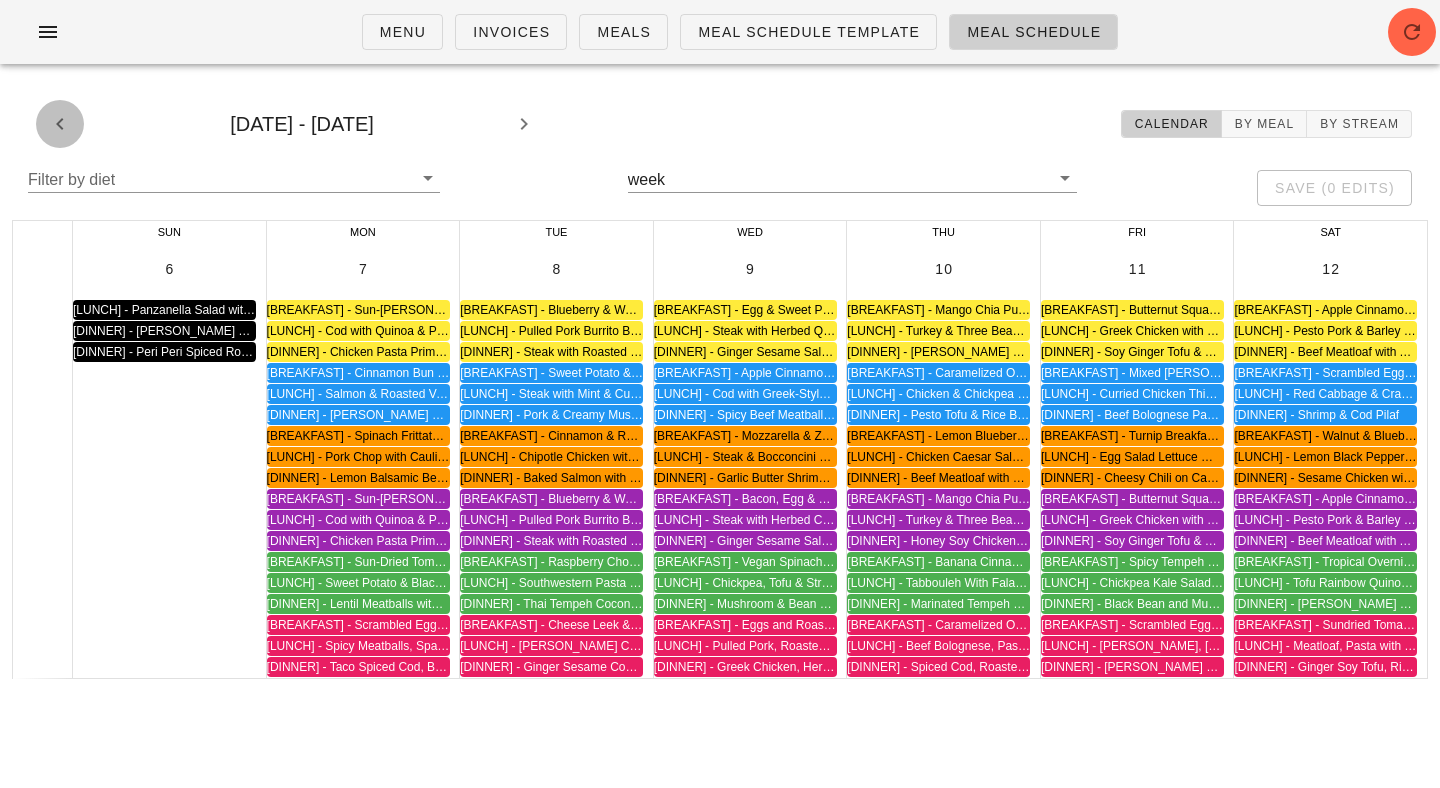 click at bounding box center [60, 124] 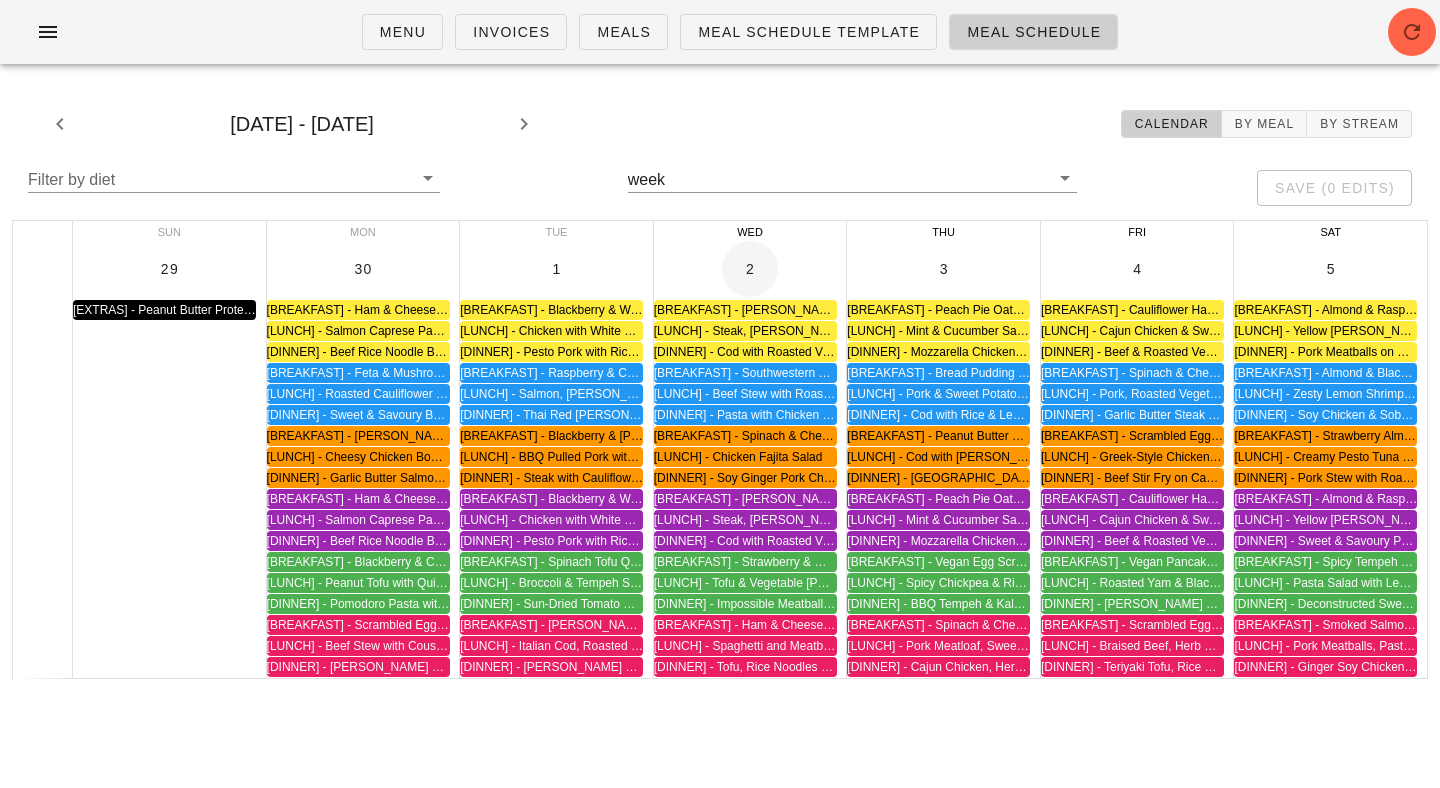 click on "[LUNCH] - Steak, Quinoa & Arugula Salad" at bounding box center (796, 331) 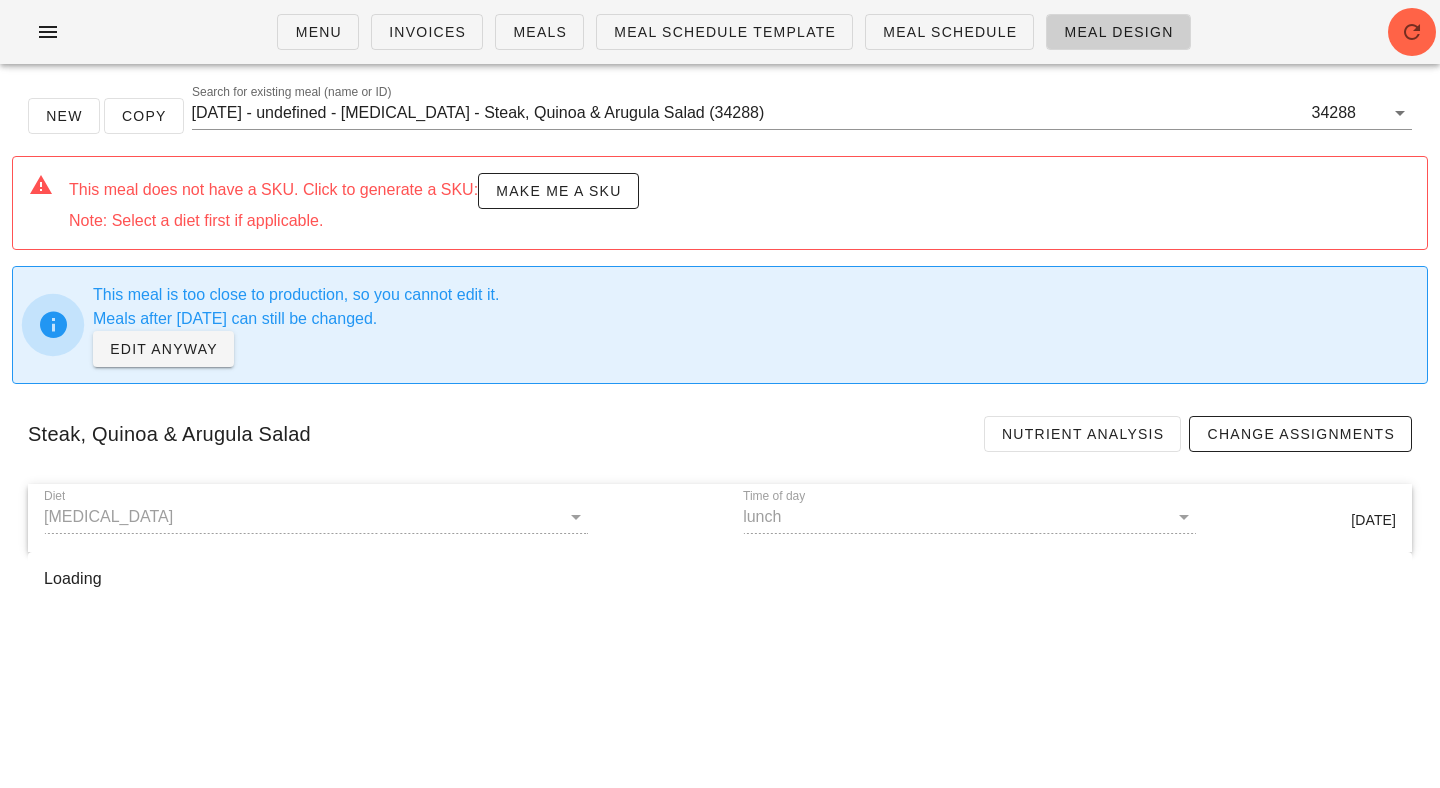 type 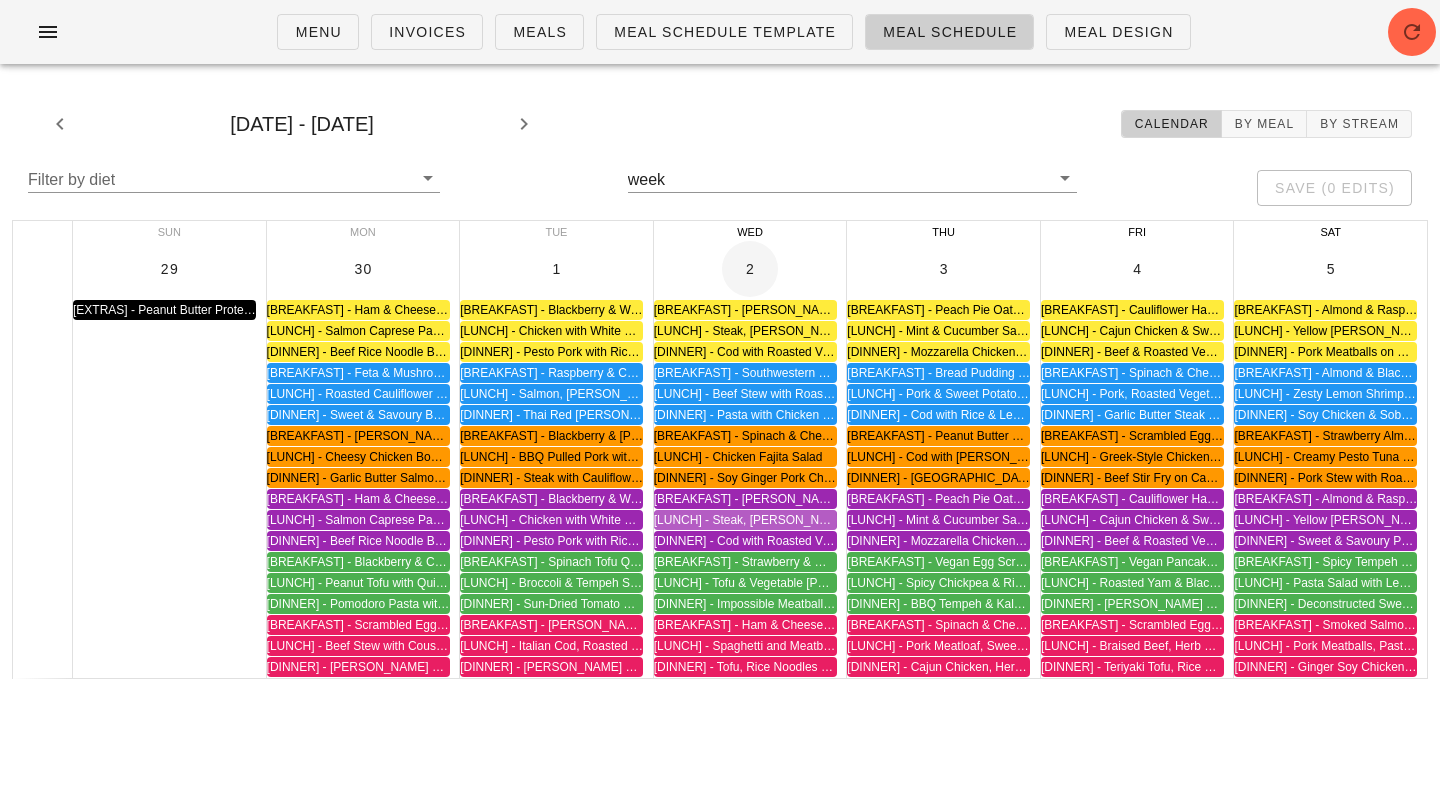click on "[LUNCH] - Steak, Quinoa & Arugula Salad" at bounding box center (796, 520) 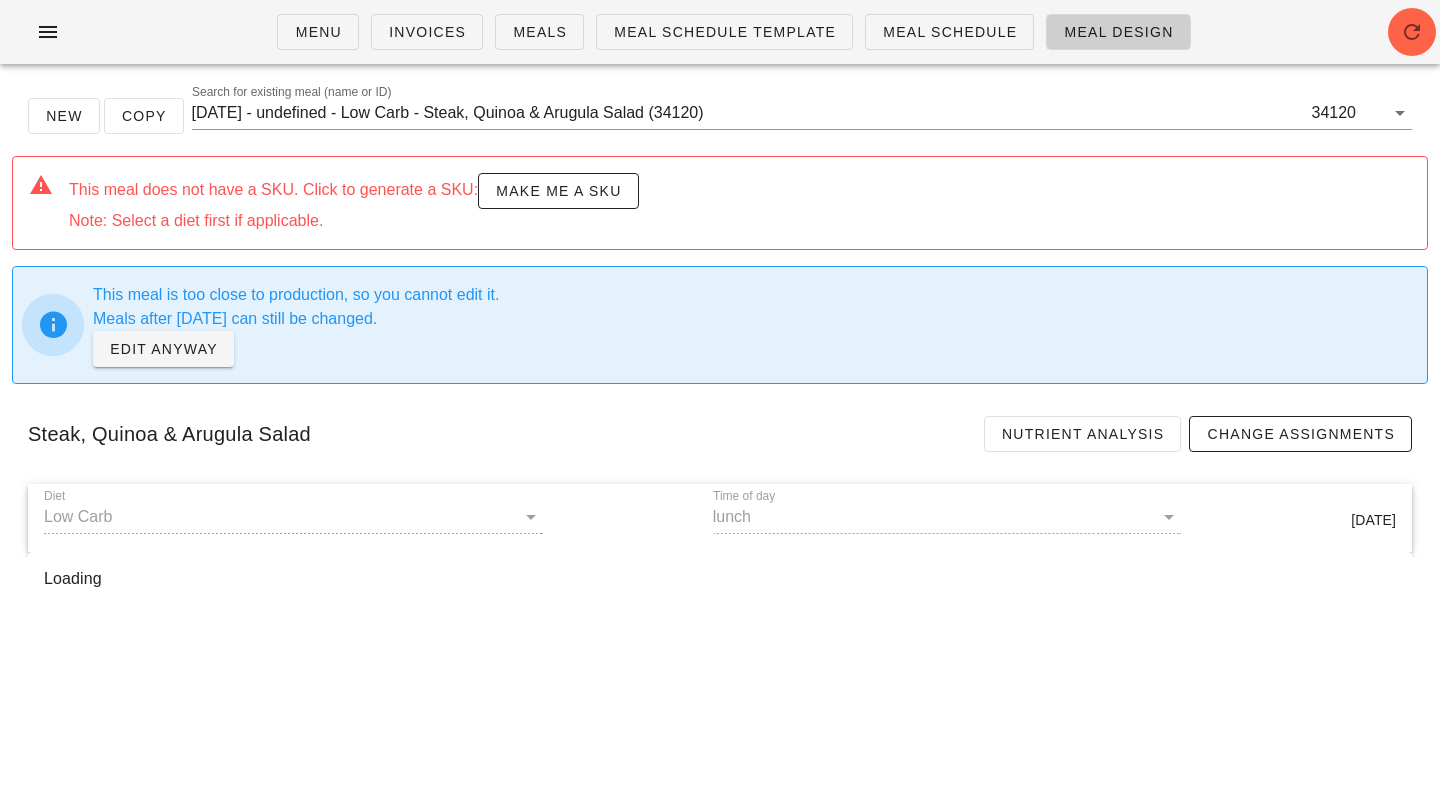 type 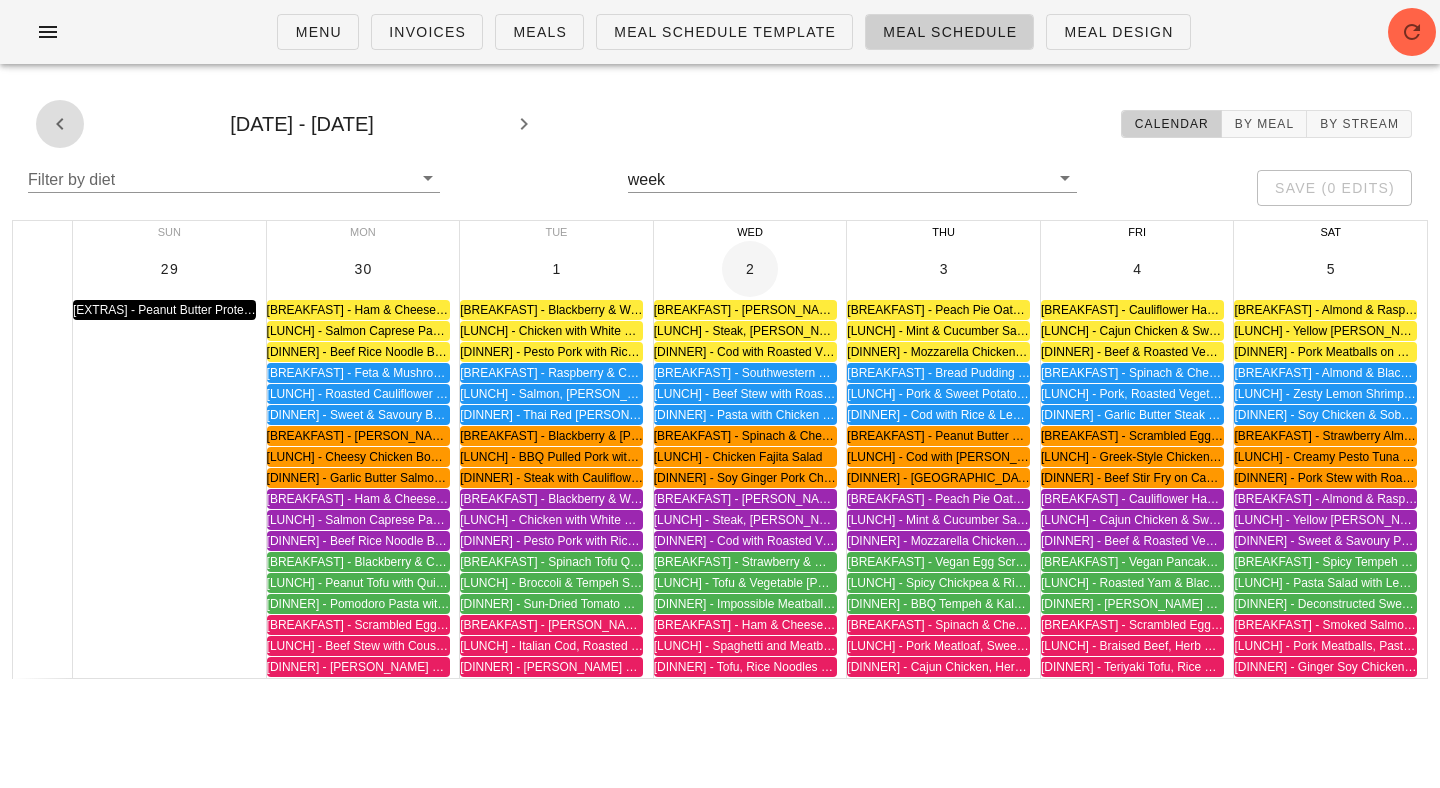 click at bounding box center (60, 124) 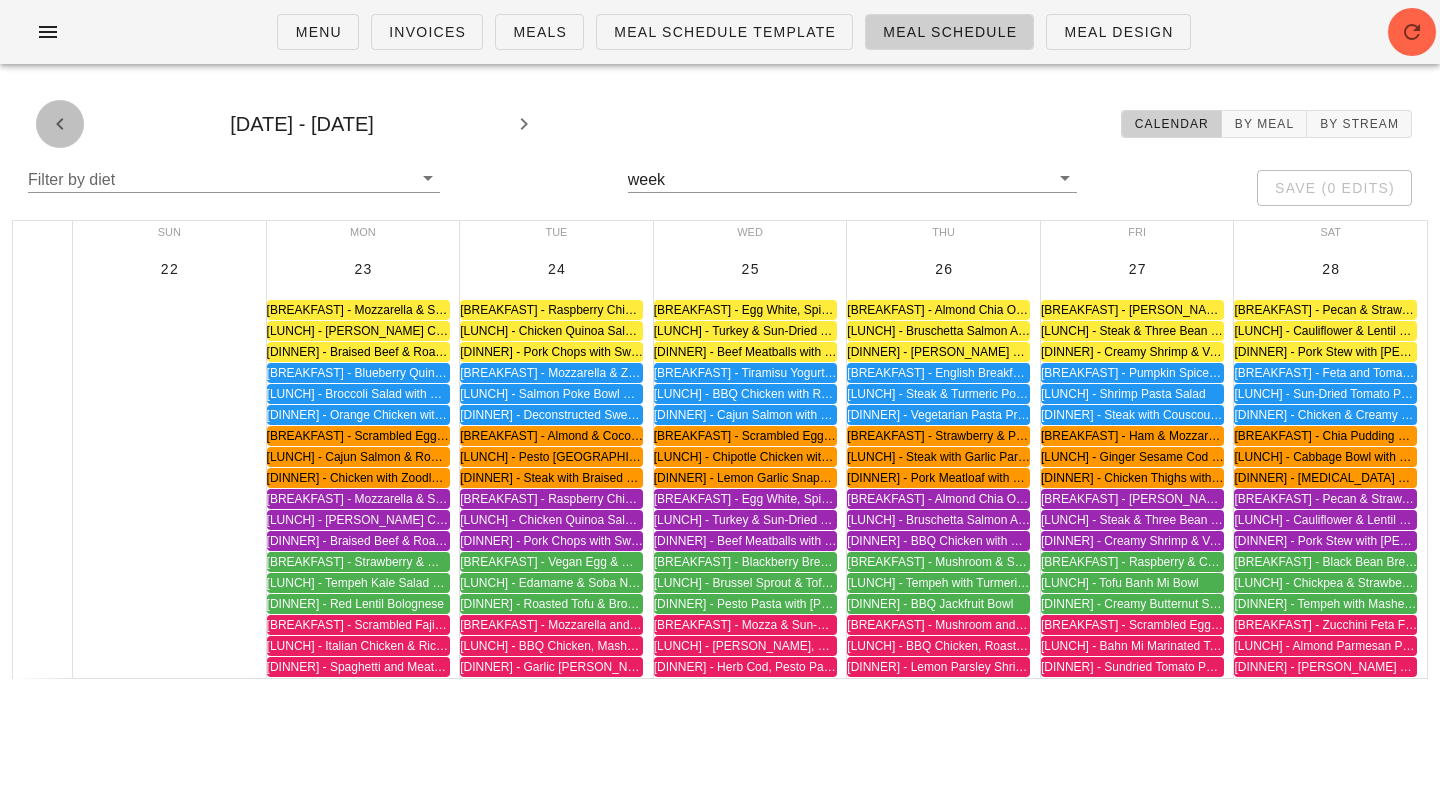 click at bounding box center [60, 124] 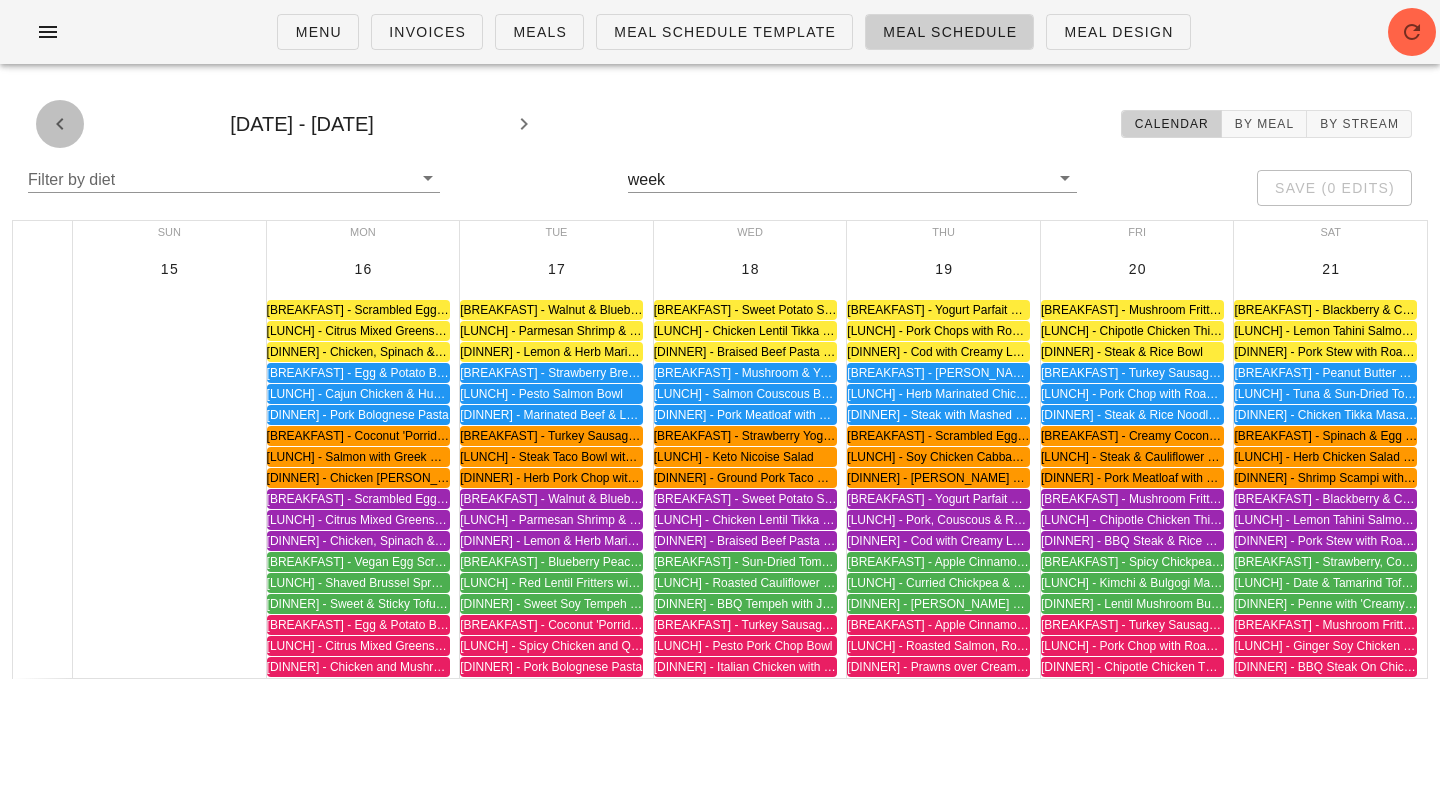 click at bounding box center [60, 124] 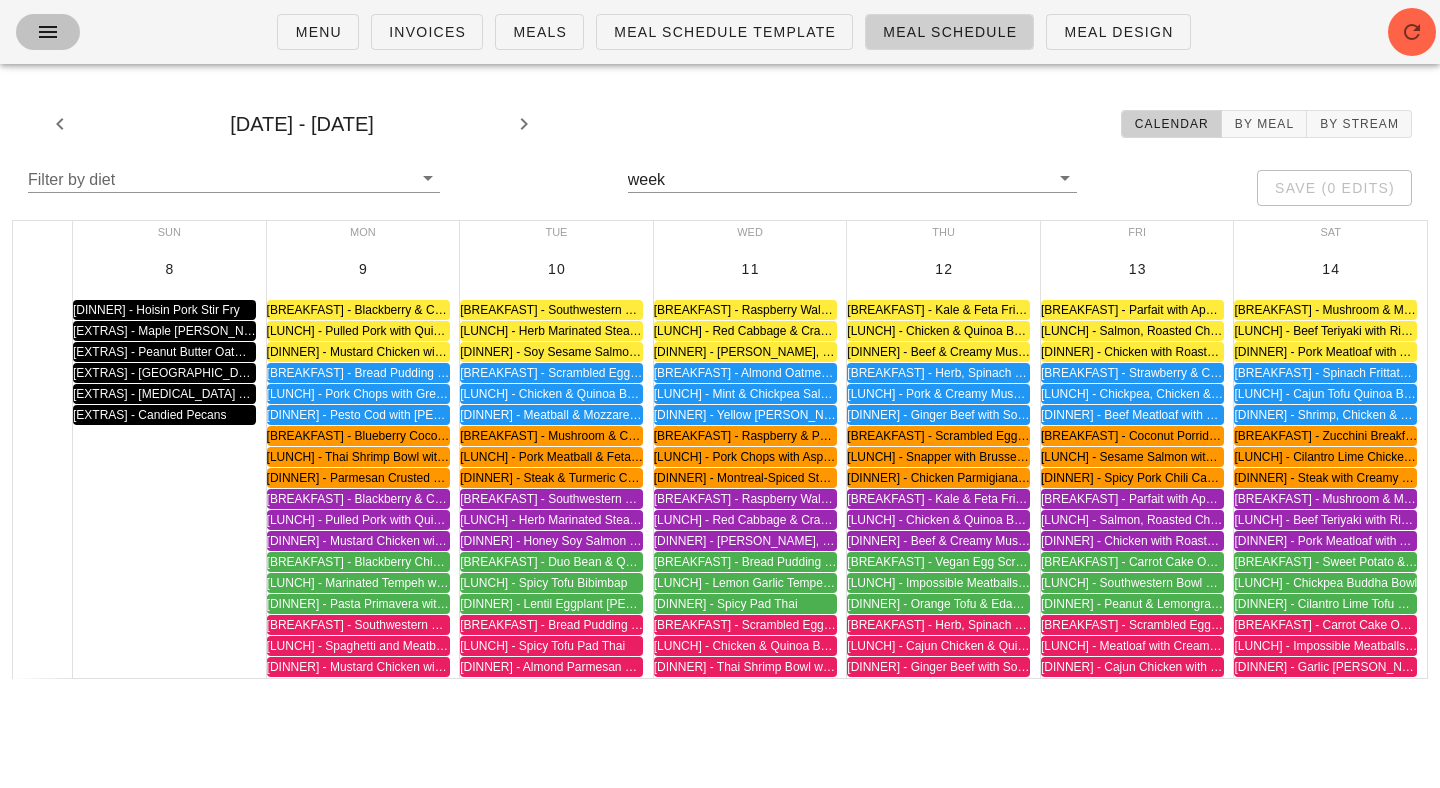 click at bounding box center (48, 32) 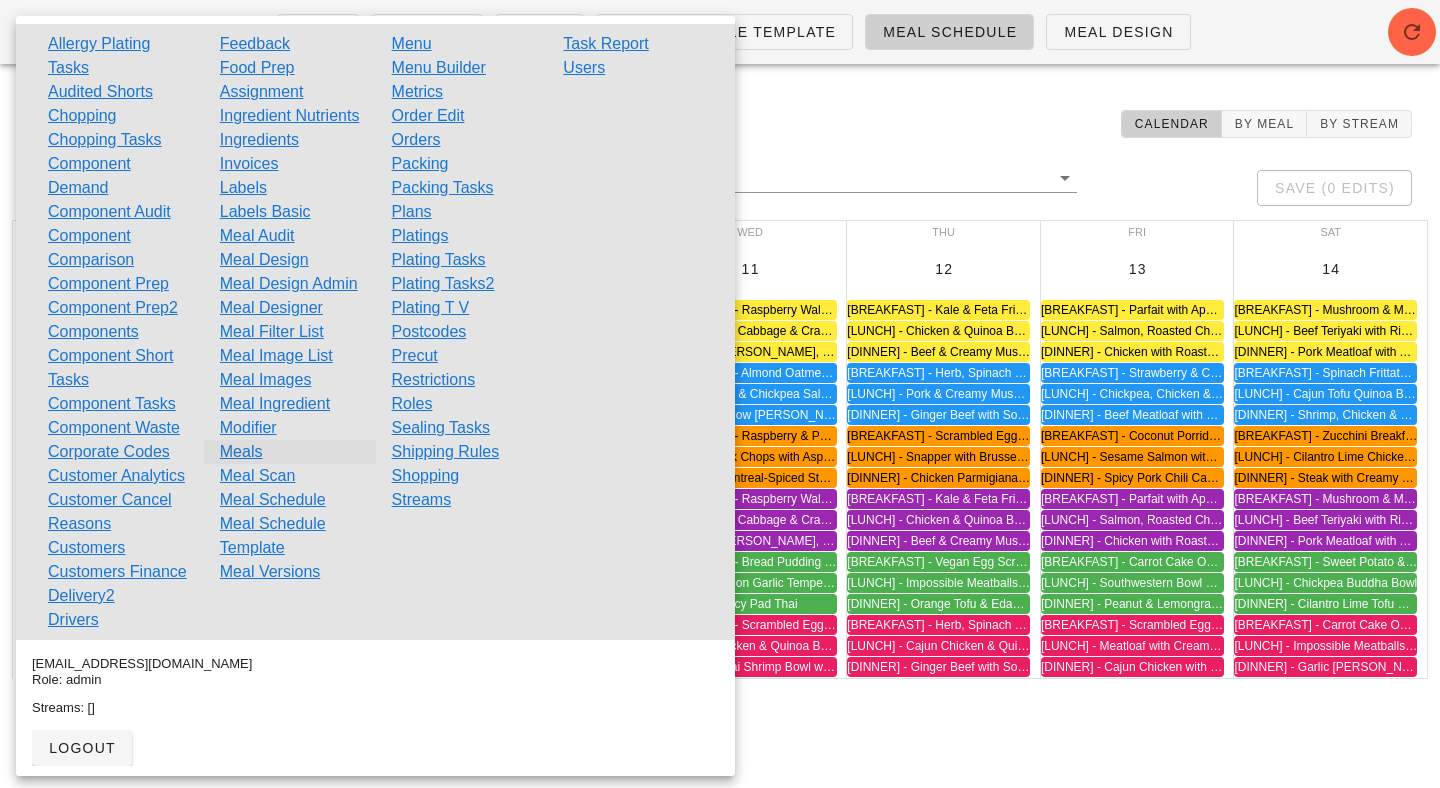 click on "Meals" at bounding box center (241, 452) 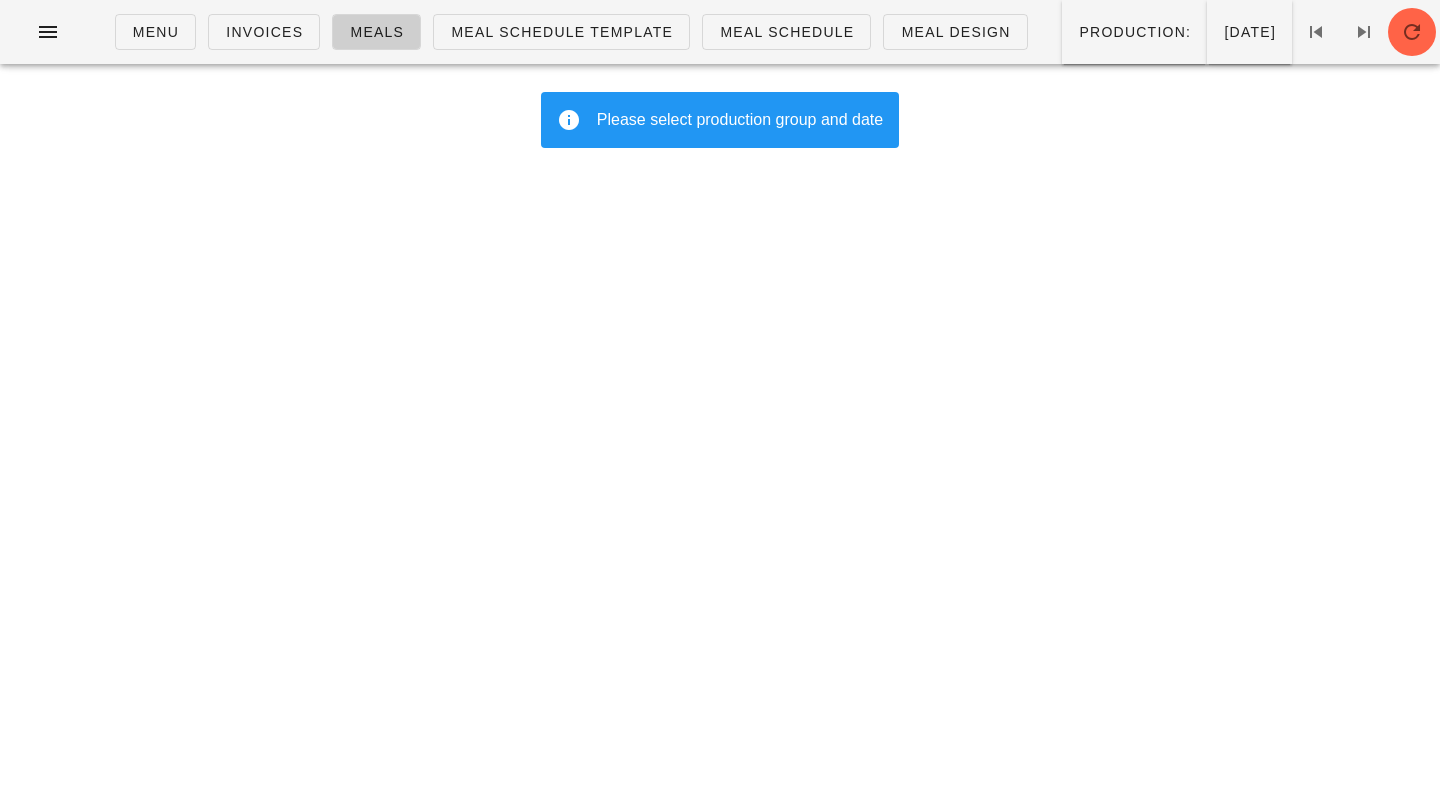 click on "Please select production group and date" at bounding box center [720, 120] 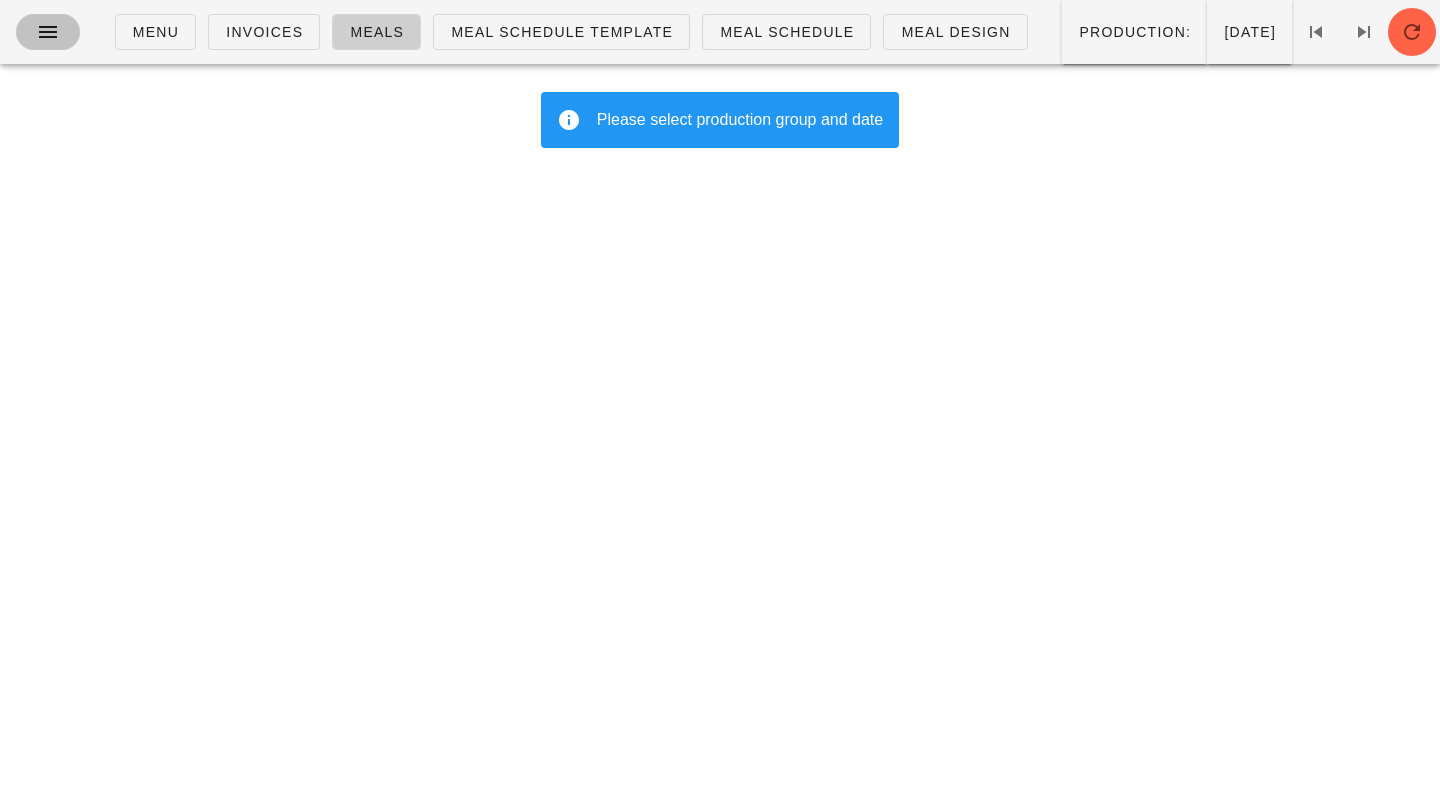 click at bounding box center (48, 32) 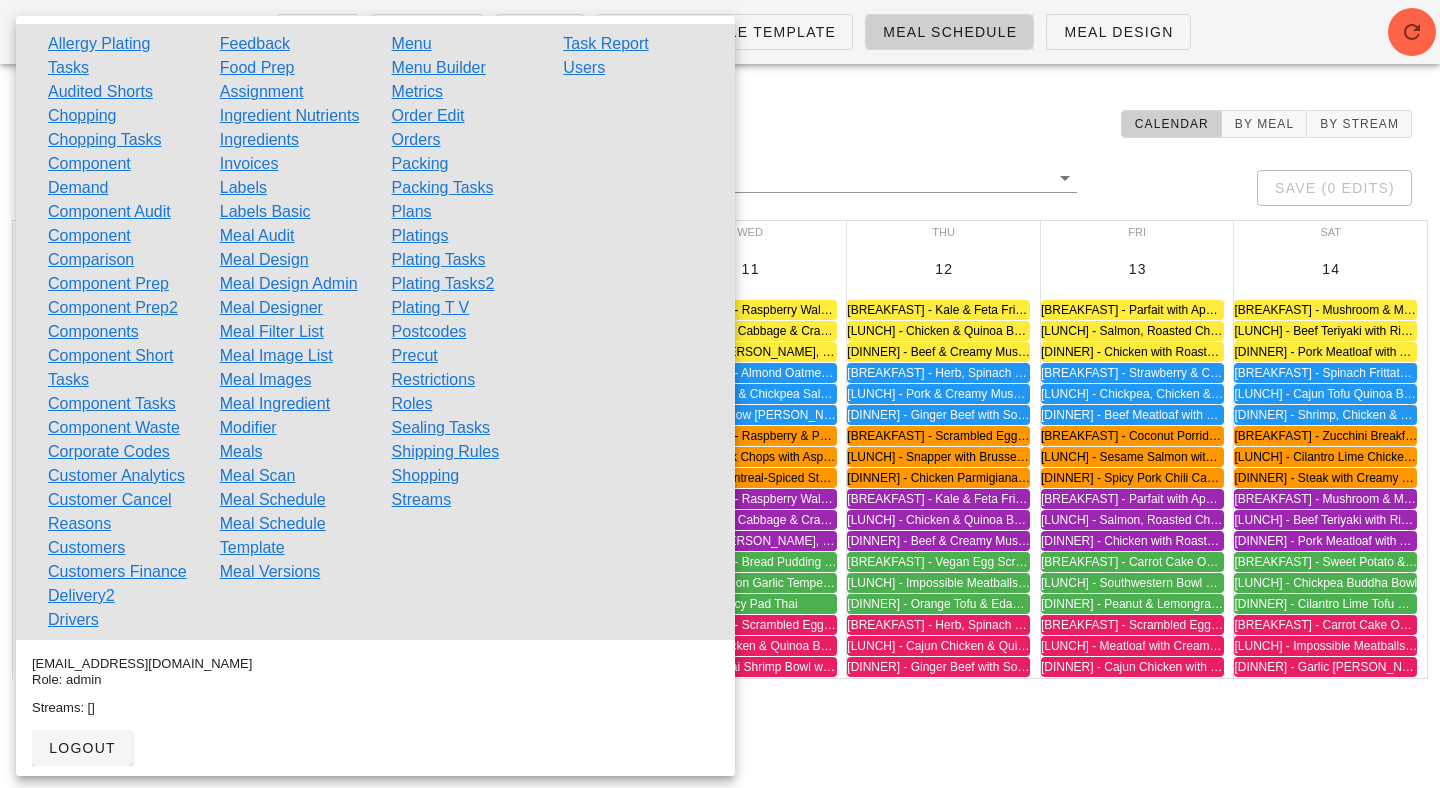 click on "Sunday Jun 08 - Saturday Jun 14 Calendar By Meal By Stream" at bounding box center (720, 124) 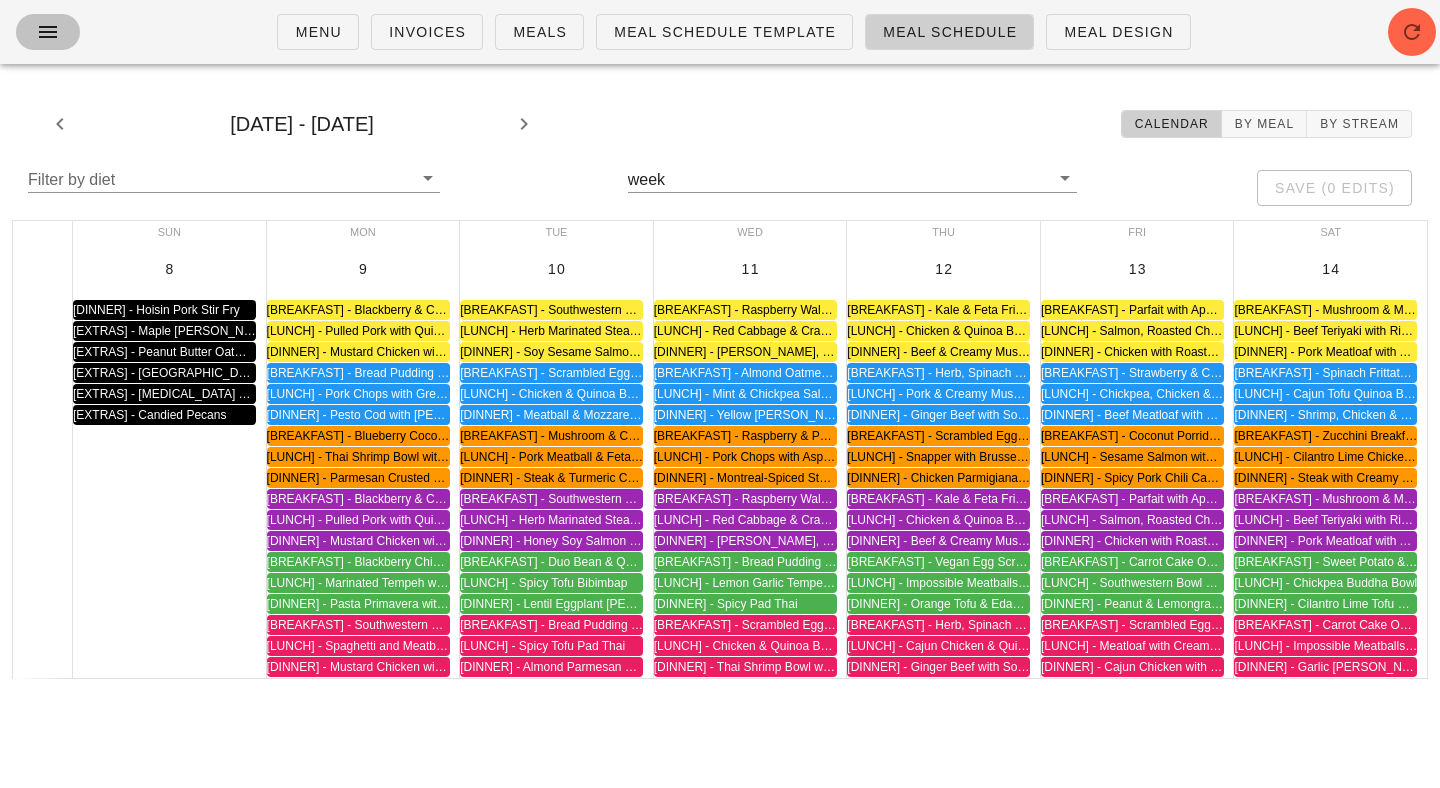 click at bounding box center [48, 32] 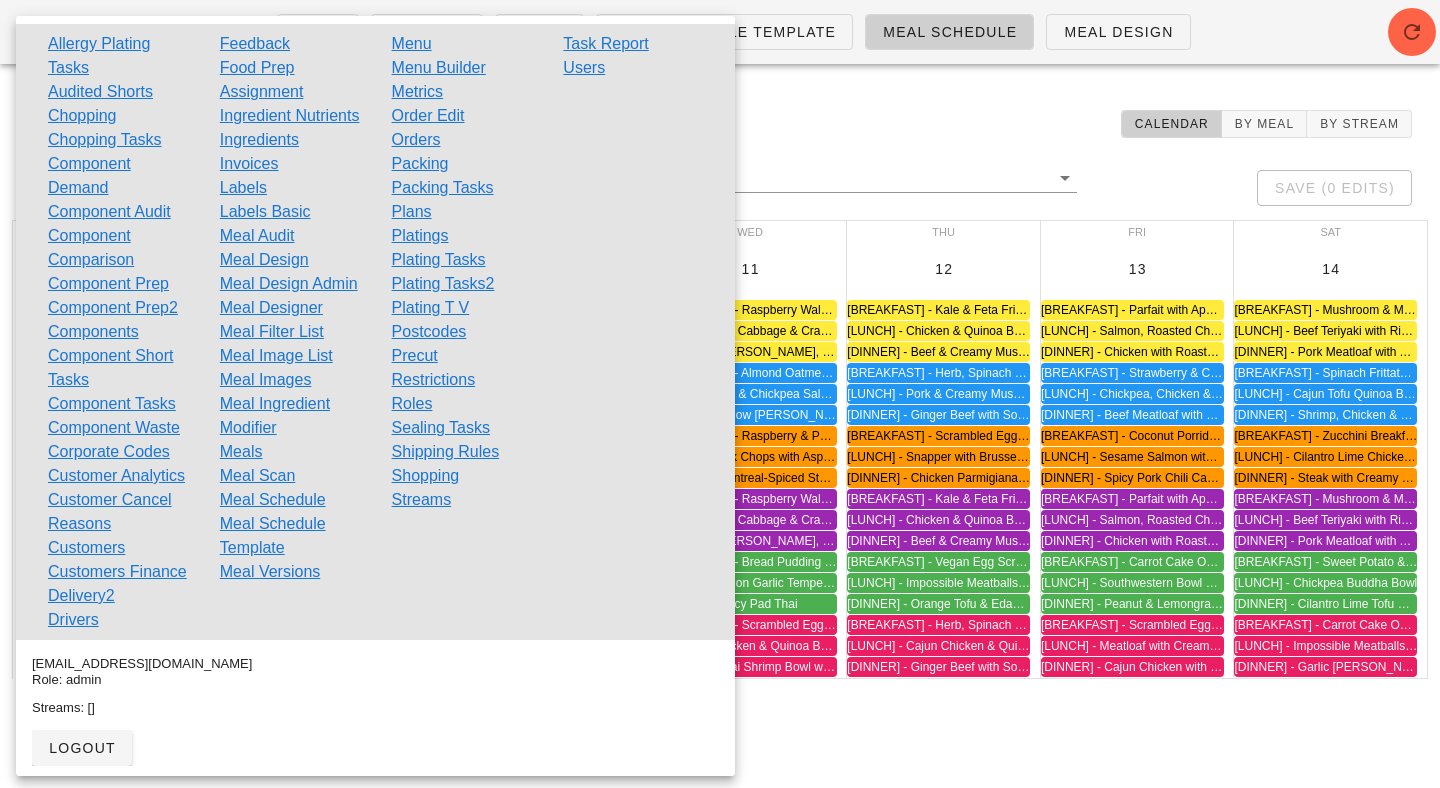 click on "Sunday Jun 08 - Saturday Jun 14 Calendar By Meal By Stream" at bounding box center (720, 124) 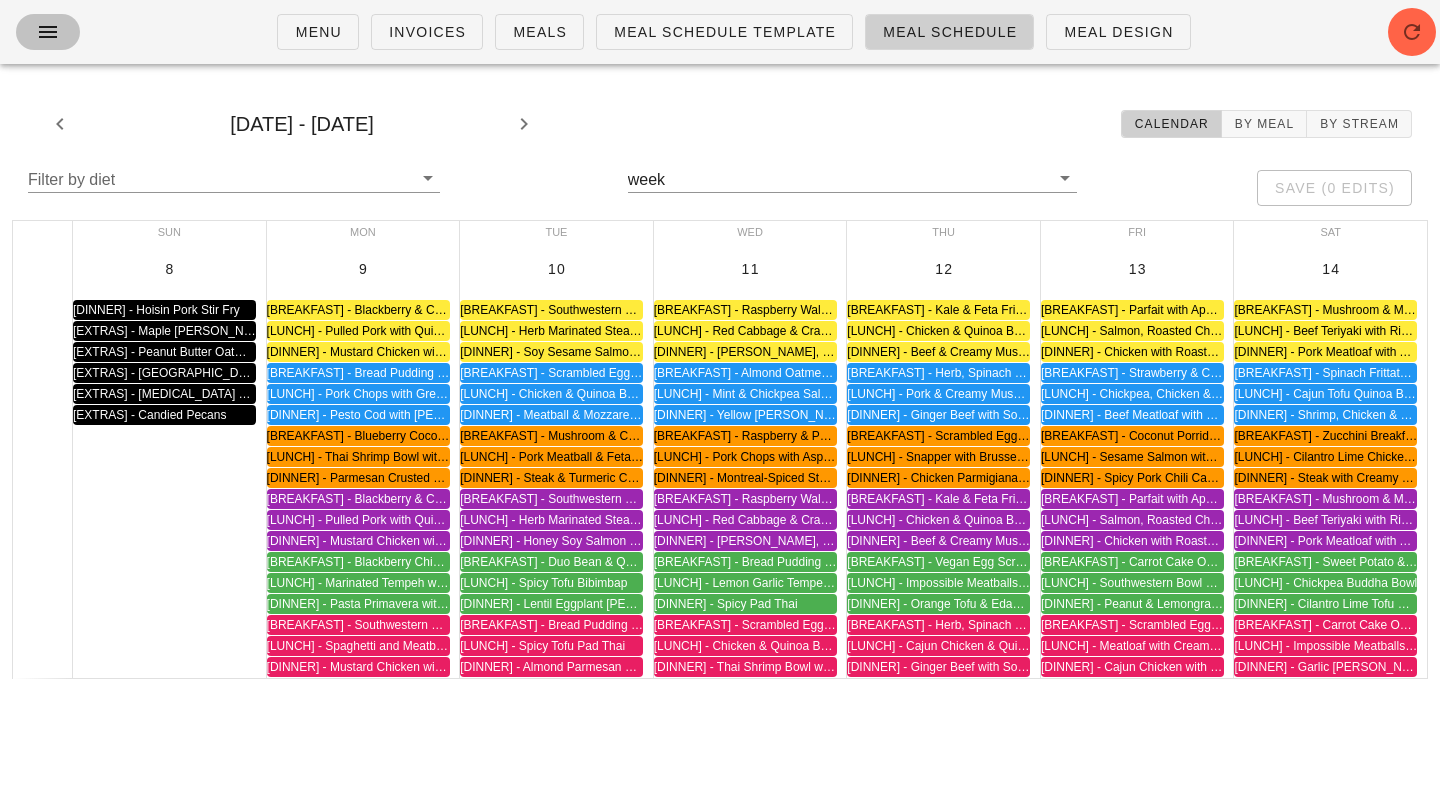 click at bounding box center [48, 32] 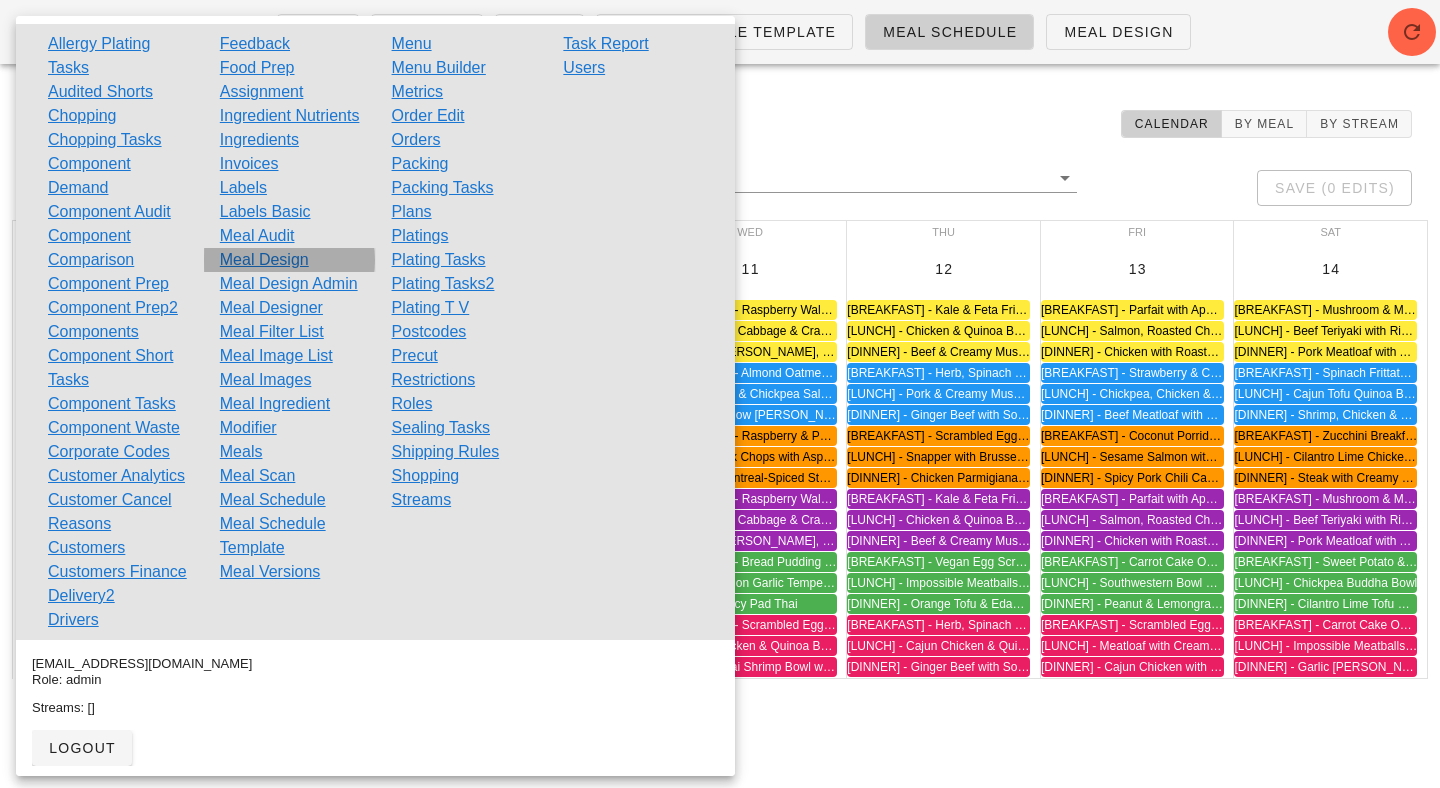 click on "Meal Design" at bounding box center [264, 260] 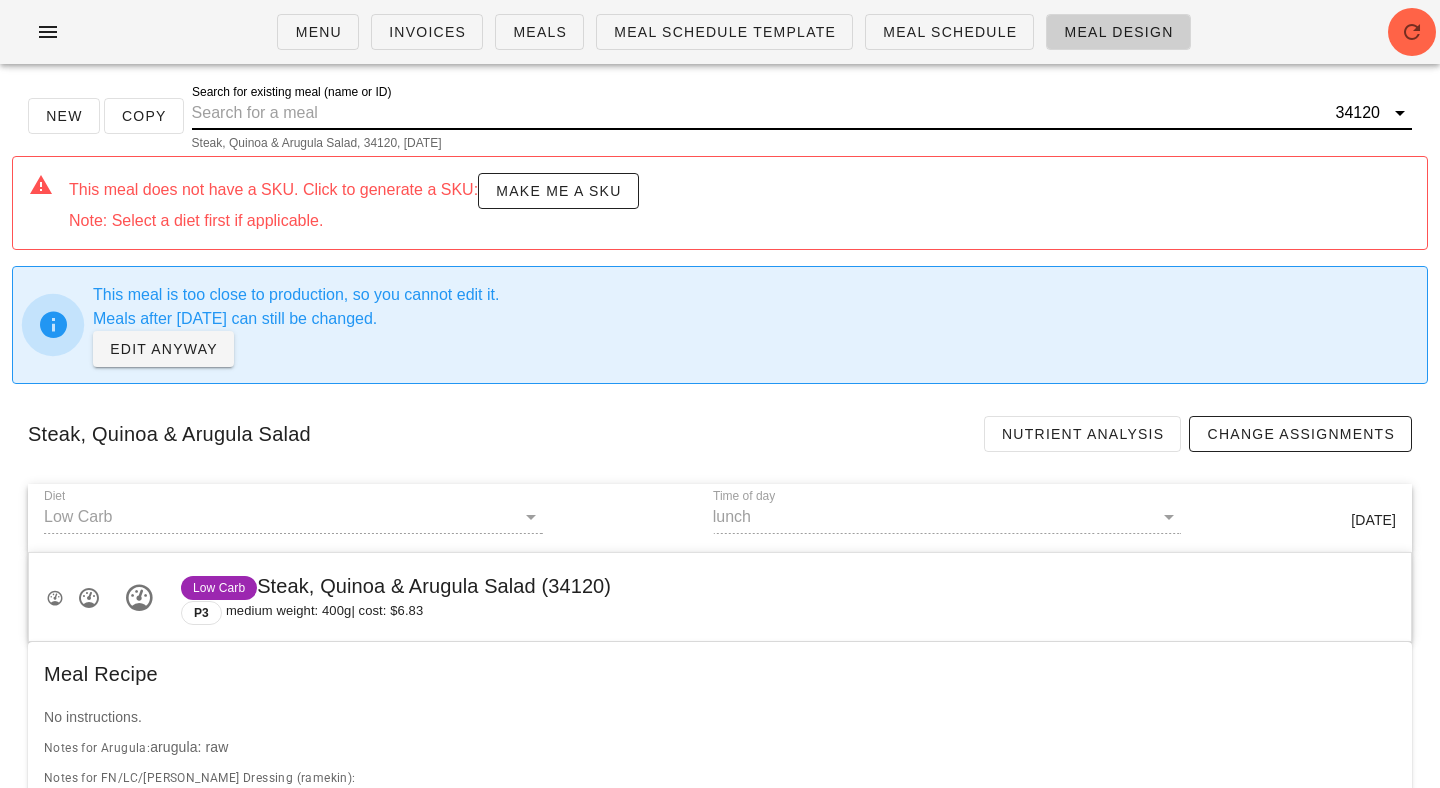 click on "Search for existing meal (name or ID)" at bounding box center [762, 113] 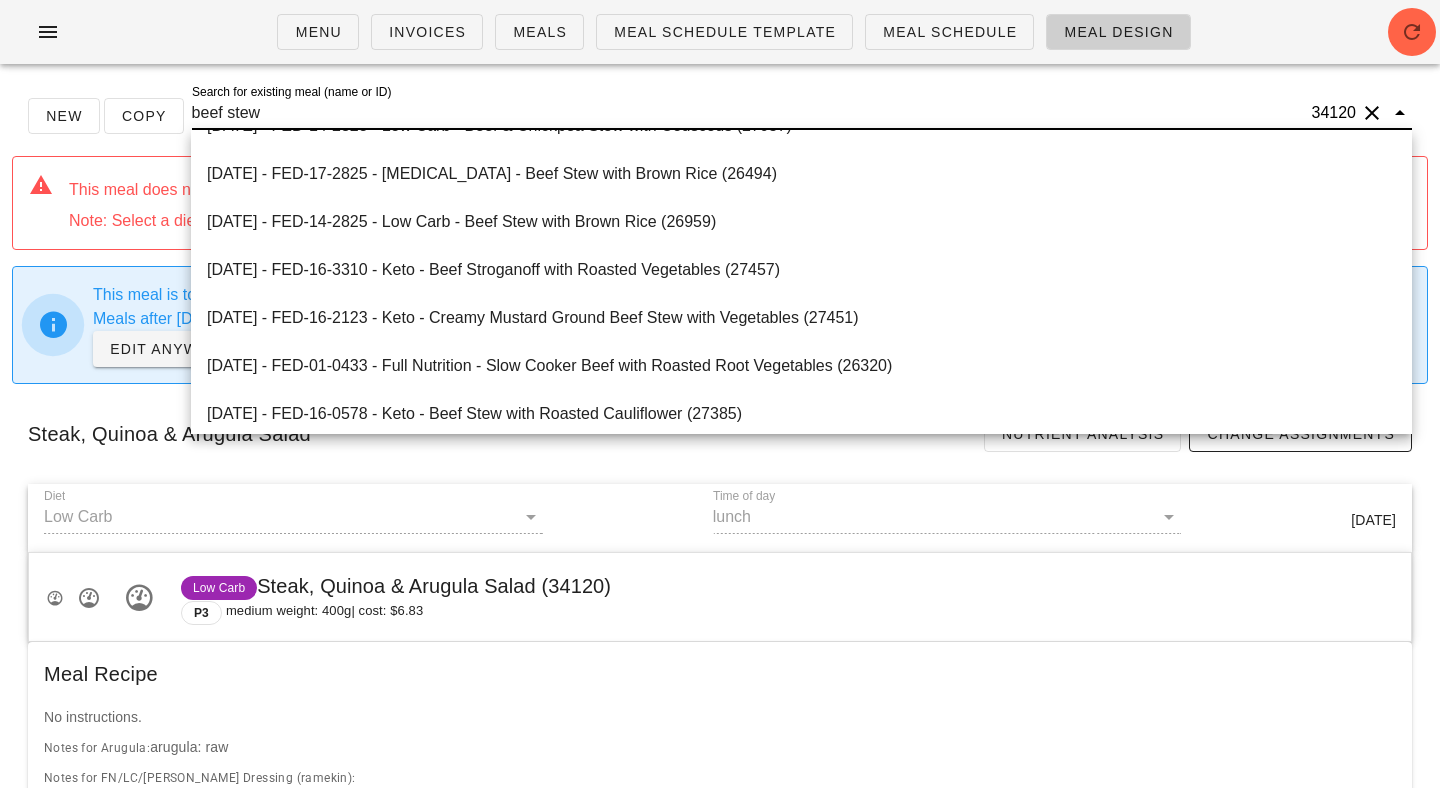 scroll, scrollTop: 278, scrollLeft: 0, axis: vertical 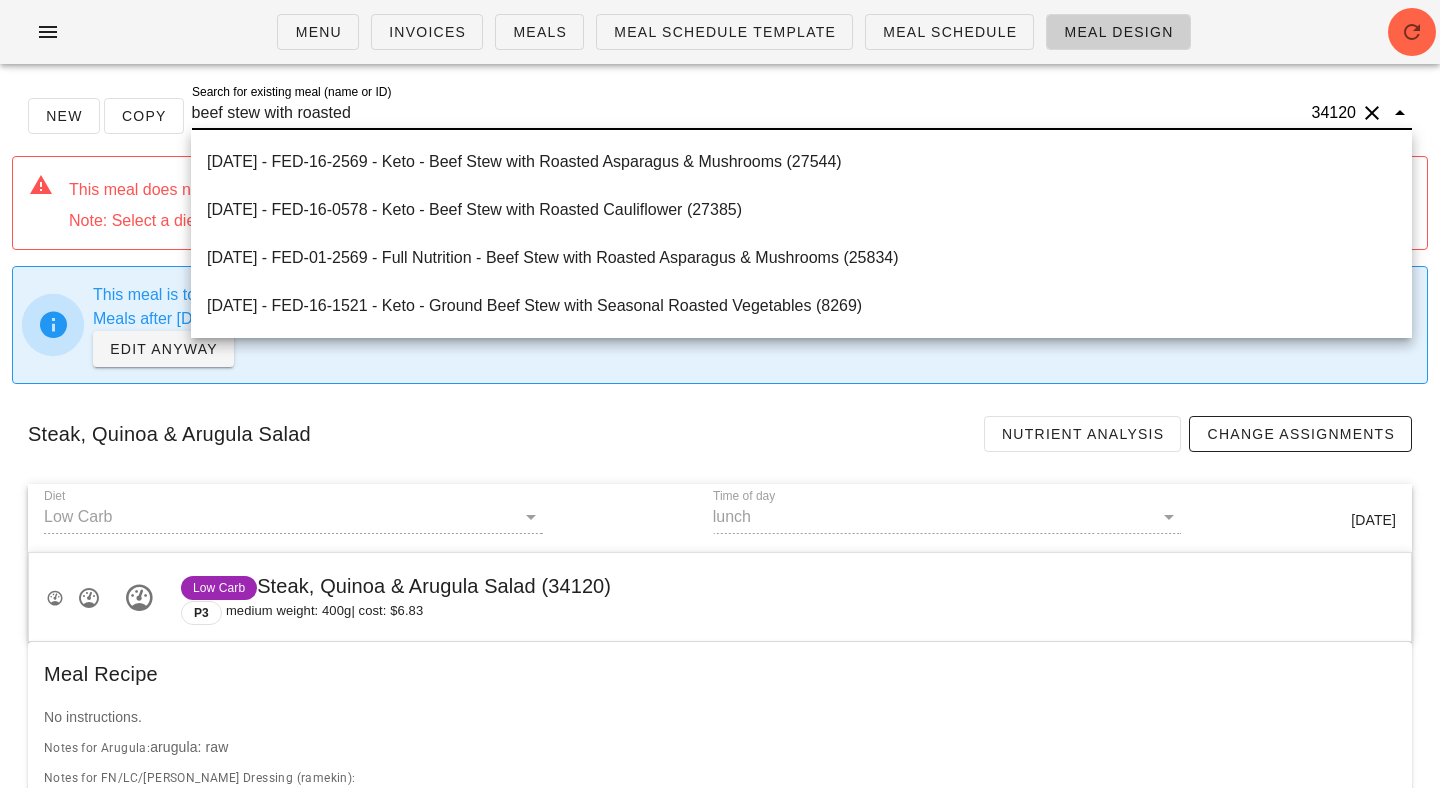 click on "beef stew with roasted" at bounding box center (750, 113) 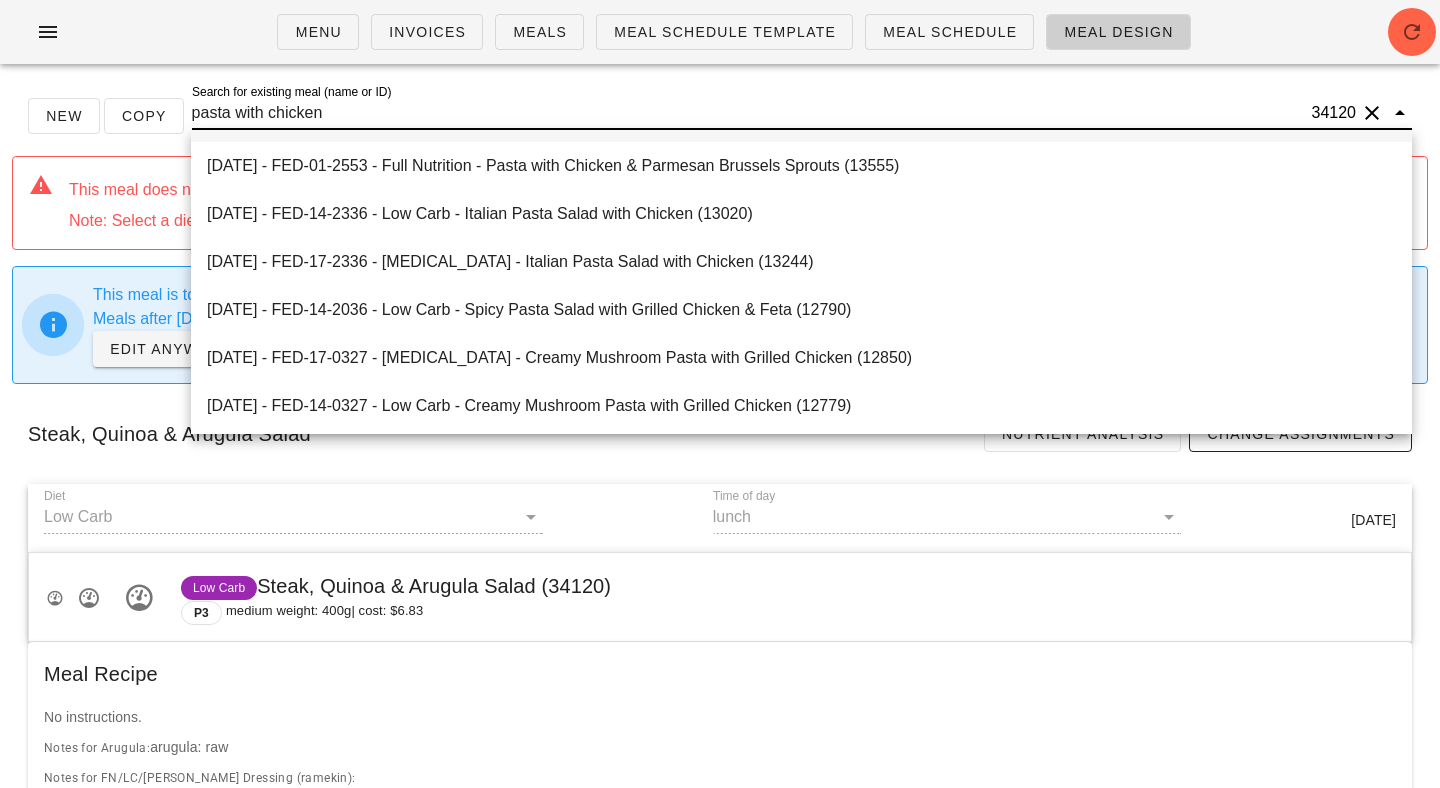 scroll, scrollTop: 576, scrollLeft: 0, axis: vertical 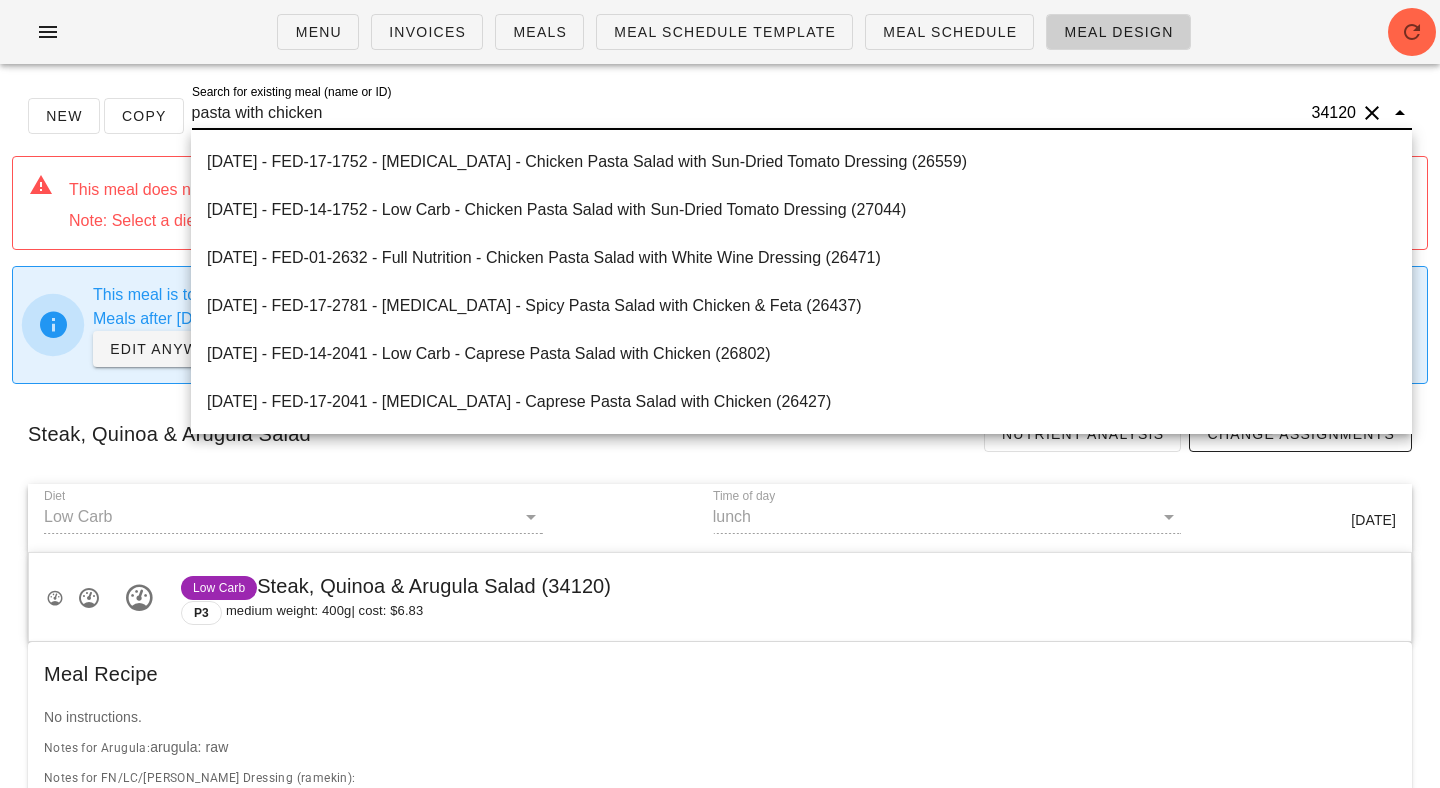 click on "2024-03-25 - FED-17-1752 - Diabetes - Chicken Pasta Salad with Sun-Dried Tomato Dressing (26559) 2024-03-25 - FED-14-1752 - Low Carb - Chicken Pasta Salad with Sun-Dried Tomato Dressing (27044) 2024-03-02 - FED-01-2632 - Full Nutrition - Chicken Pasta Salad with White Wine Dressing (26471) 2024-02-29 - FED-17-2781 - Diabetes - Spicy Pasta Salad with Chicken & Feta (26437) 2024-02-27 - FED-14-2041 - Low Carb - Caprese Pasta Salad with Chicken (26802) 2024-02-27 - FED-17-2041 - Diabetes - Caprese Pasta Salad with Chicken (26427) 2024-01-29 - FED-01-2093 - Full Nutrition - Lemon Herb Chicken with Garlic Parmesan Orzo Pasta (26281) 2024-01-24 - FED-01-2801 - Full Nutrition - Pasta with Chicken & Parmesan Brussel Sprouts (25835) 2023-07-02 - FED-22-2036 - Study - Spicy Pasta Salad with Grilled Chicken & Feta (15524) 2023-06-30 - FED-22-2041 - Study - Caprese Pasta Salad with Chicken (15517) 2021-11-18 - FED-01-0327 - Full Nutrition - Creamy Mushroom Pasta with Grilled Chicken (14042)" at bounding box center [801, 570] 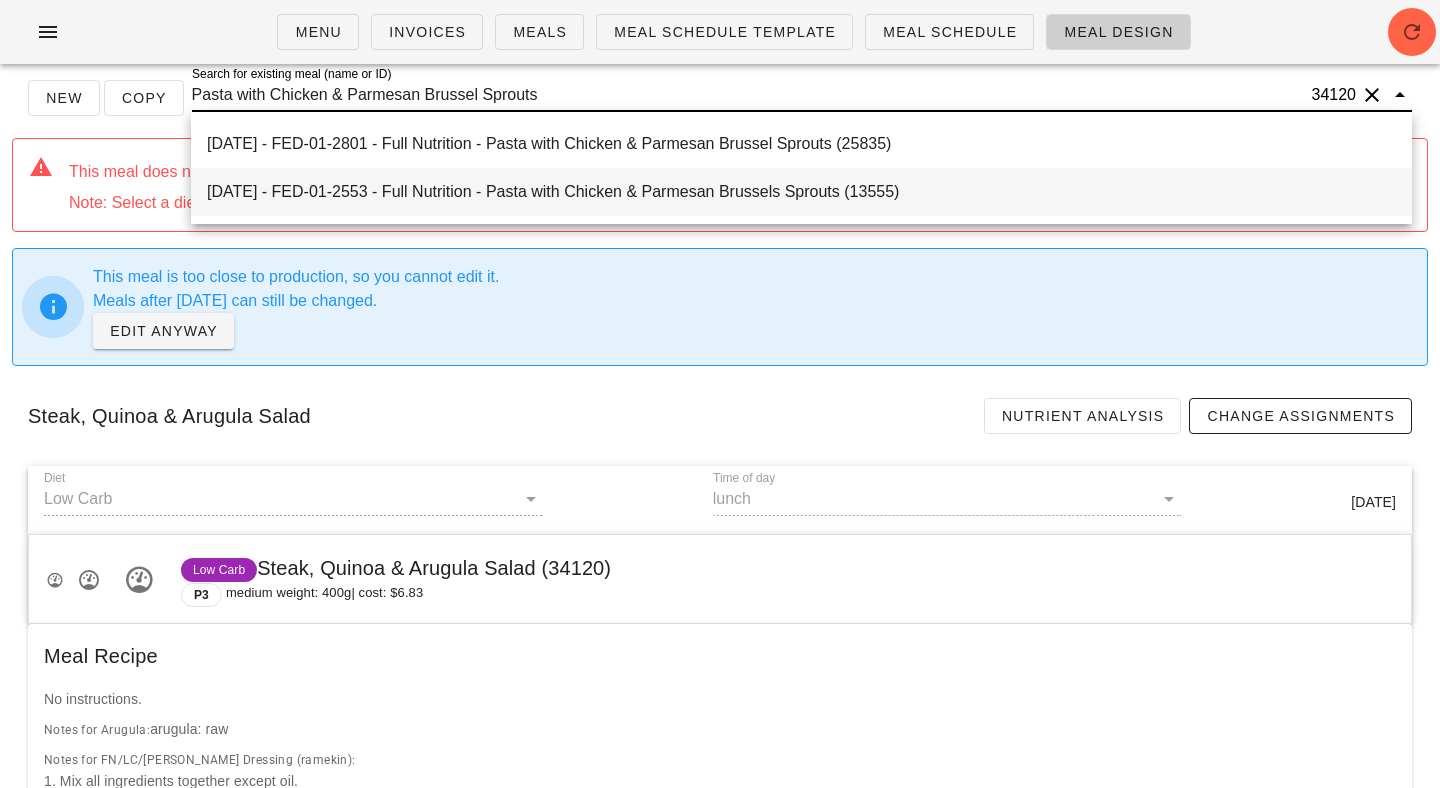 scroll, scrollTop: 15, scrollLeft: 0, axis: vertical 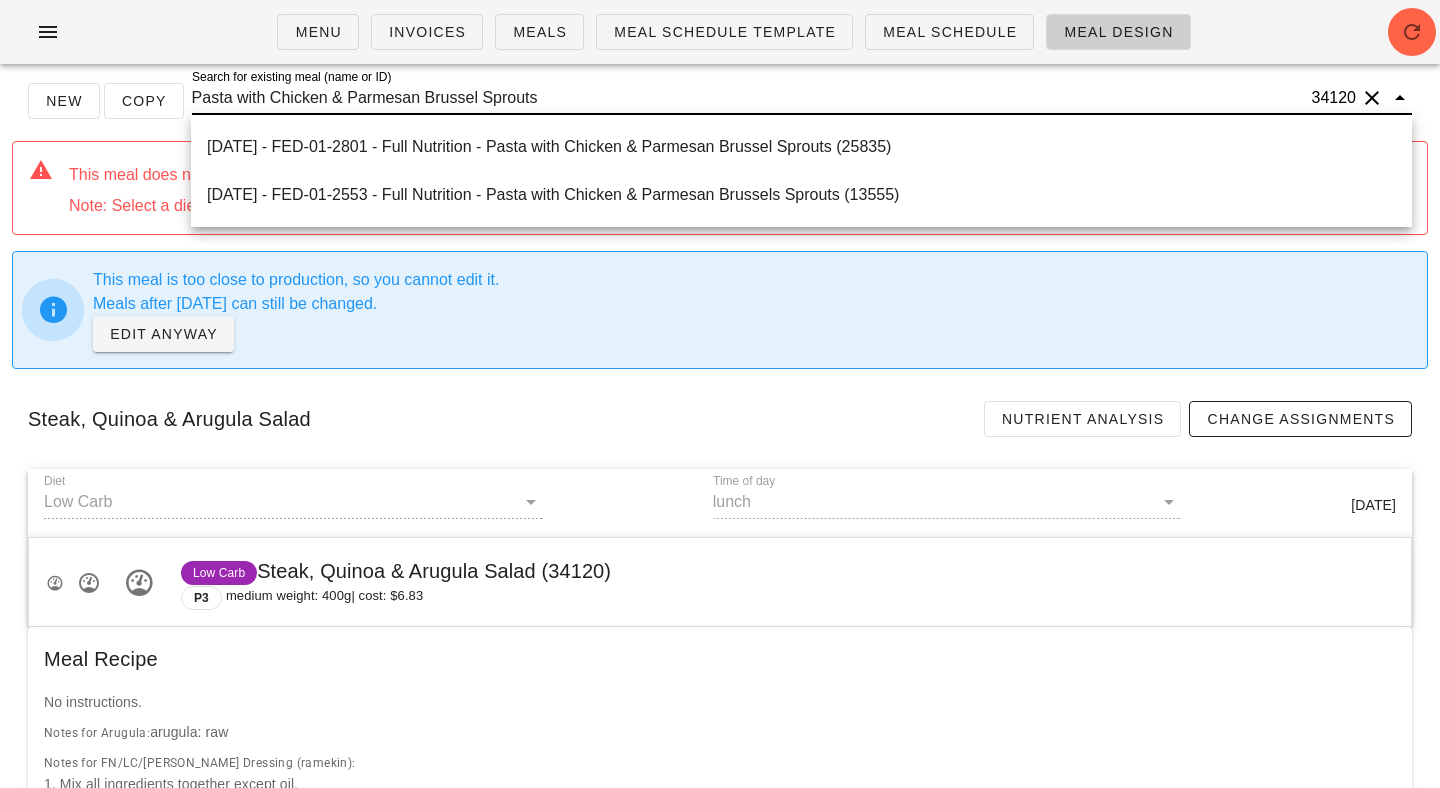 click on "Pasta with Chicken & Parmesan Brussel Sprouts" at bounding box center (750, 98) 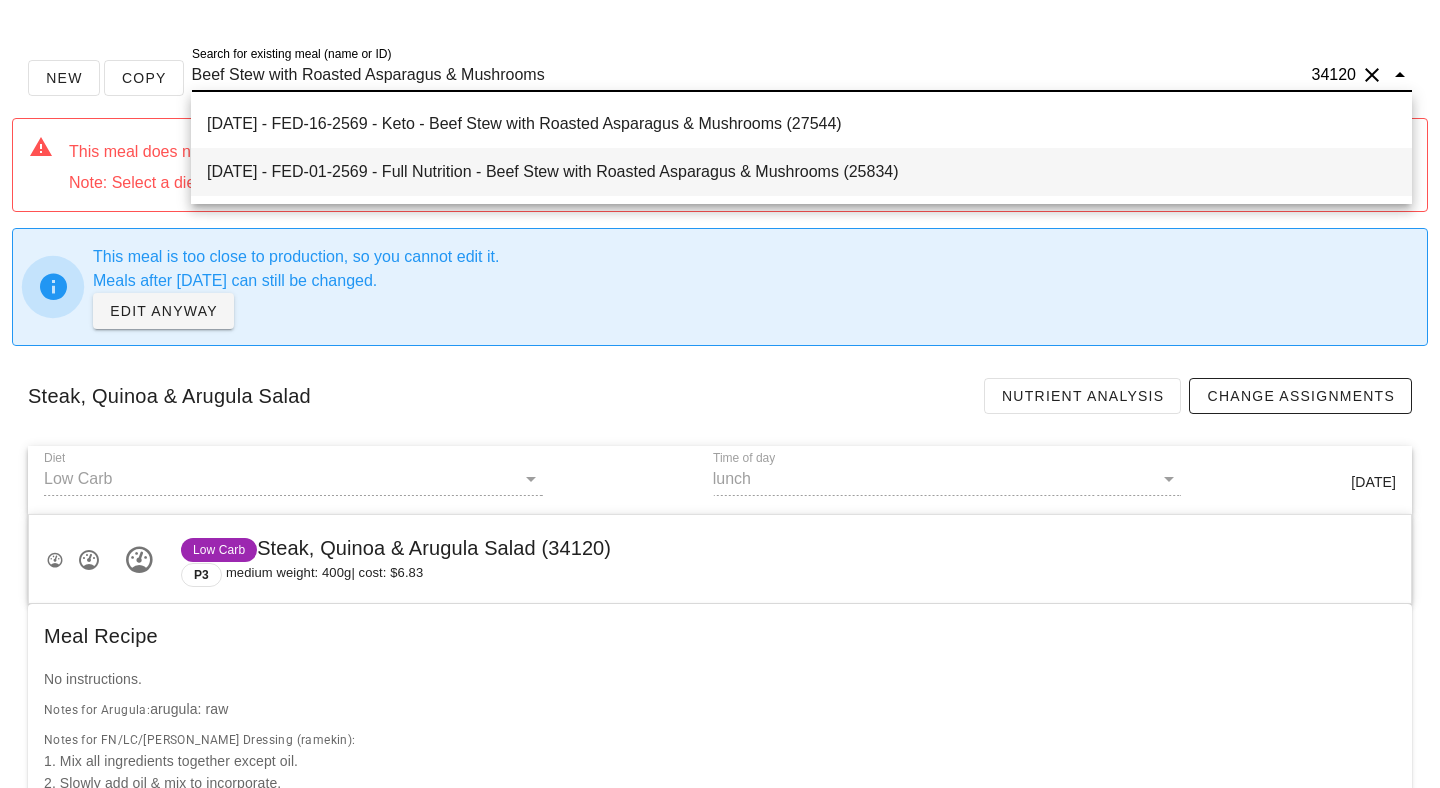 scroll, scrollTop: 41, scrollLeft: 0, axis: vertical 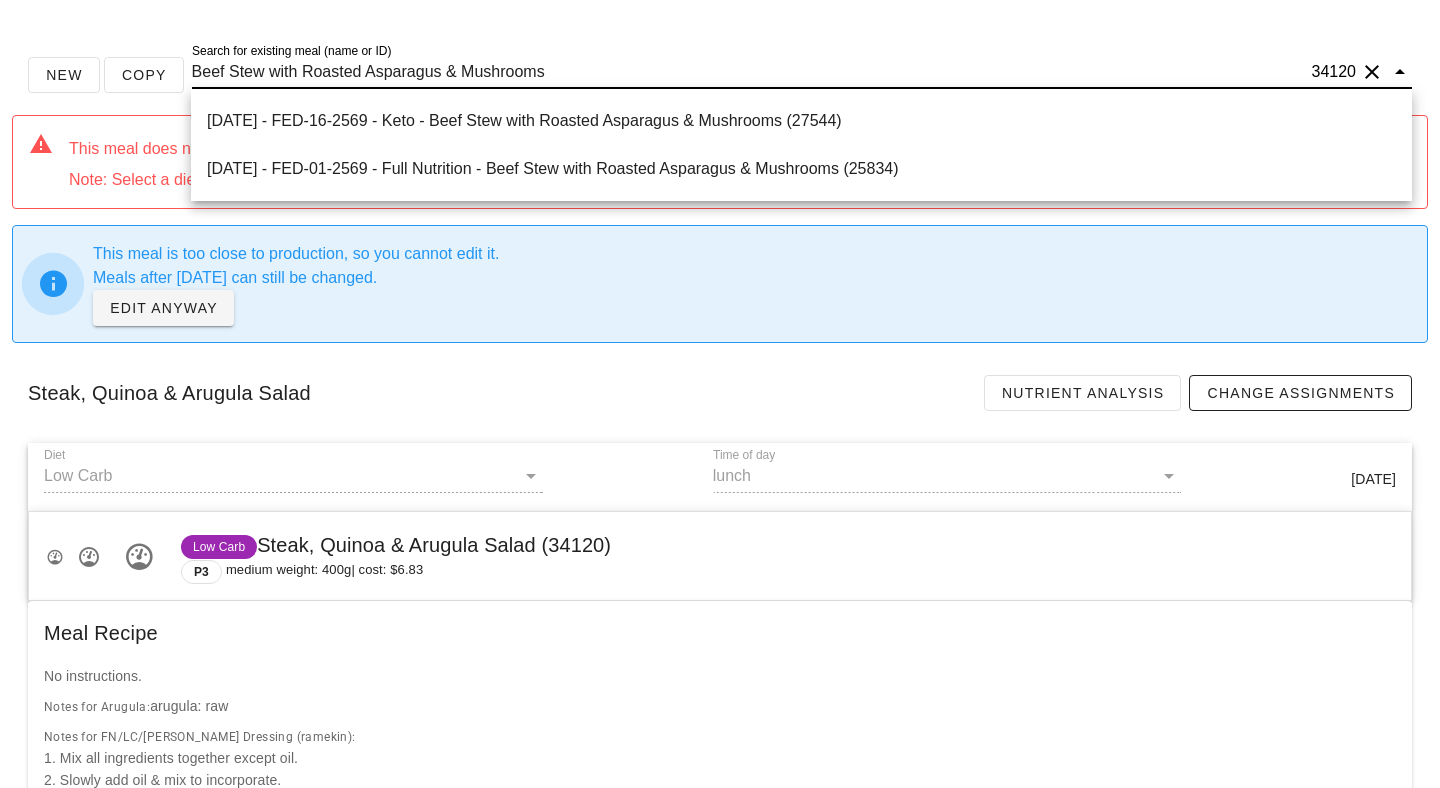 click on "Beef Stew with Roasted Asparagus & Mushrooms" at bounding box center (750, 72) 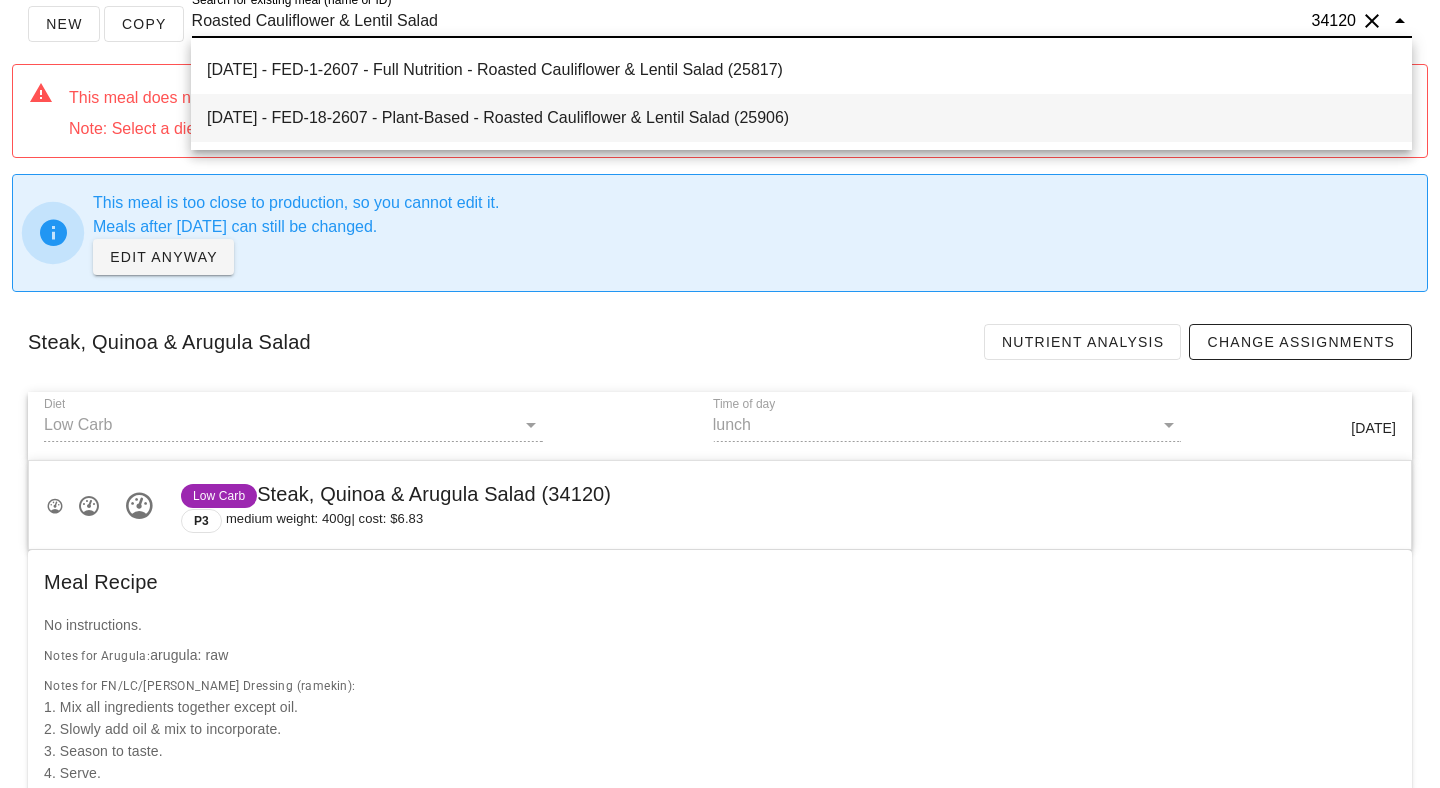 scroll, scrollTop: 94, scrollLeft: 0, axis: vertical 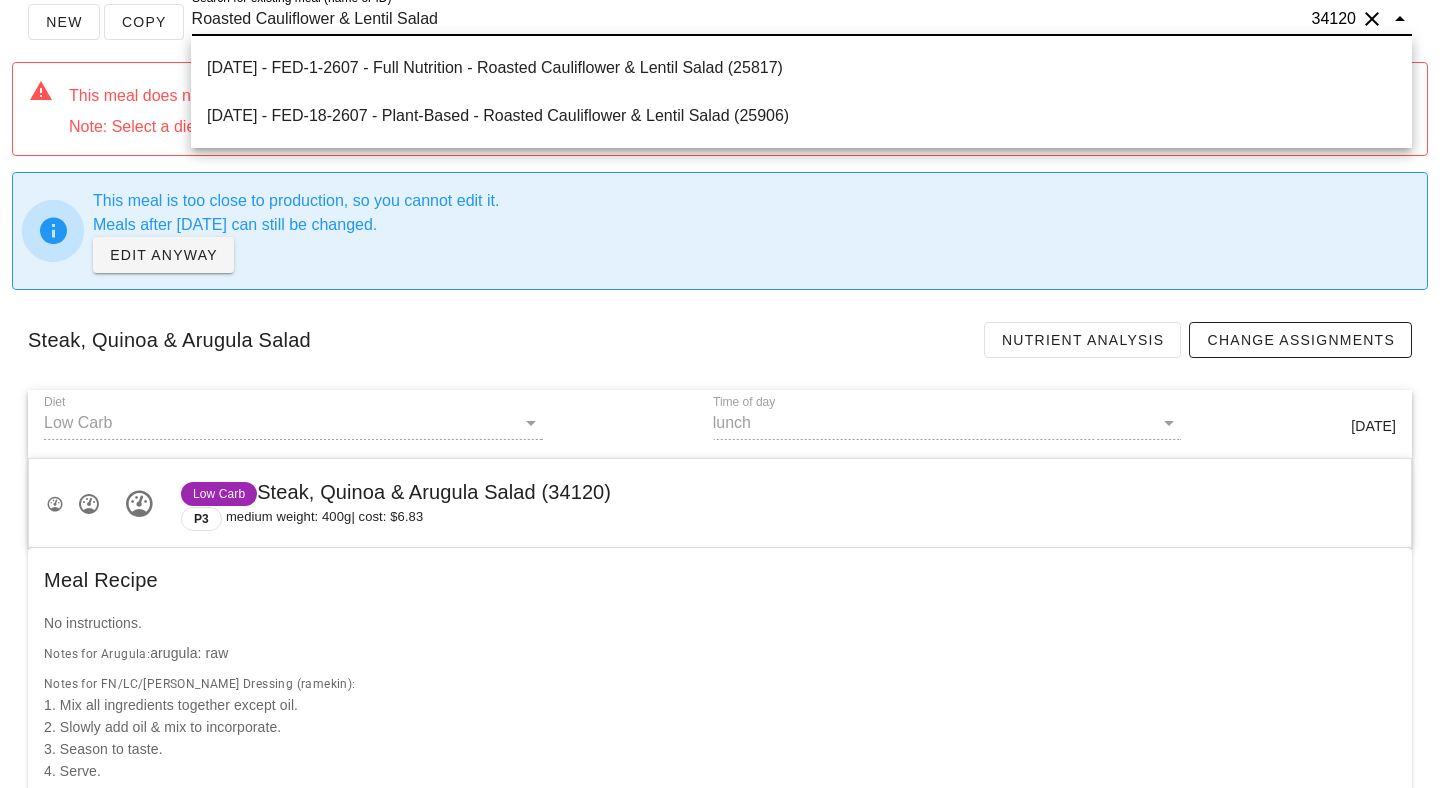 click on "Roasted Cauliflower & Lentil Salad" at bounding box center [750, 19] 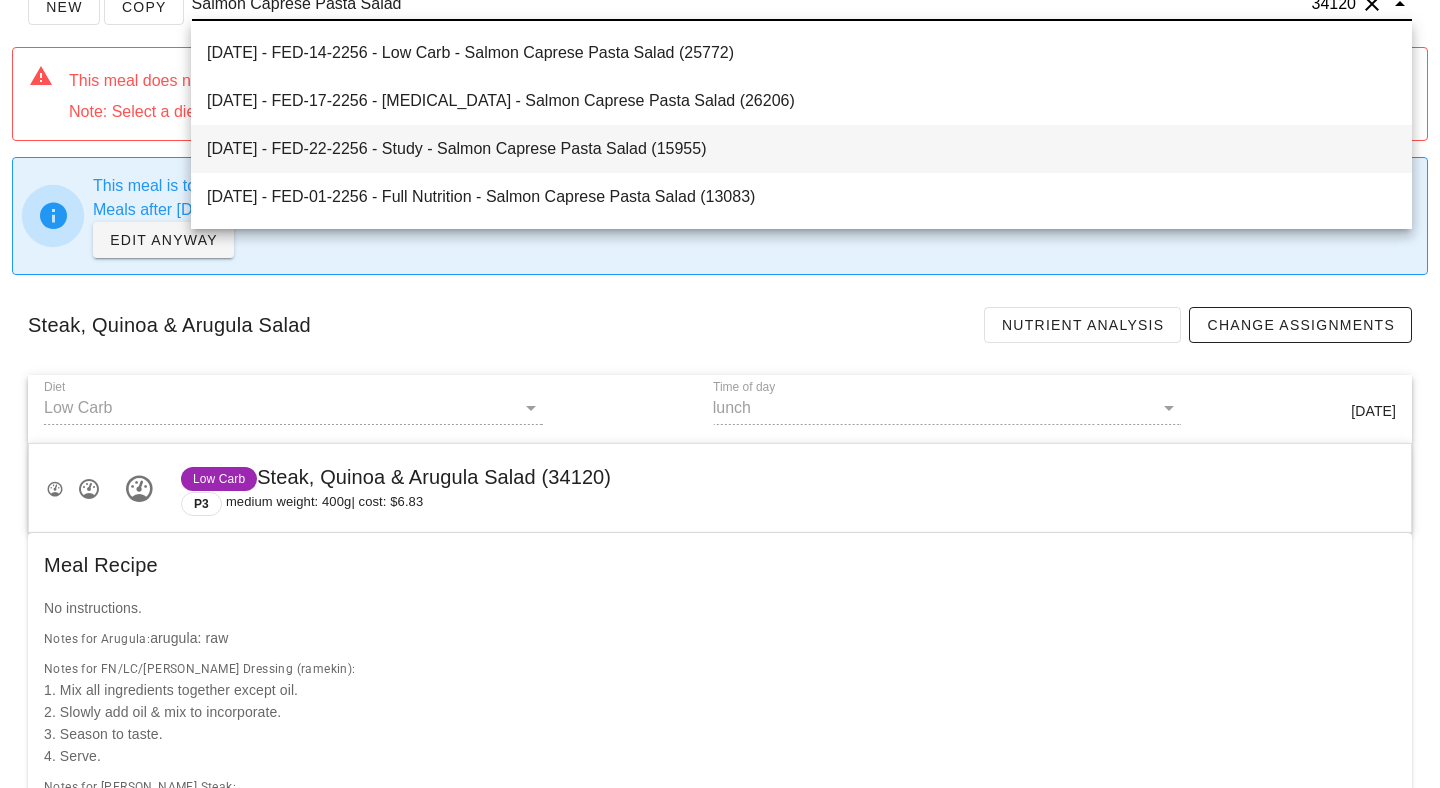 scroll, scrollTop: 111, scrollLeft: 0, axis: vertical 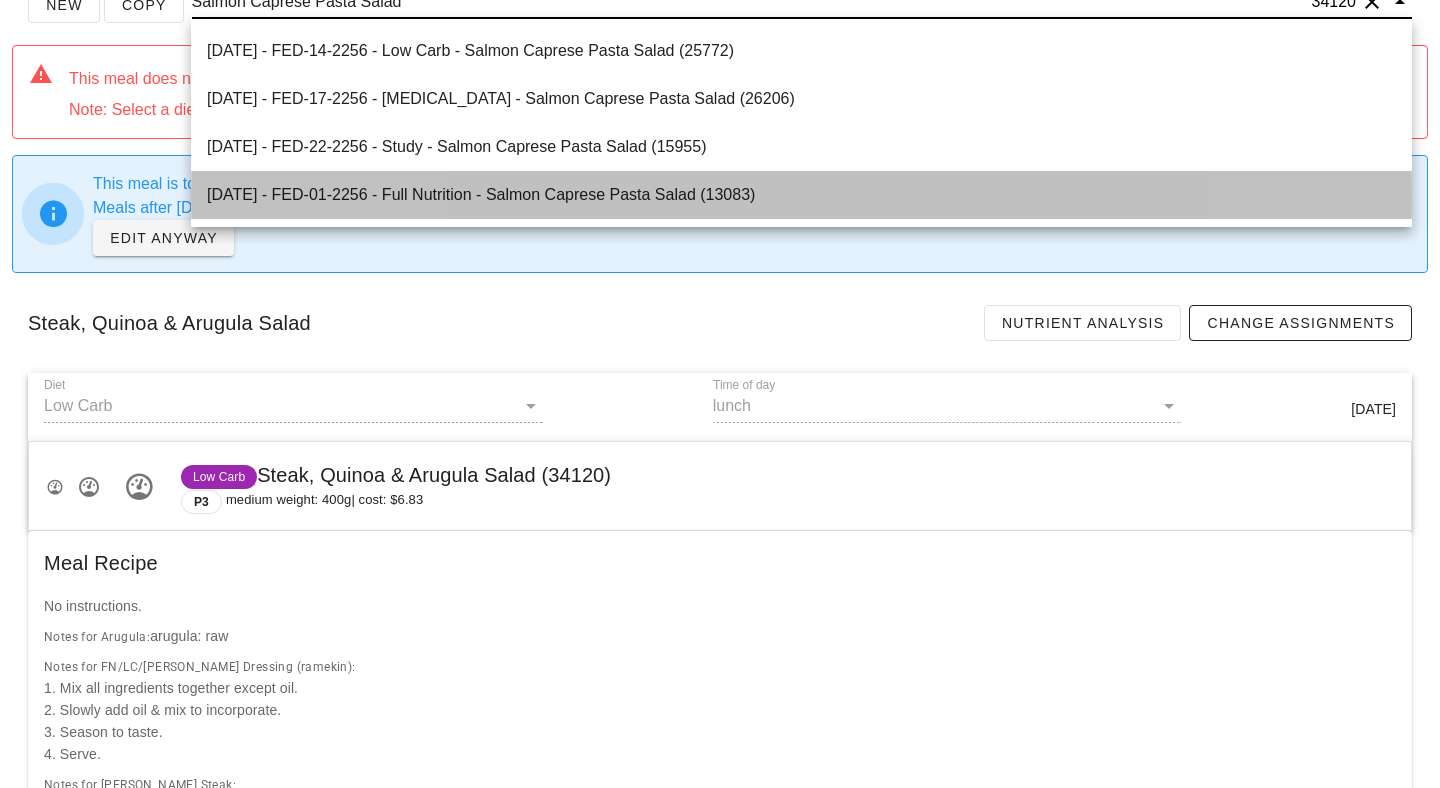click on "2021-08-30 - FED-01-2256 - Full Nutrition - Salmon Caprese Pasta Salad (13083)" at bounding box center [801, 194] 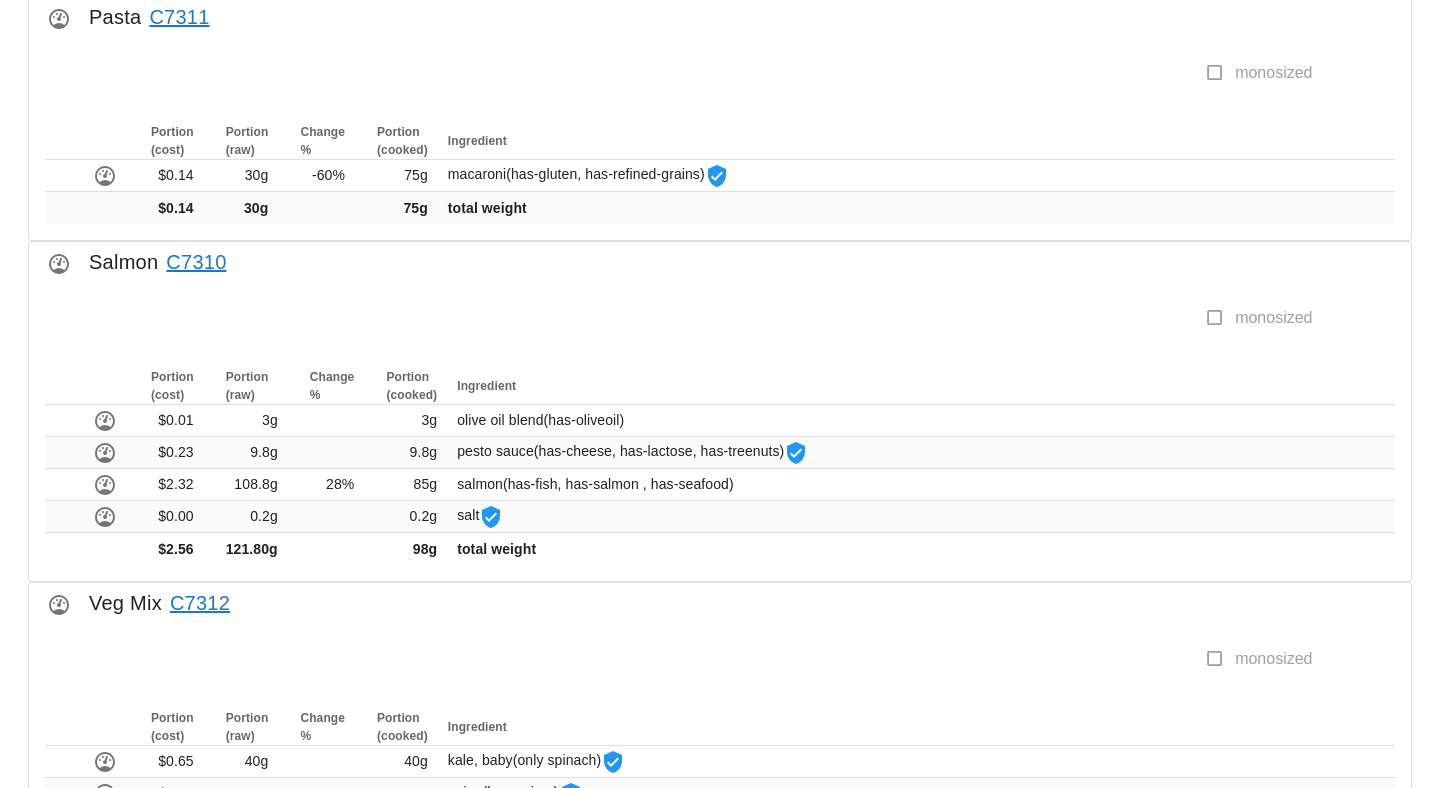 scroll, scrollTop: 1600, scrollLeft: 0, axis: vertical 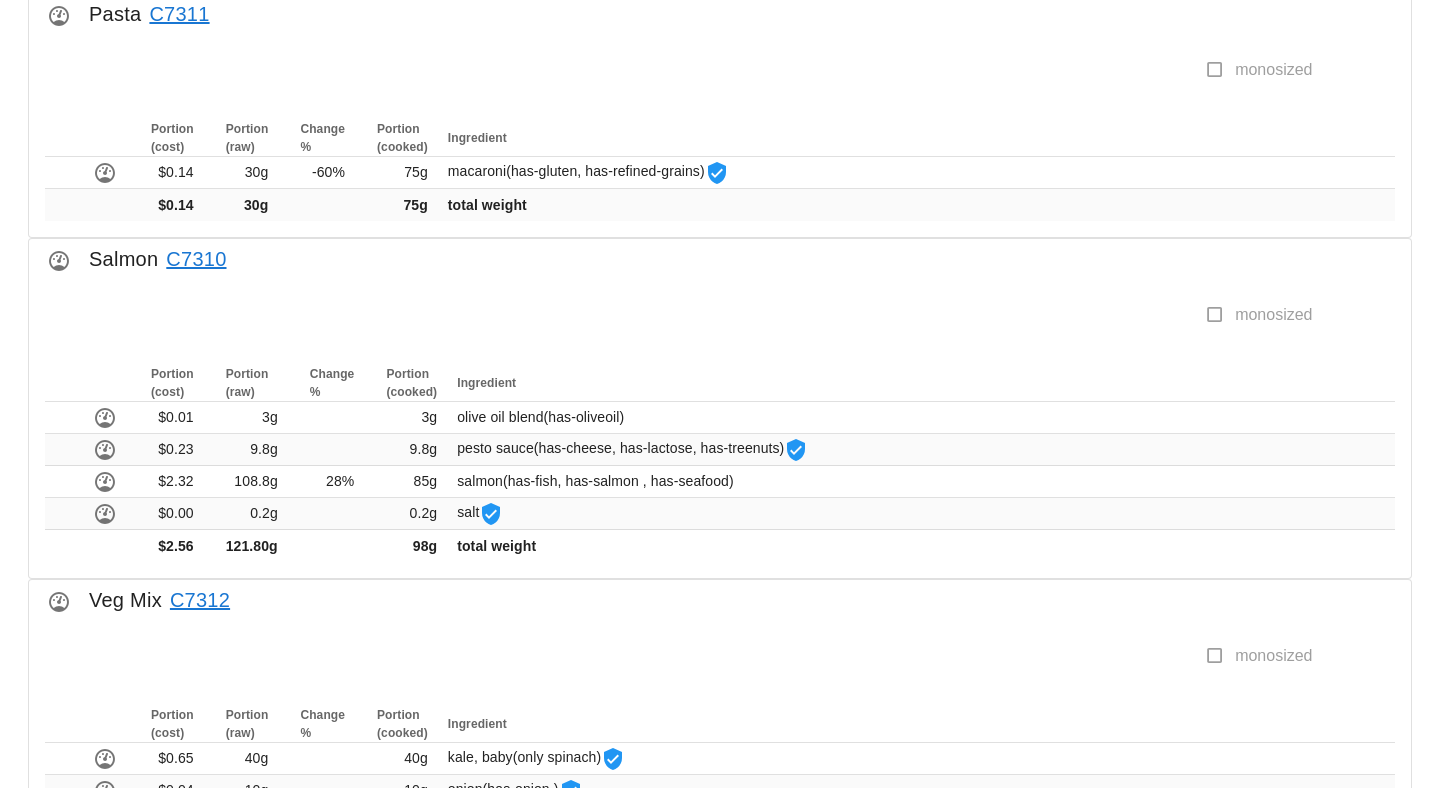 click at bounding box center (662, 79) 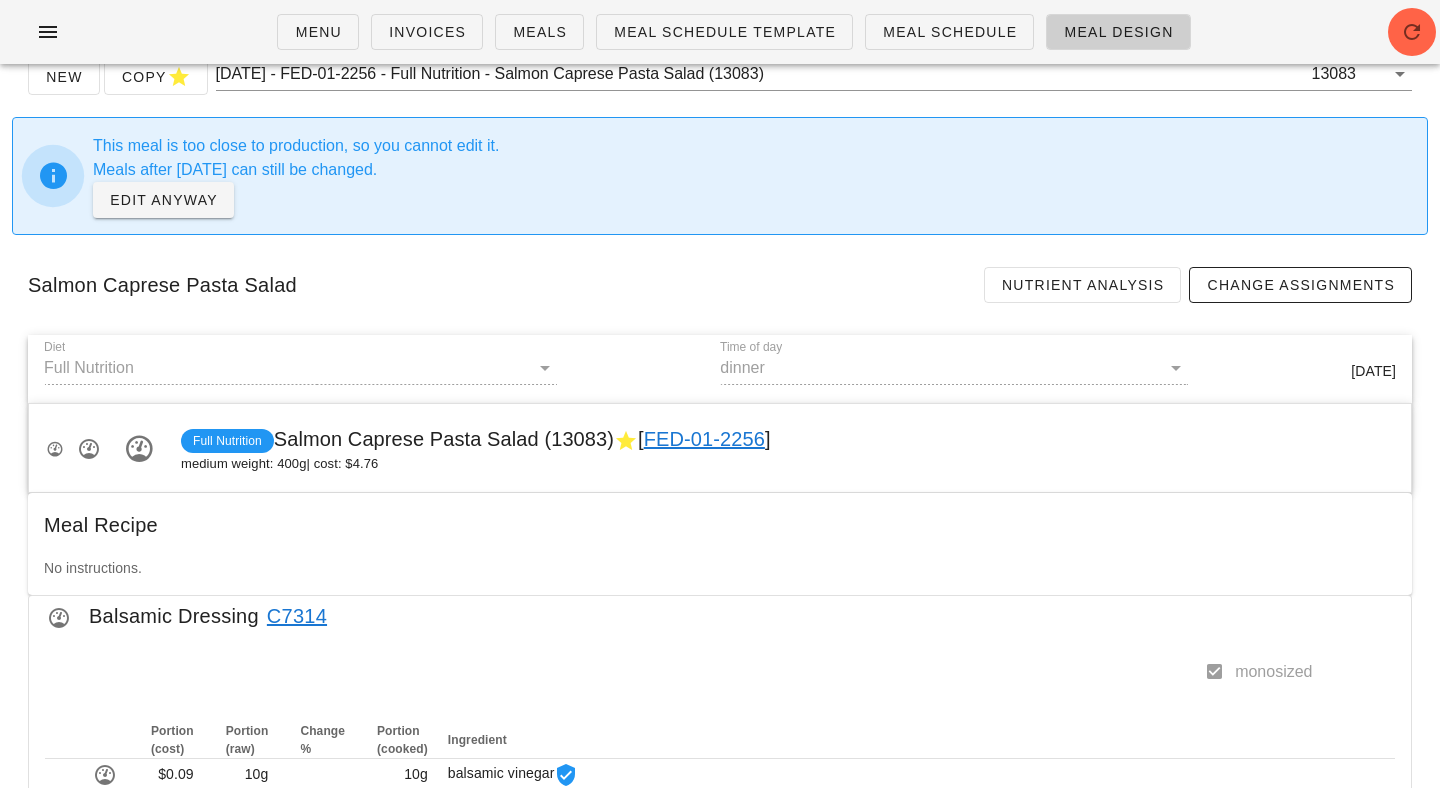 scroll, scrollTop: 0, scrollLeft: 0, axis: both 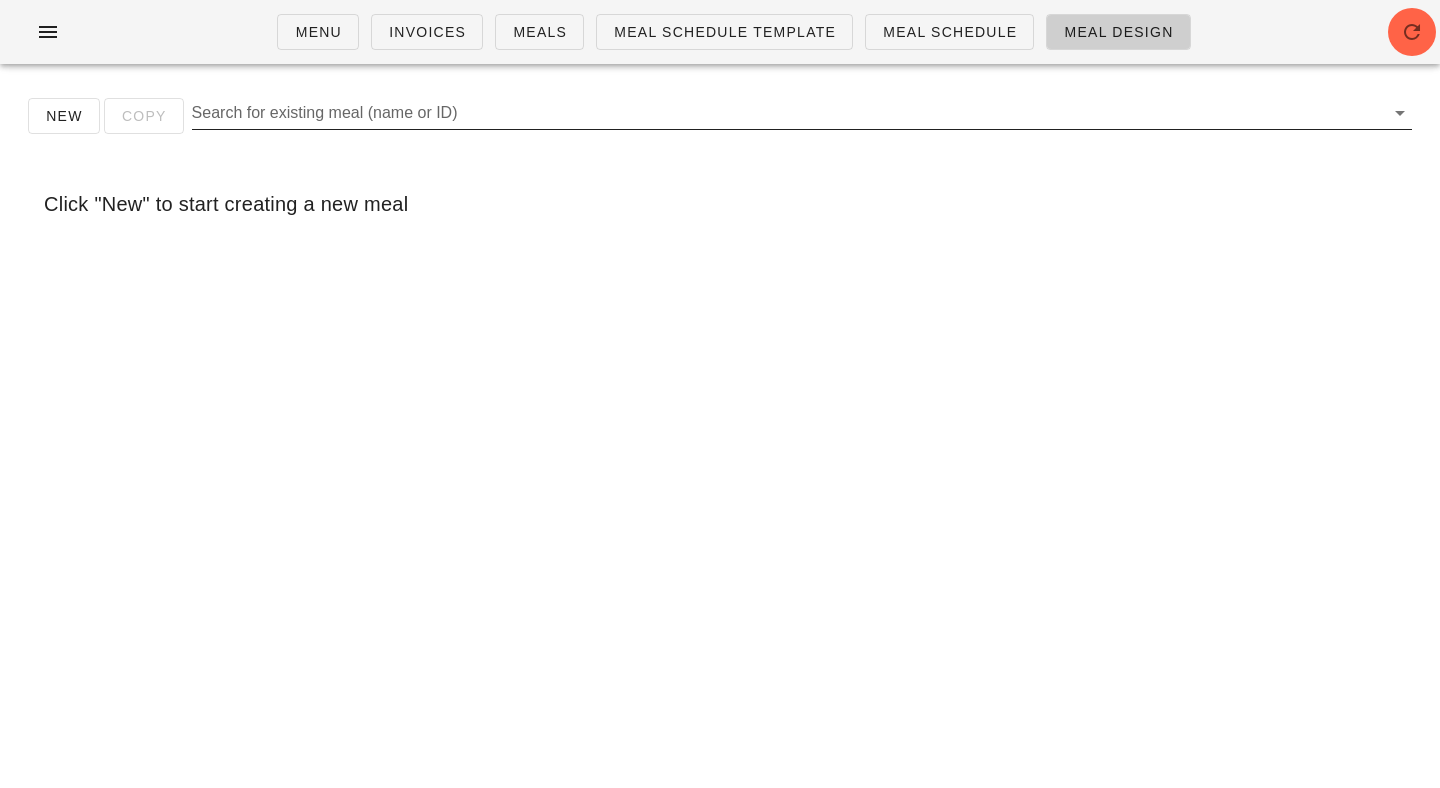click on "Search for existing meal (name or ID)" at bounding box center (786, 113) 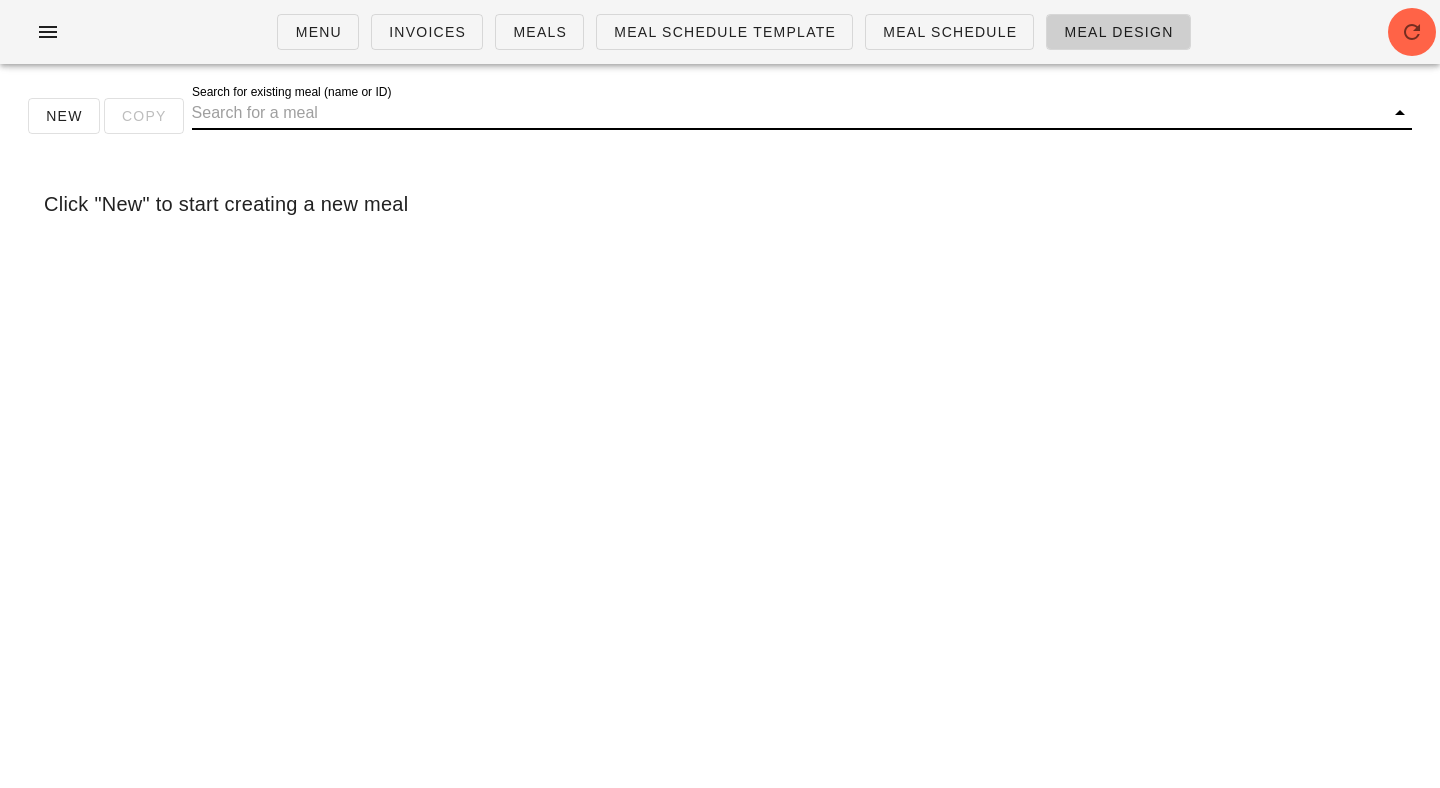 paste on "Beef Rice Noodle Bowl" 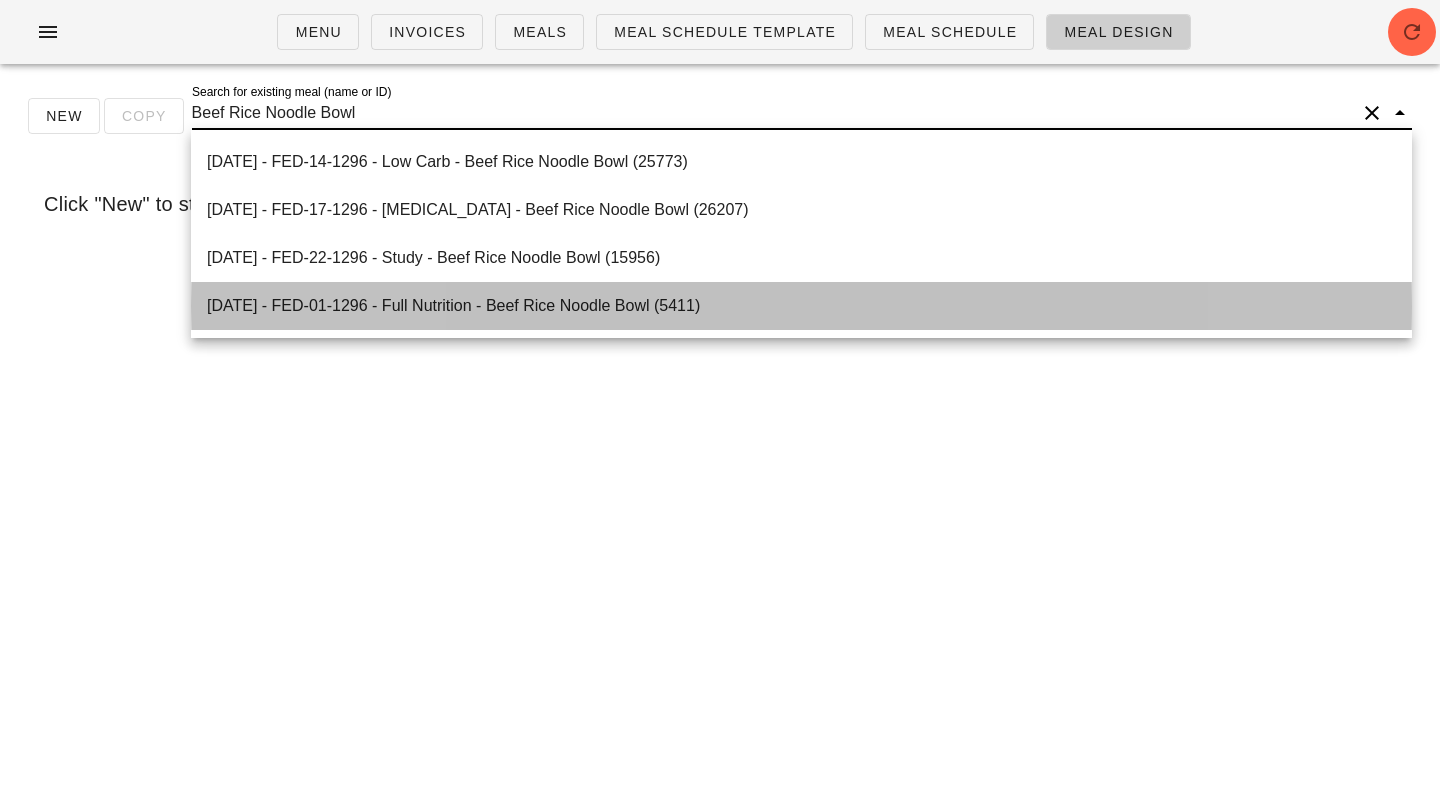 click on "2020-05-28 - FED-01-1296 - Full Nutrition - Beef Rice Noodle Bowl (5411)" at bounding box center (801, 305) 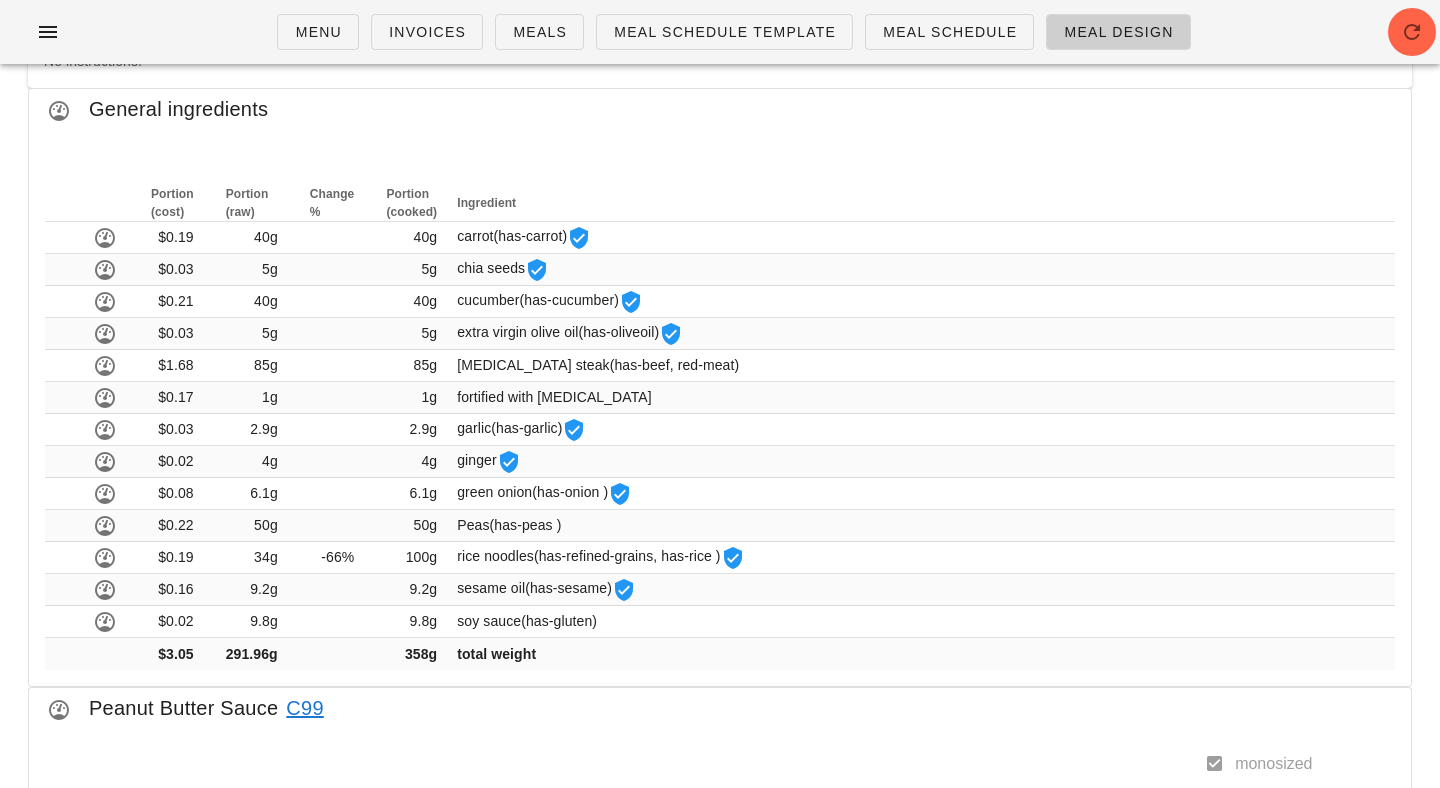 scroll, scrollTop: 543, scrollLeft: 0, axis: vertical 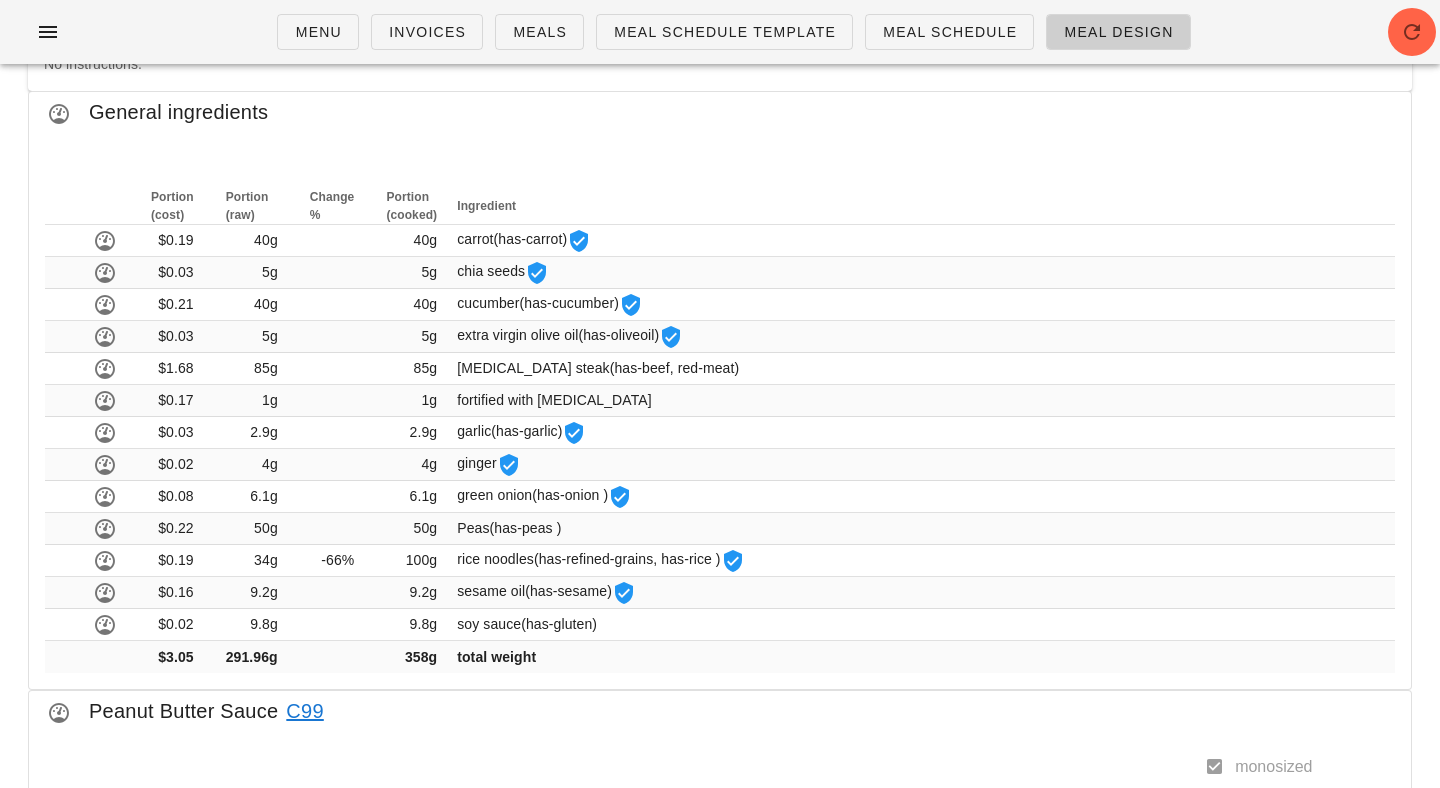 click on "General ingredients" at bounding box center [720, 118] 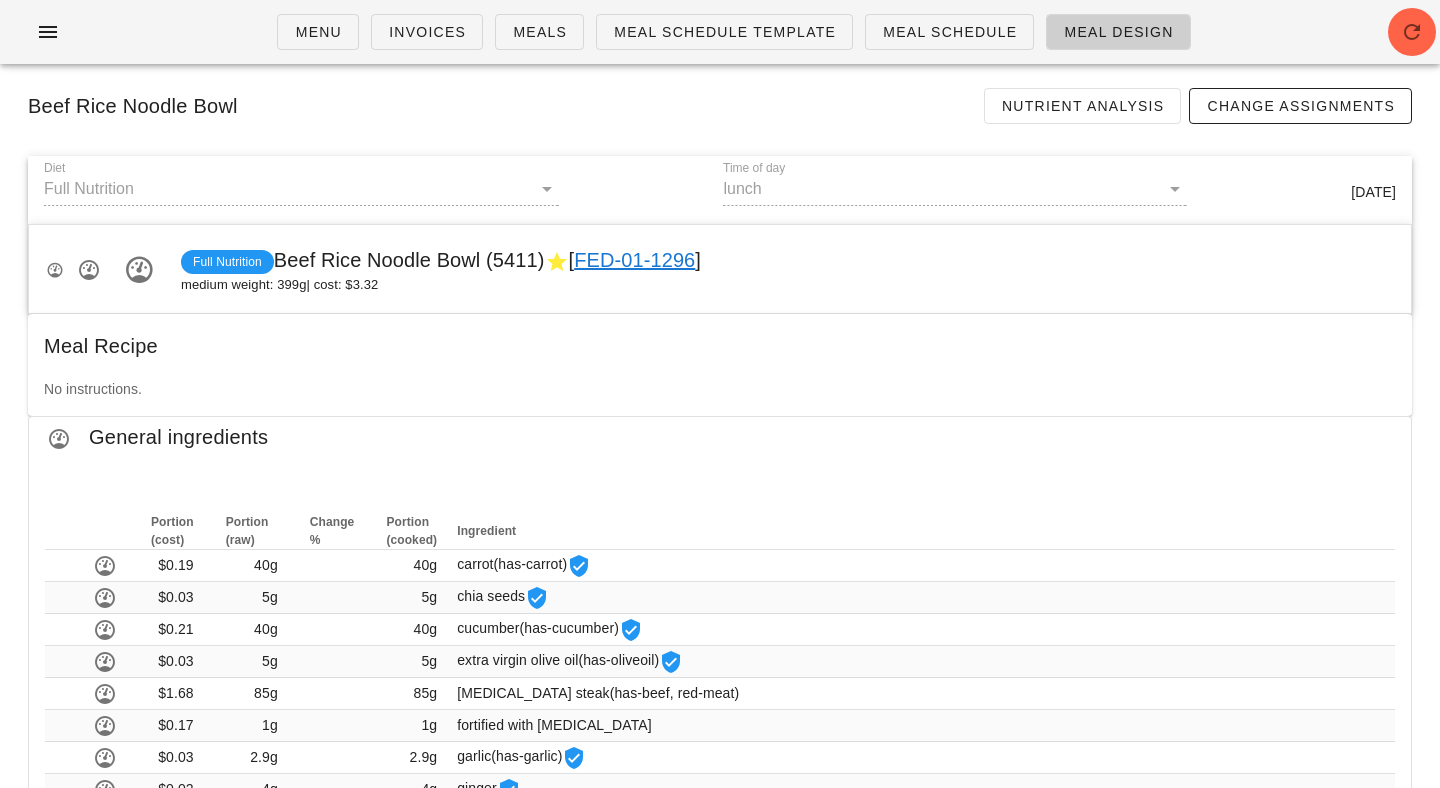 scroll, scrollTop: 0, scrollLeft: 0, axis: both 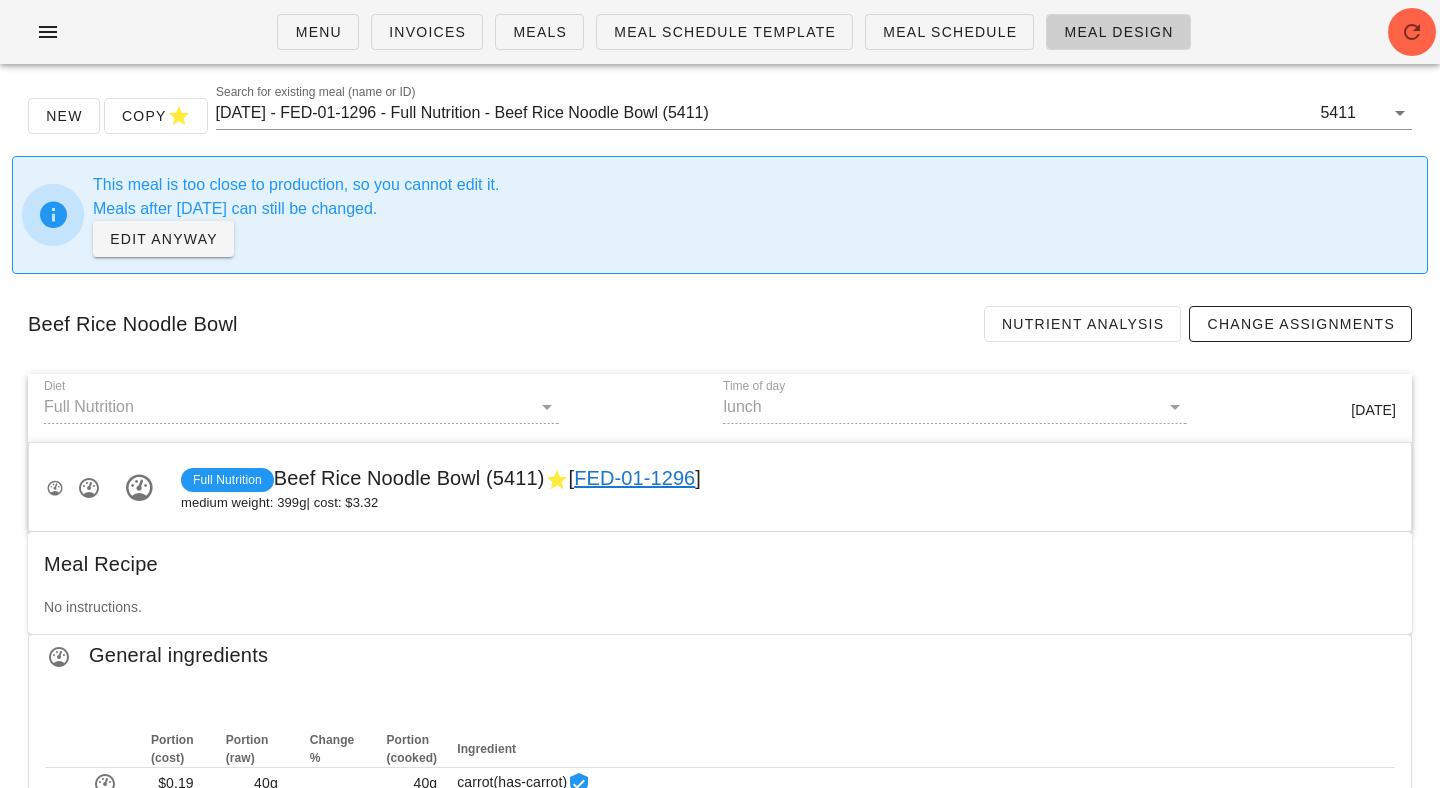 click on "Menu Invoices Meals Meal Schedule Template Meal Schedule Meal Design" at bounding box center (720, 32) 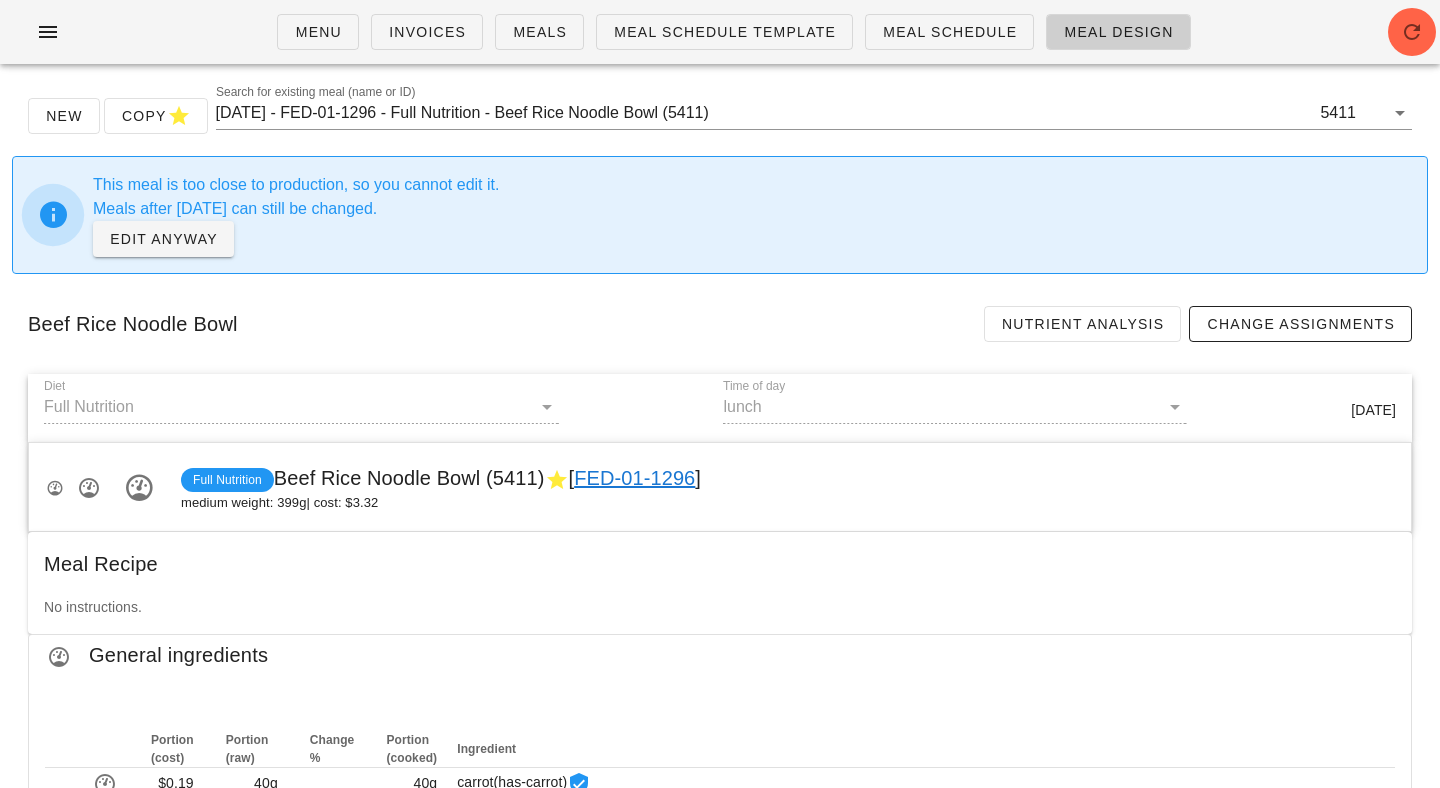 click on "Menu Invoices Meals Meal Schedule Template Meal Schedule Meal Design" at bounding box center [720, 32] 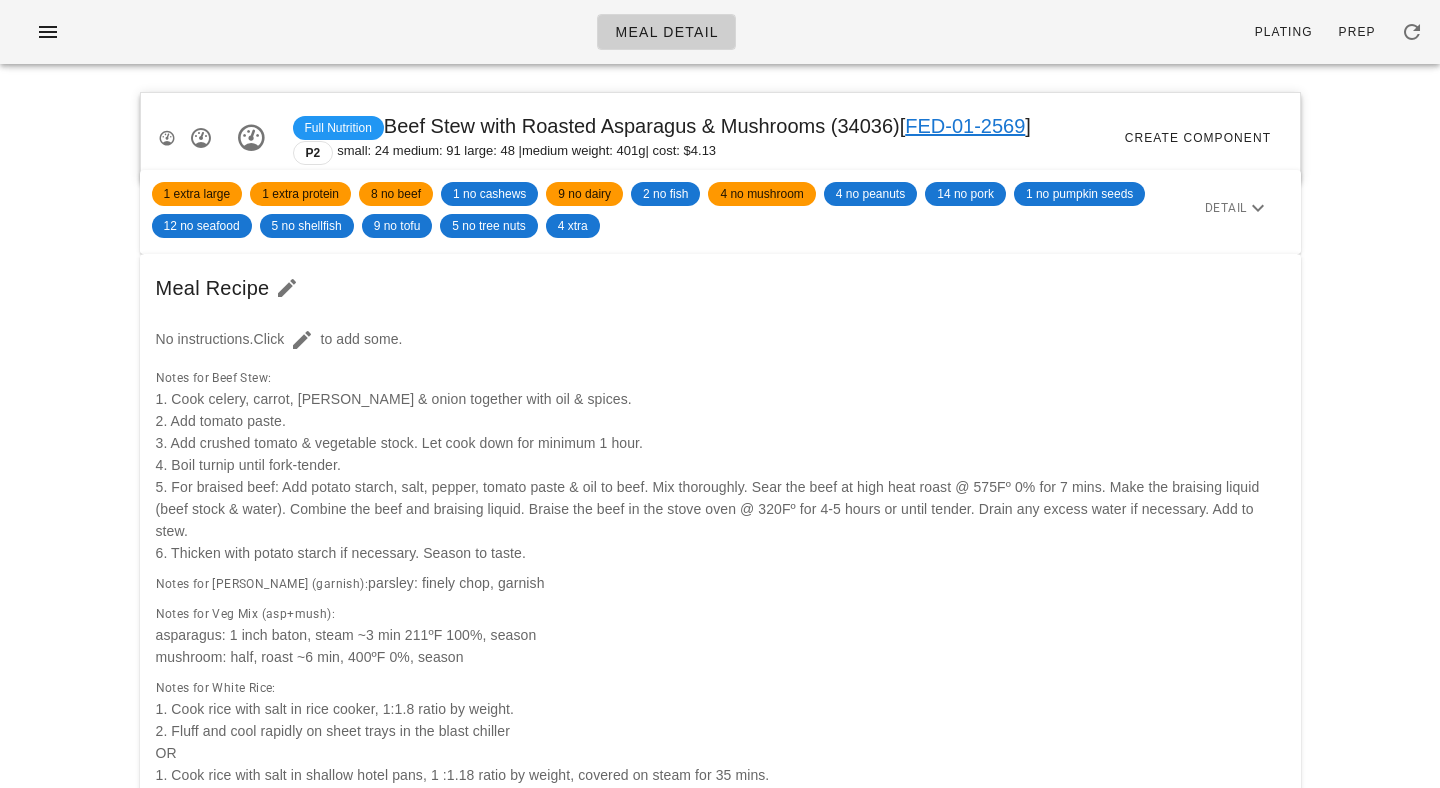 scroll, scrollTop: 0, scrollLeft: 0, axis: both 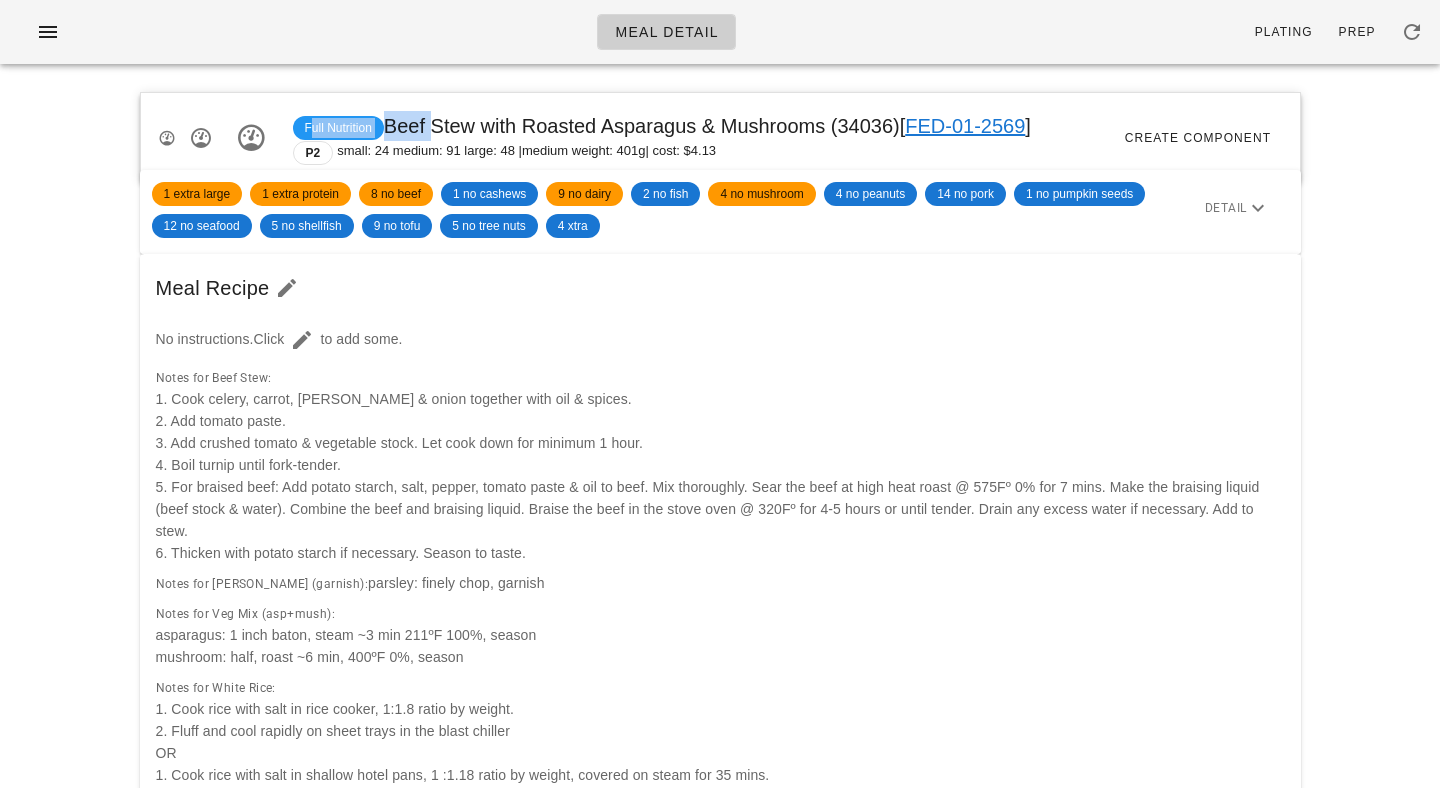 drag, startPoint x: 407, startPoint y: 123, endPoint x: 749, endPoint y: 110, distance: 342.24698 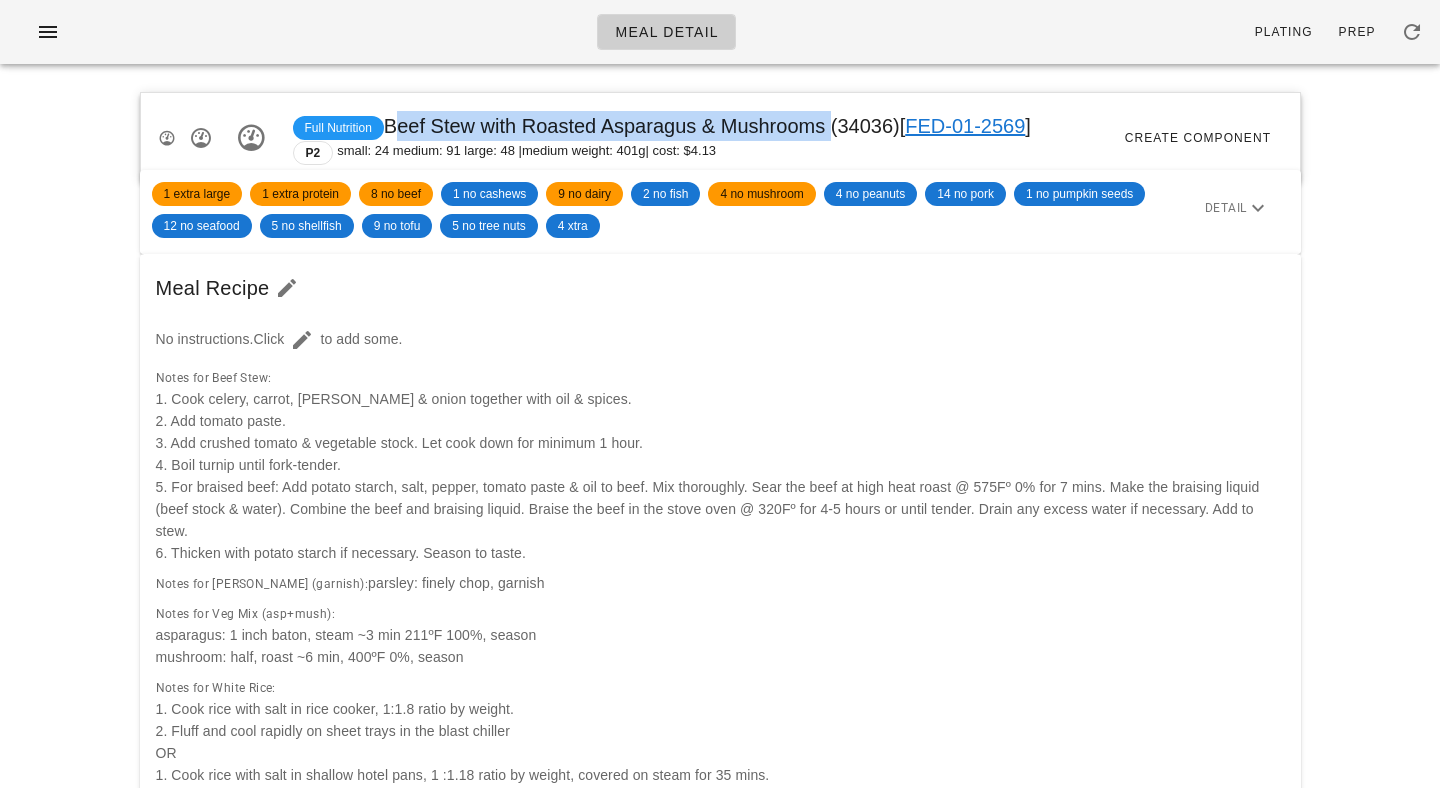 drag, startPoint x: 400, startPoint y: 120, endPoint x: 787, endPoint y: 128, distance: 387.08267 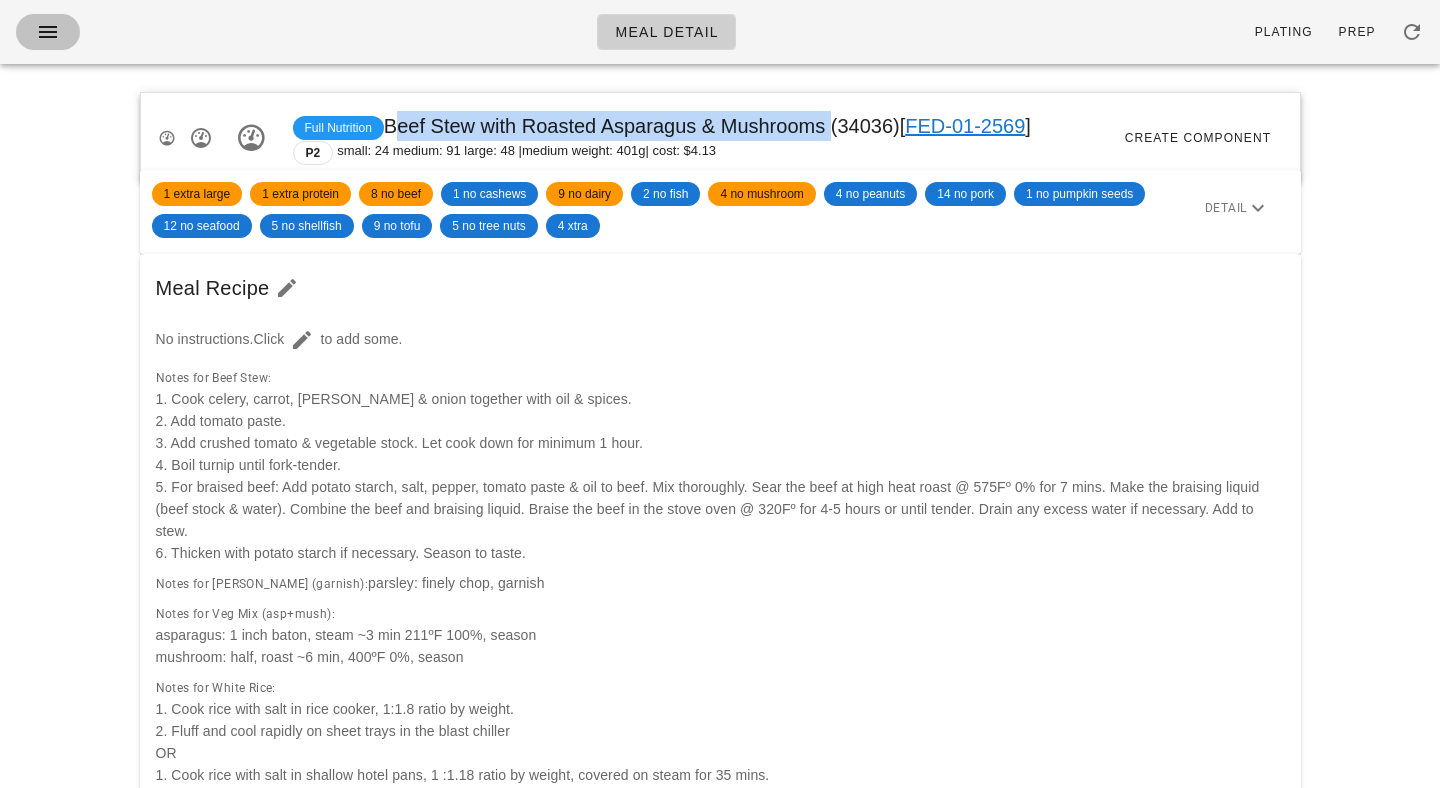 click at bounding box center [48, 32] 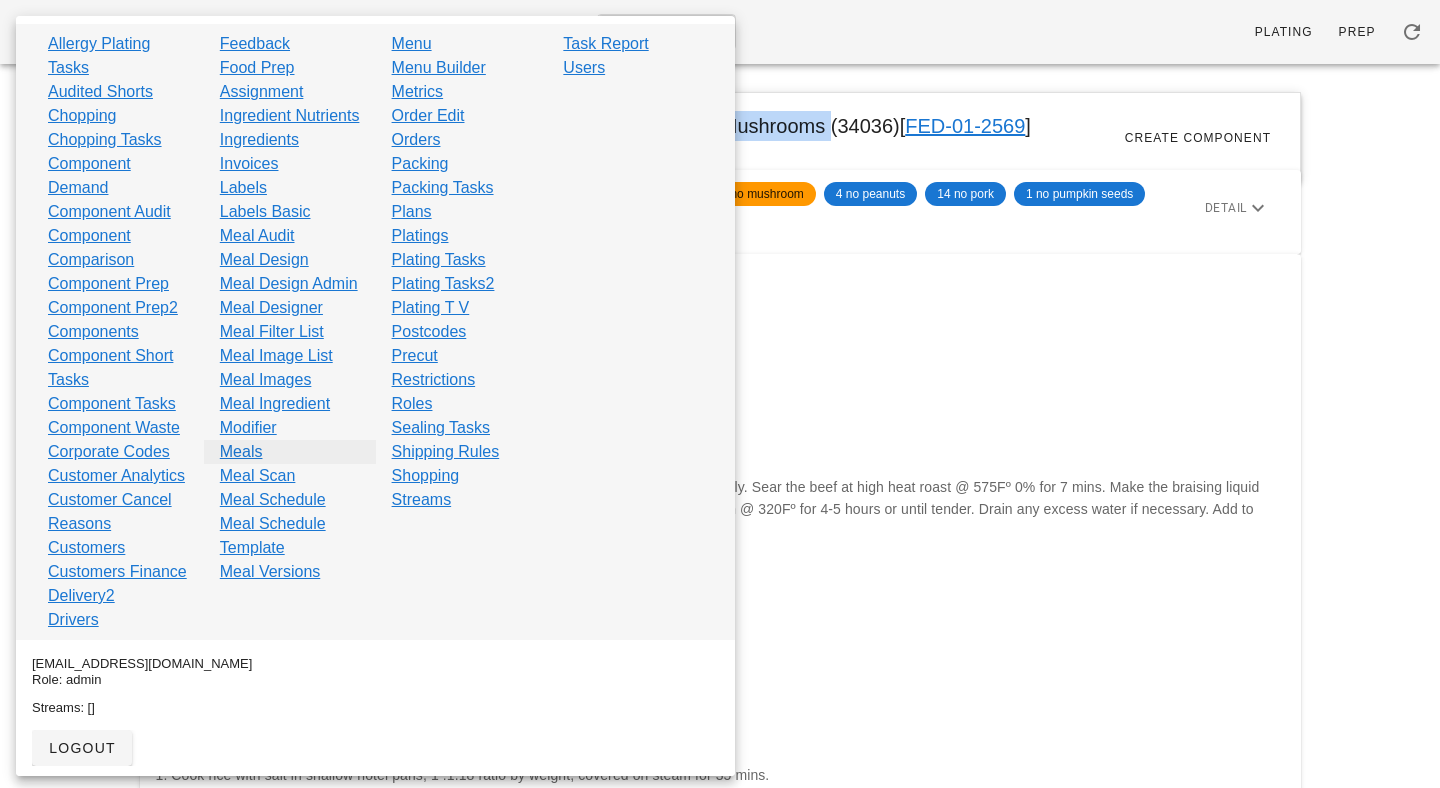 click on "Meals" at bounding box center [241, 452] 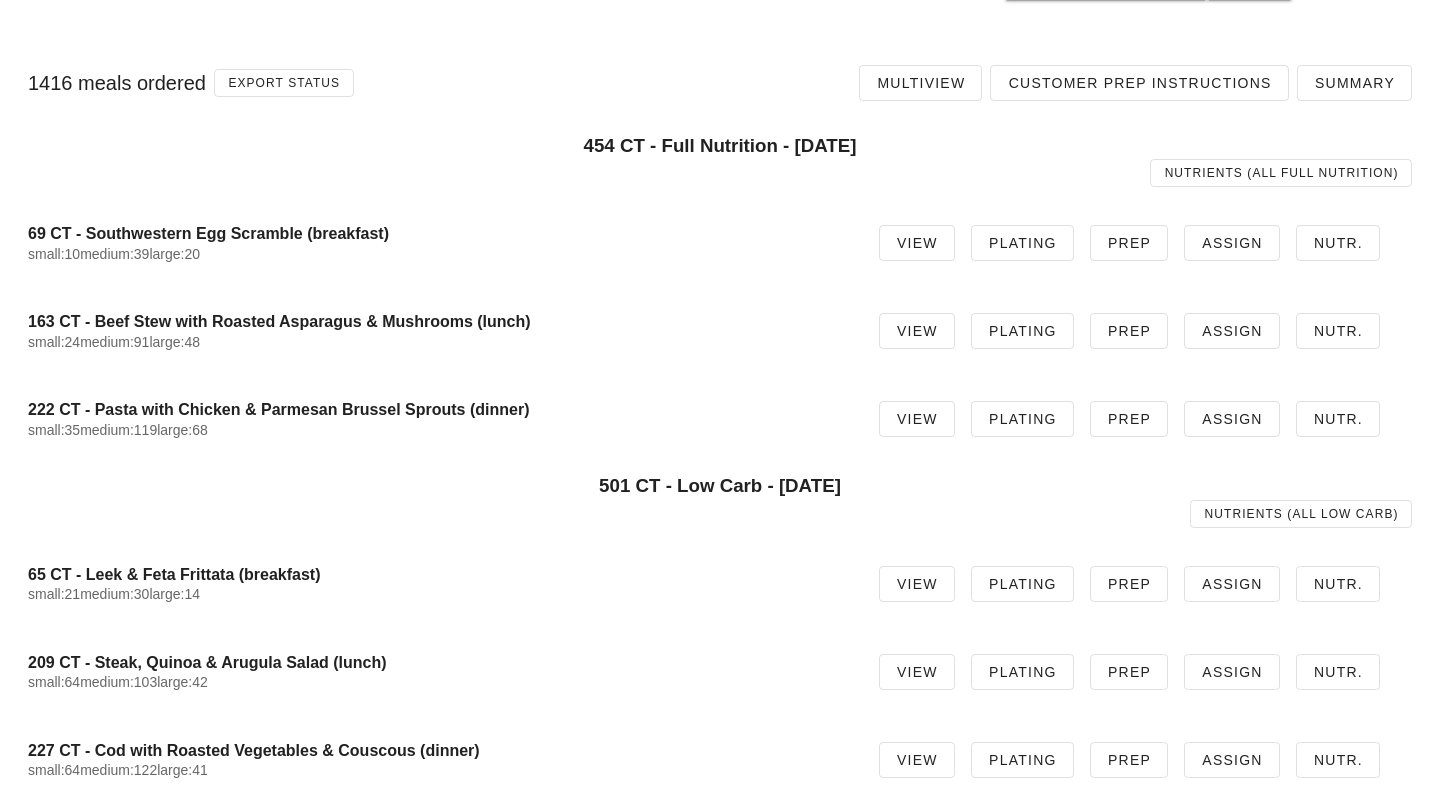 scroll, scrollTop: 0, scrollLeft: 0, axis: both 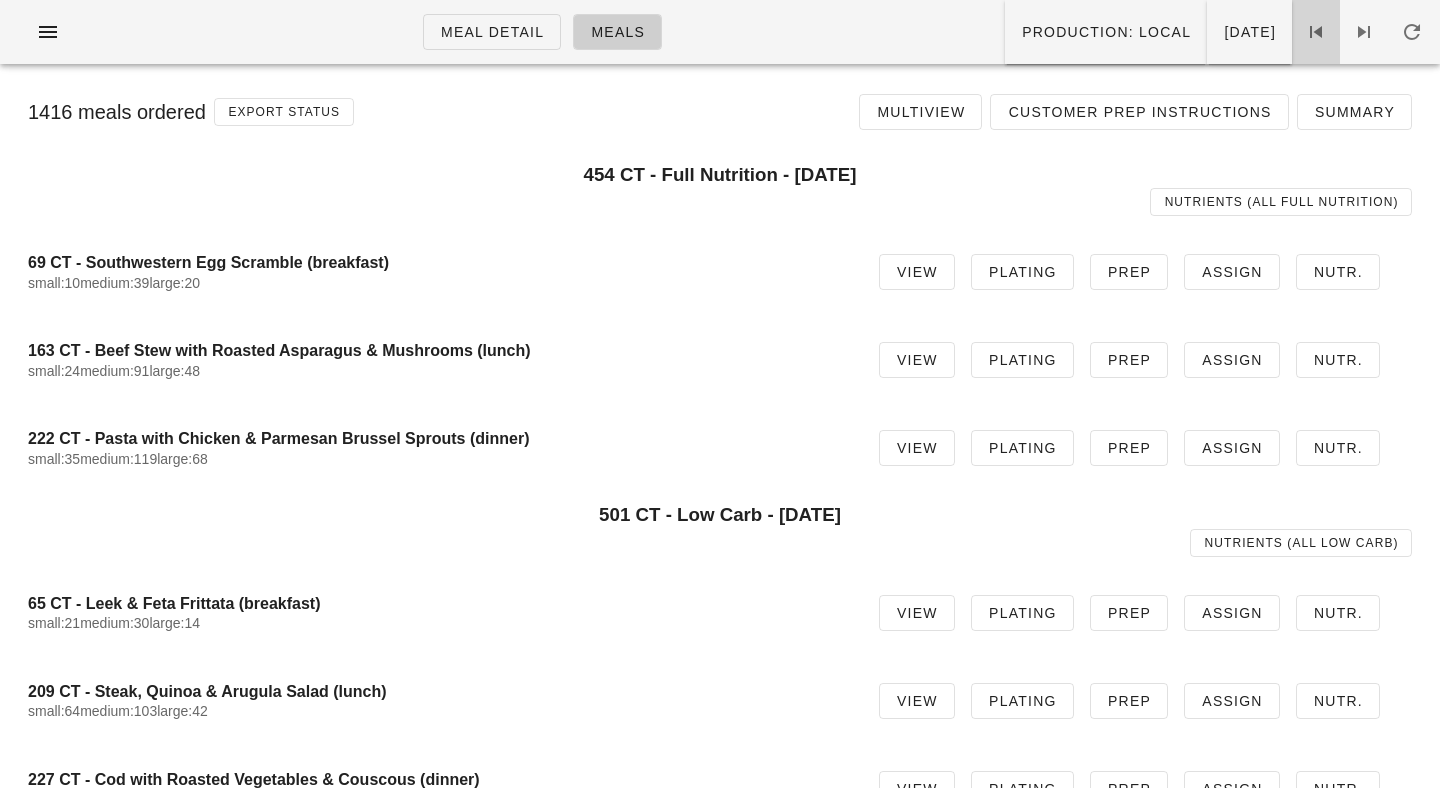 click at bounding box center [1316, 32] 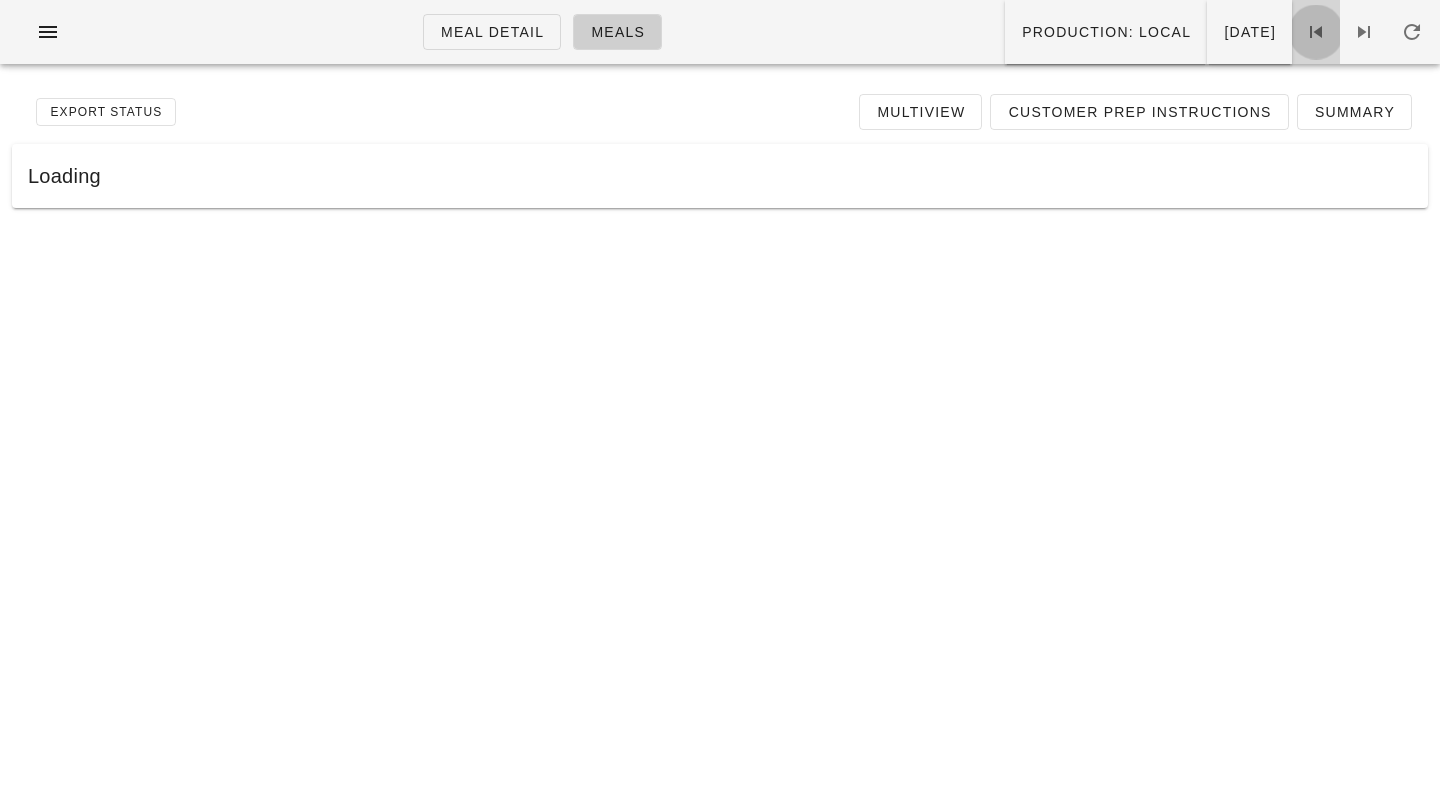 click at bounding box center (1316, 32) 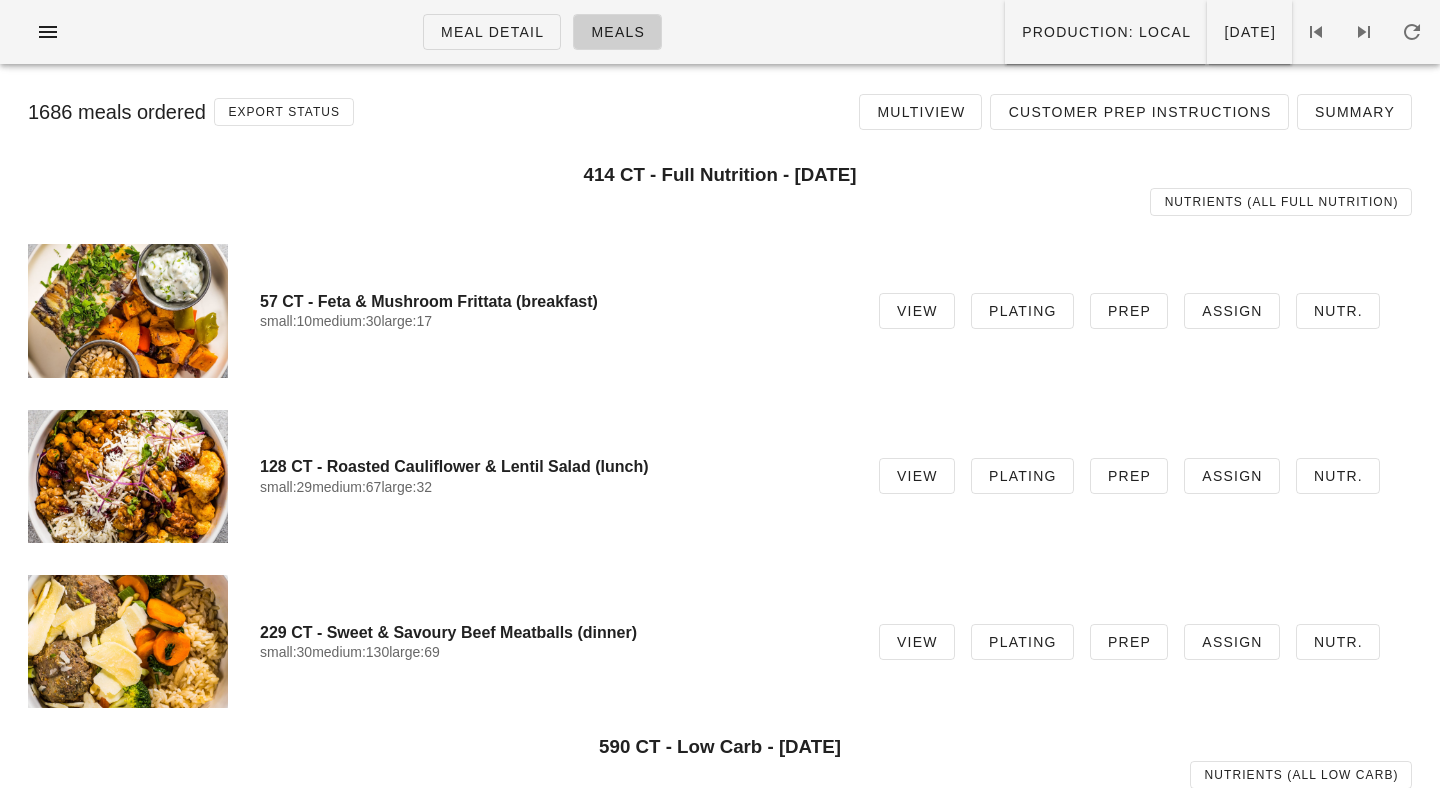 click on "128 CT - Roasted Cauliflower & Lentil Salad (lunch)" at bounding box center [553, 466] 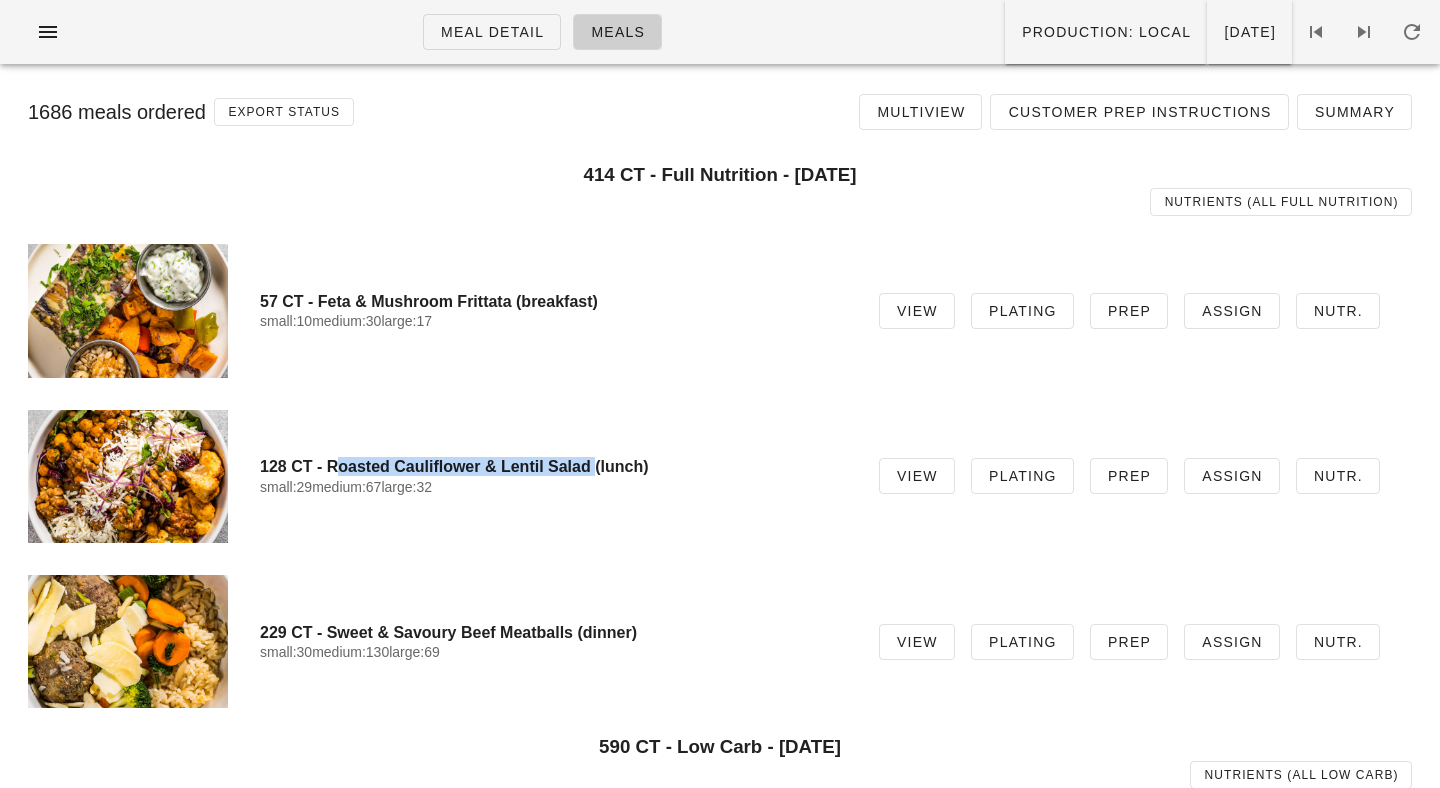 drag, startPoint x: 356, startPoint y: 459, endPoint x: 558, endPoint y: 460, distance: 202.00247 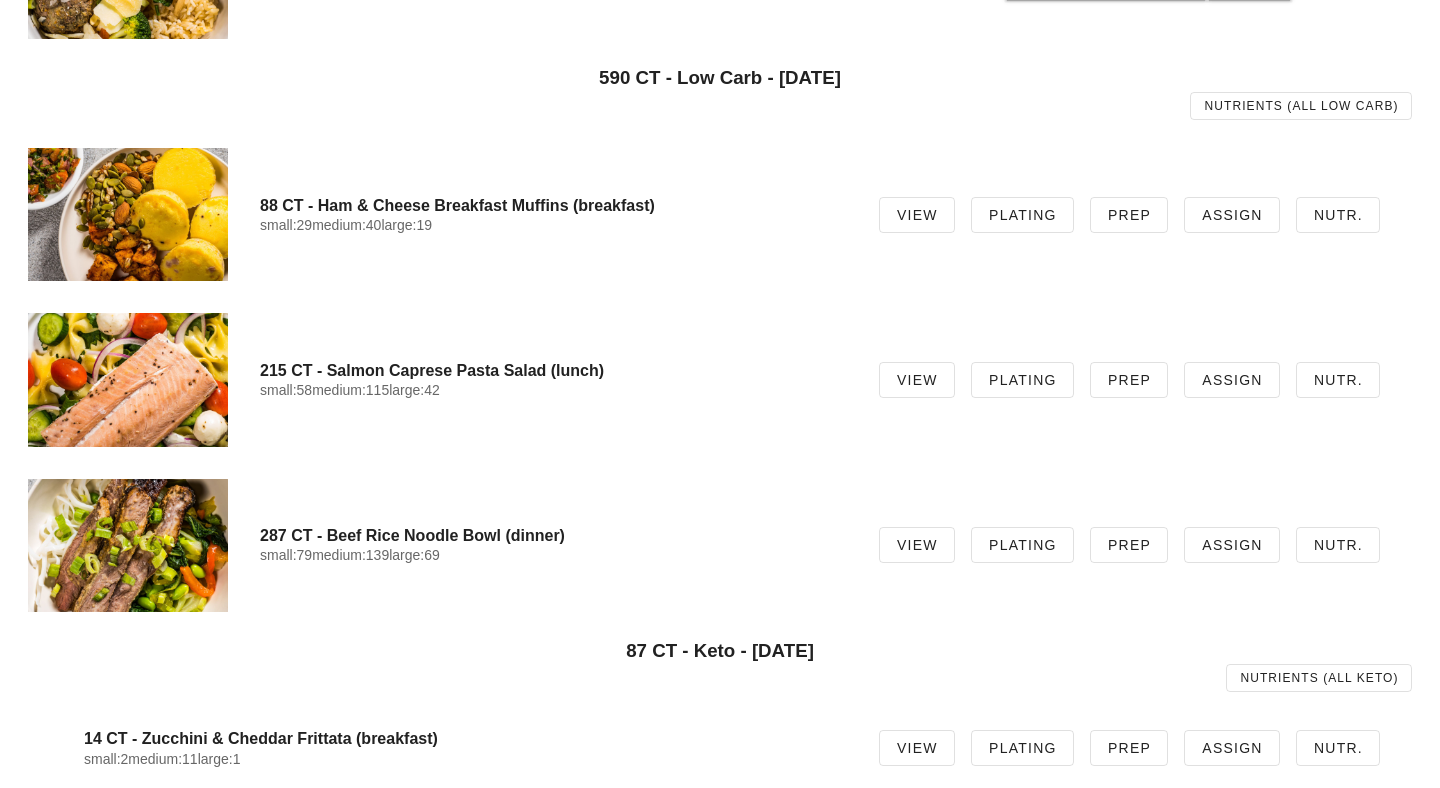 scroll, scrollTop: 671, scrollLeft: 0, axis: vertical 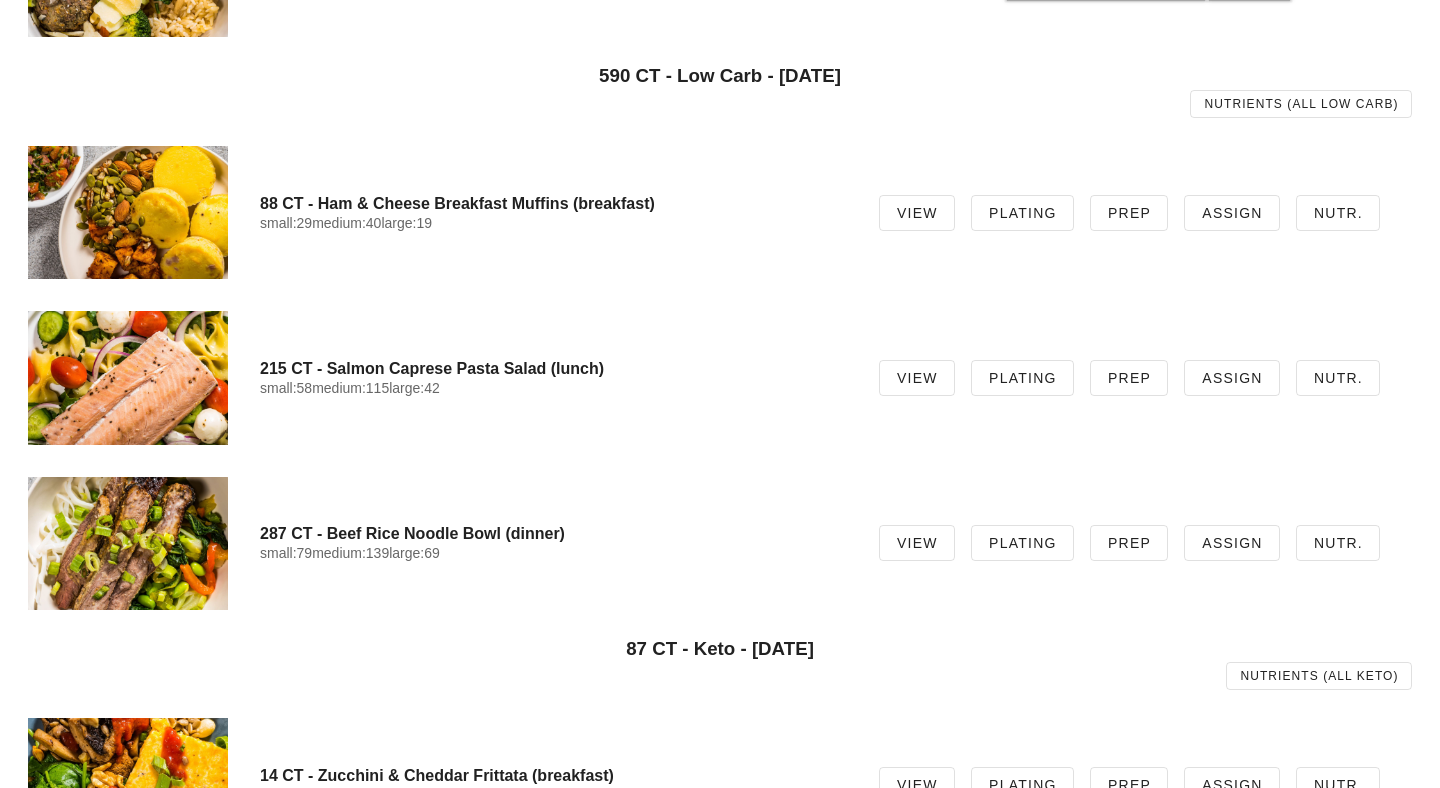 click on "215 CT - Salmon Caprese Pasta Salad (lunch)" at bounding box center (553, 368) 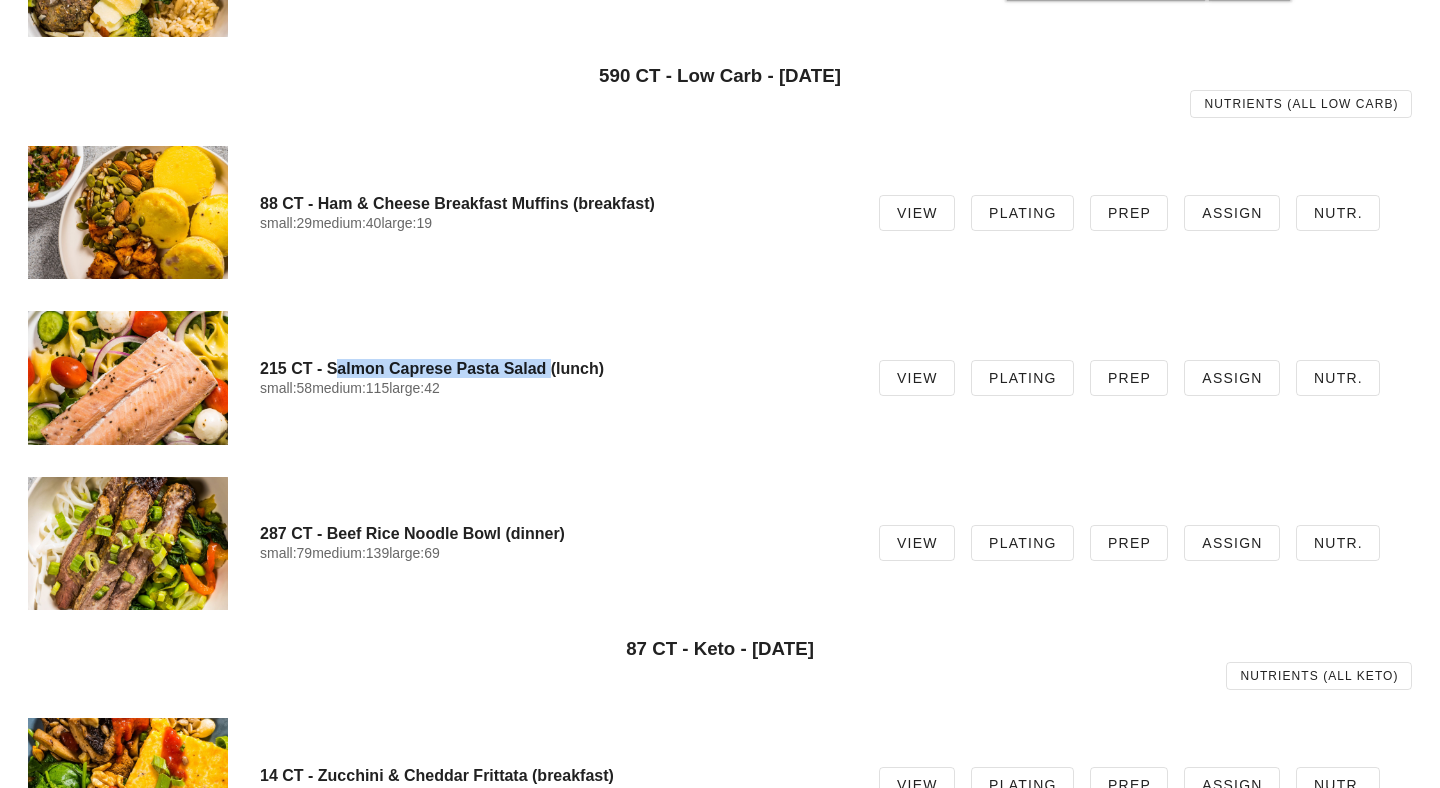 drag, startPoint x: 352, startPoint y: 363, endPoint x: 525, endPoint y: 363, distance: 173 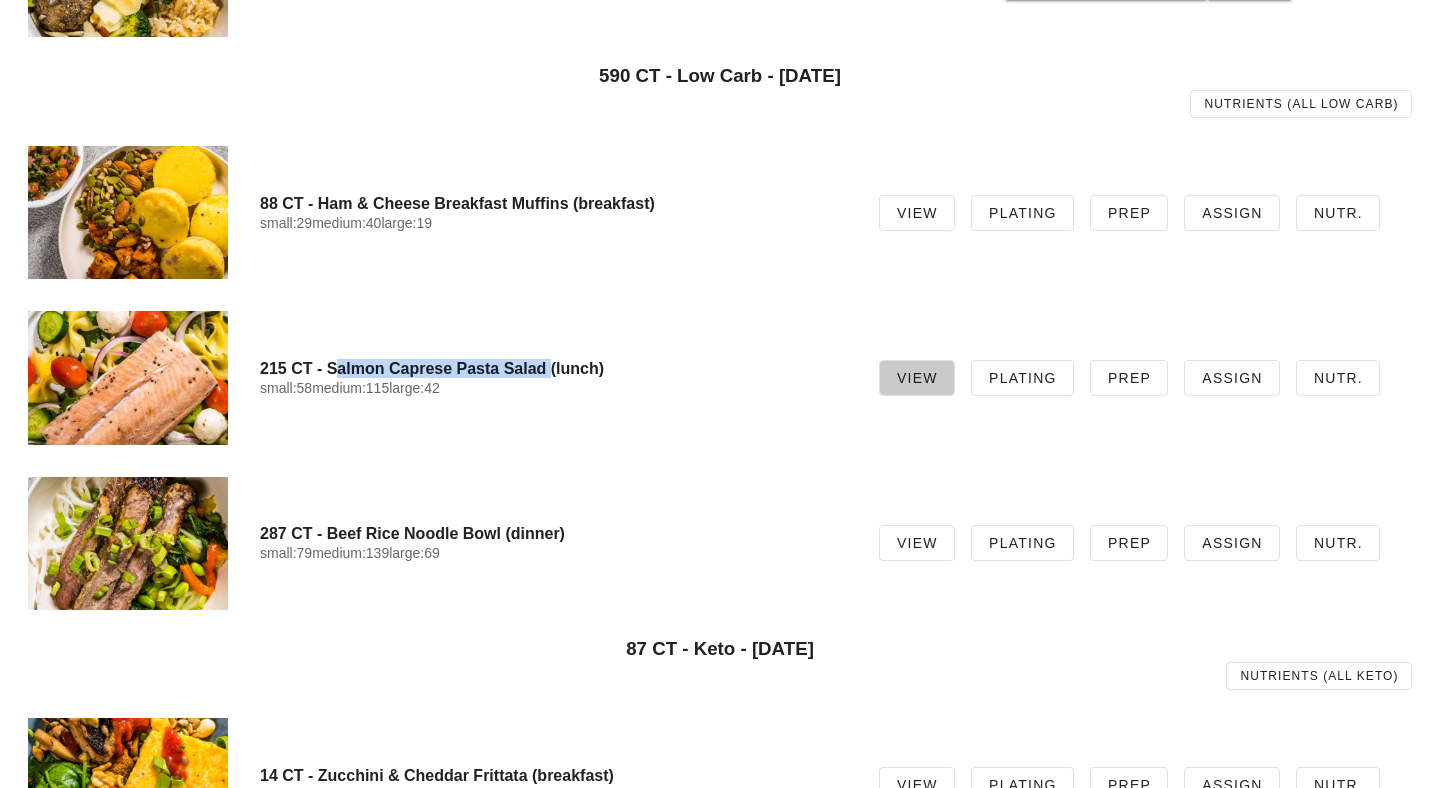 click on "View" at bounding box center [917, 378] 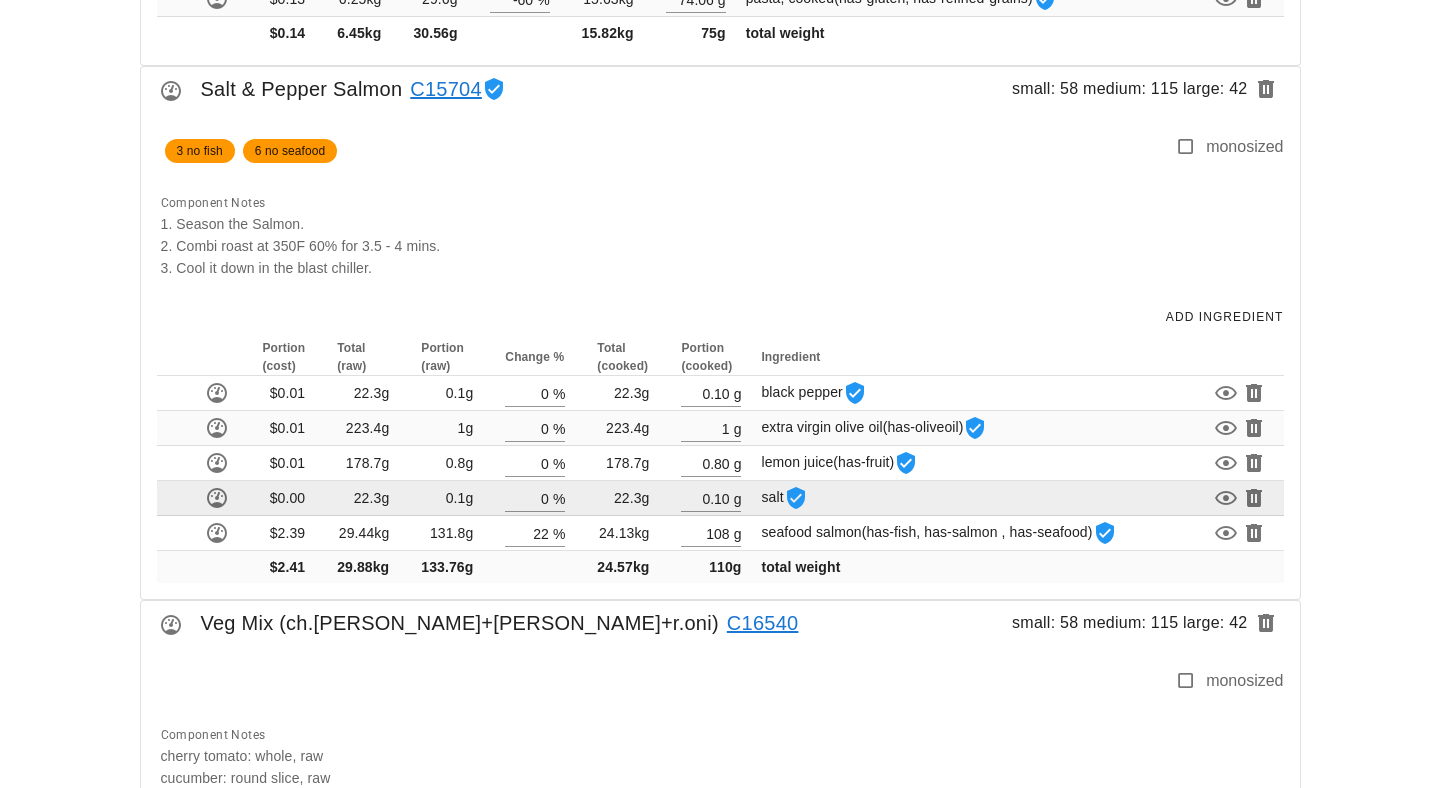 scroll, scrollTop: 2780, scrollLeft: 0, axis: vertical 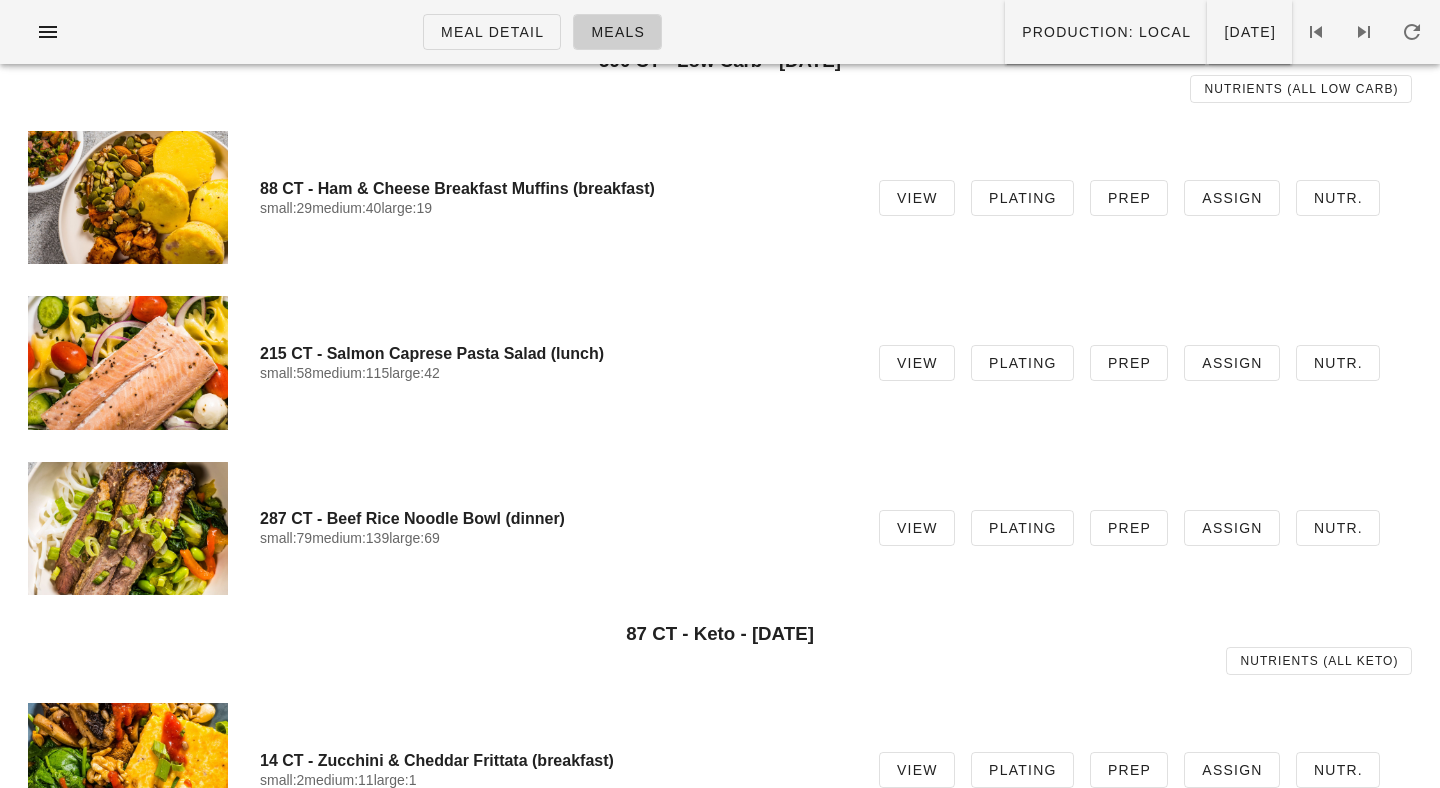 click on "287 CT - Beef Rice Noodle Bowl (dinner)" at bounding box center (553, 518) 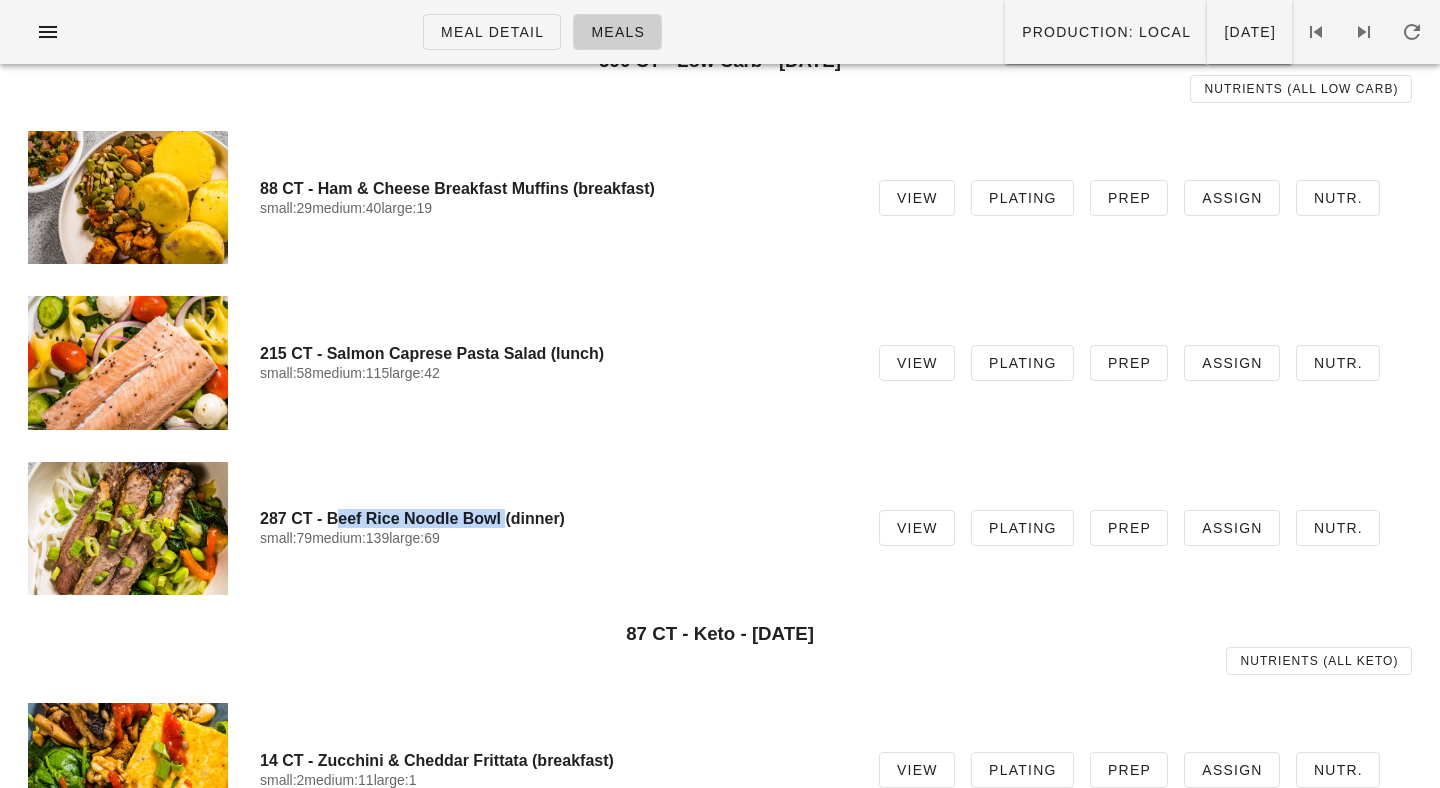 drag, startPoint x: 335, startPoint y: 510, endPoint x: 477, endPoint y: 521, distance: 142.42542 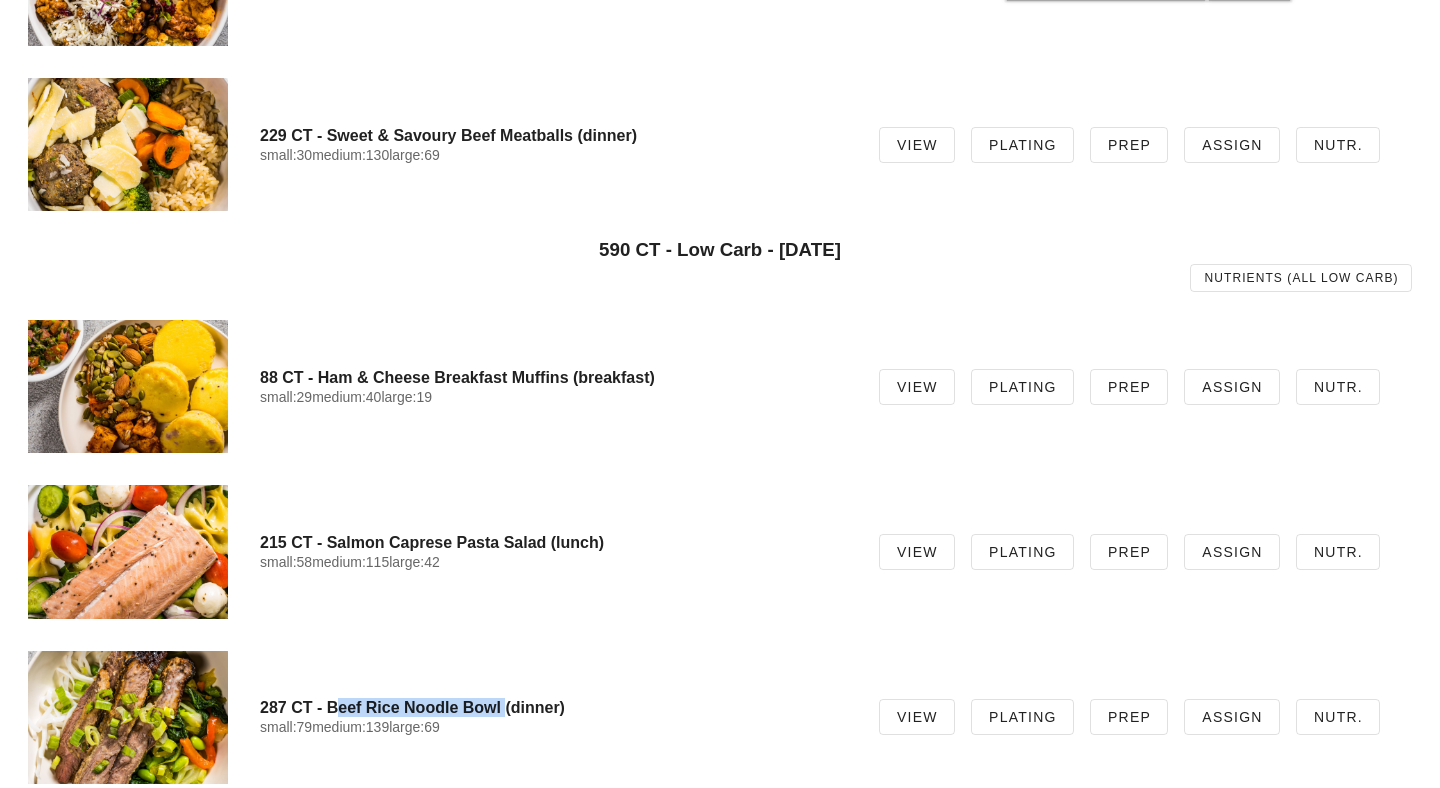 scroll, scrollTop: 521, scrollLeft: 0, axis: vertical 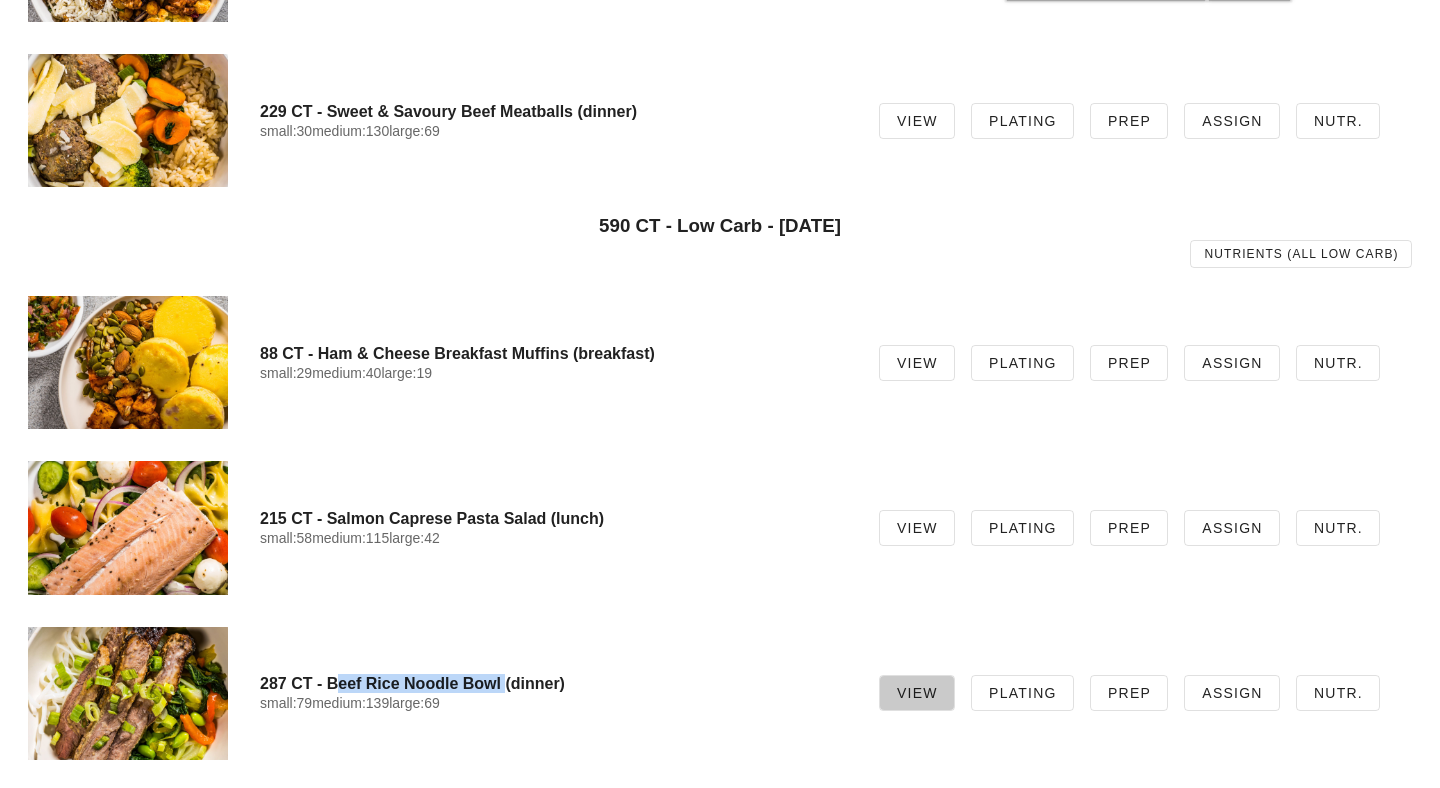 click on "View" at bounding box center (917, 693) 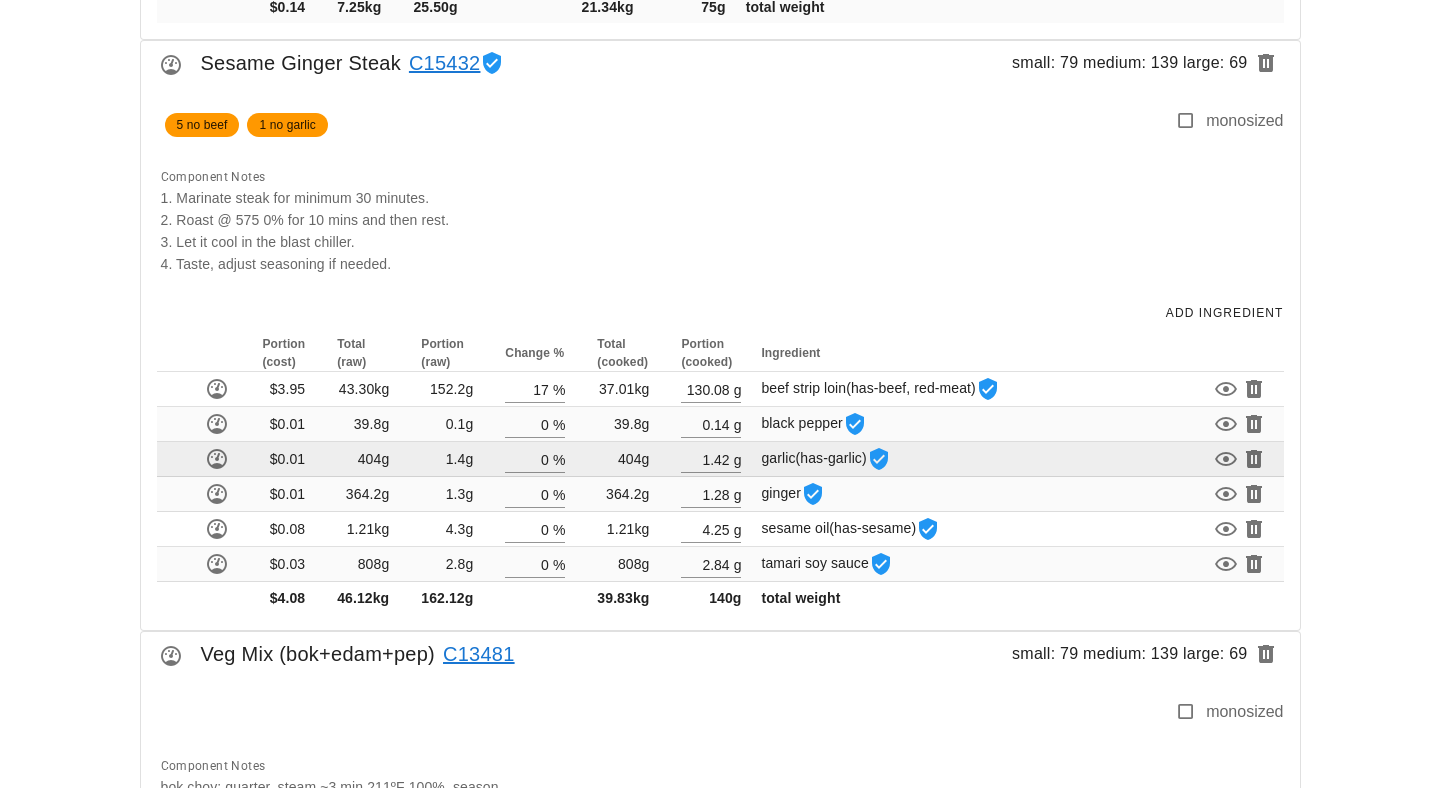 scroll, scrollTop: 2184, scrollLeft: 0, axis: vertical 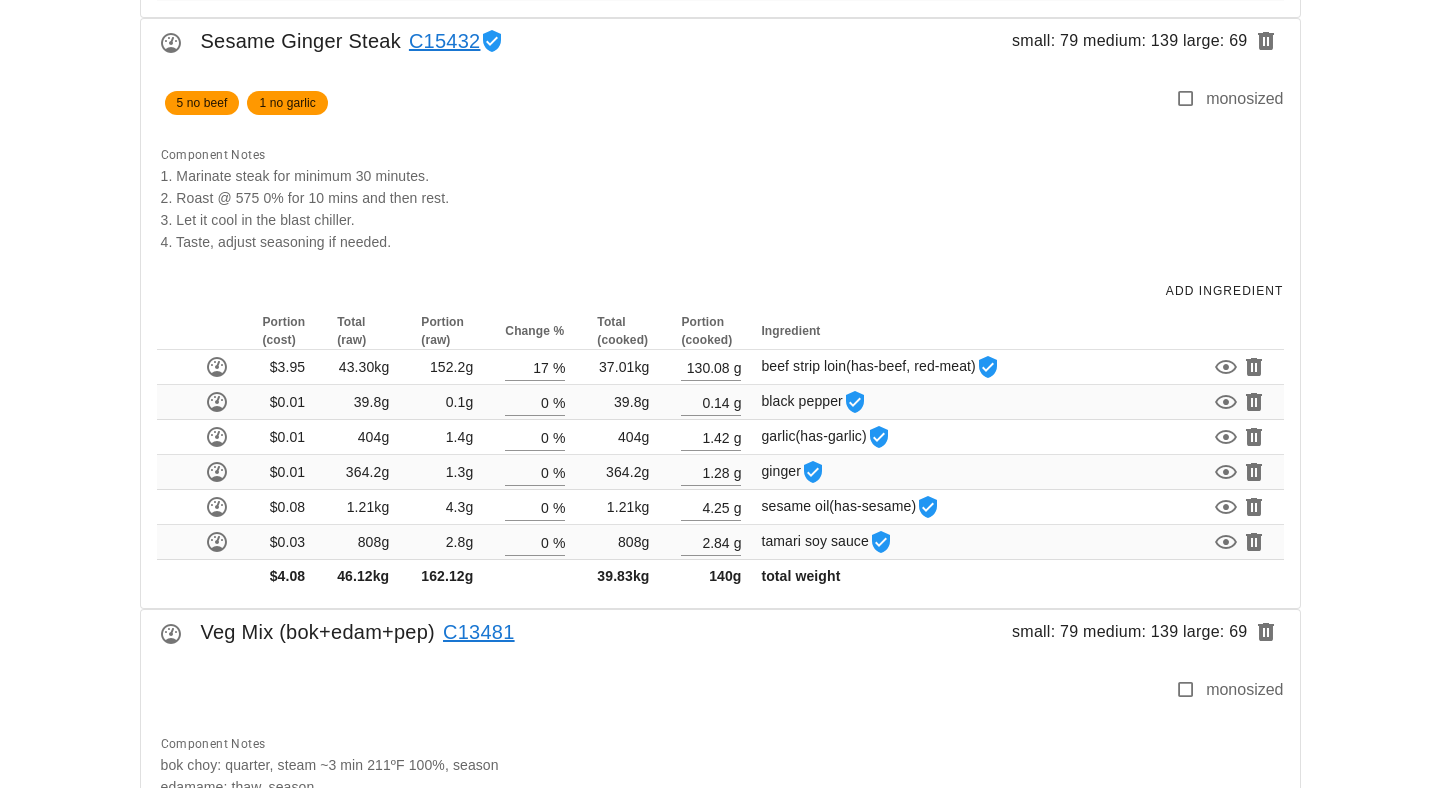 click on "Add Ingredient" at bounding box center [720, 291] 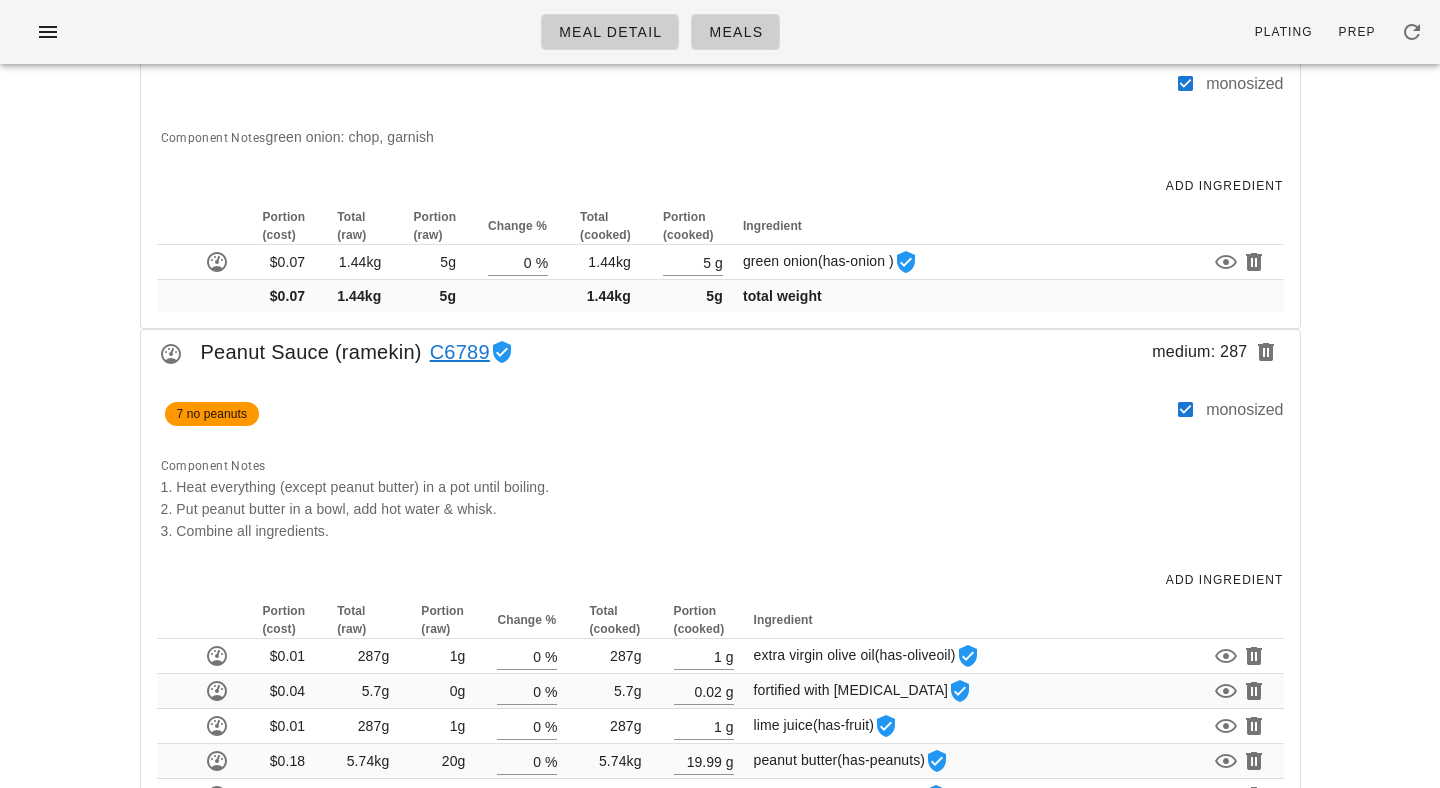 scroll, scrollTop: 0, scrollLeft: 0, axis: both 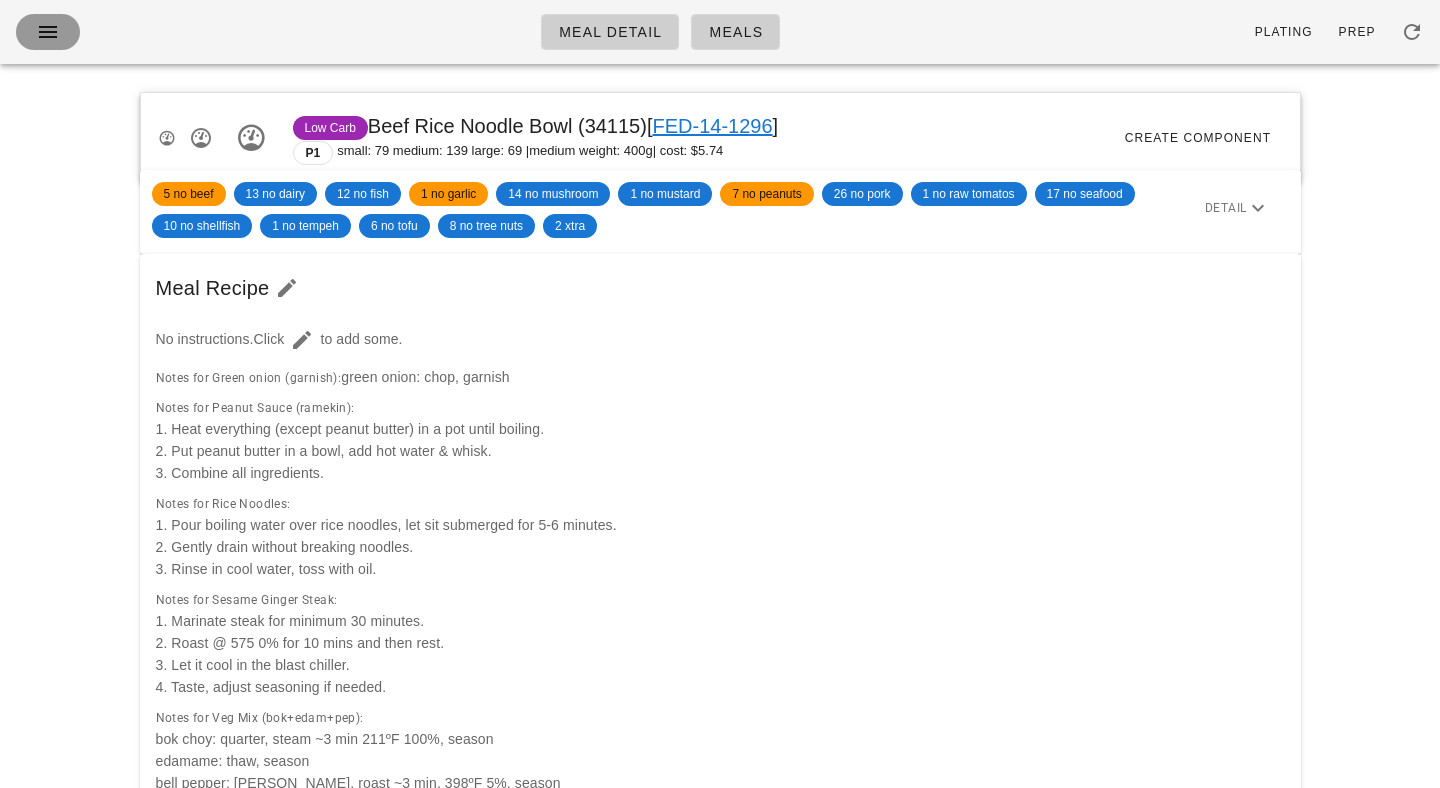 click at bounding box center (48, 32) 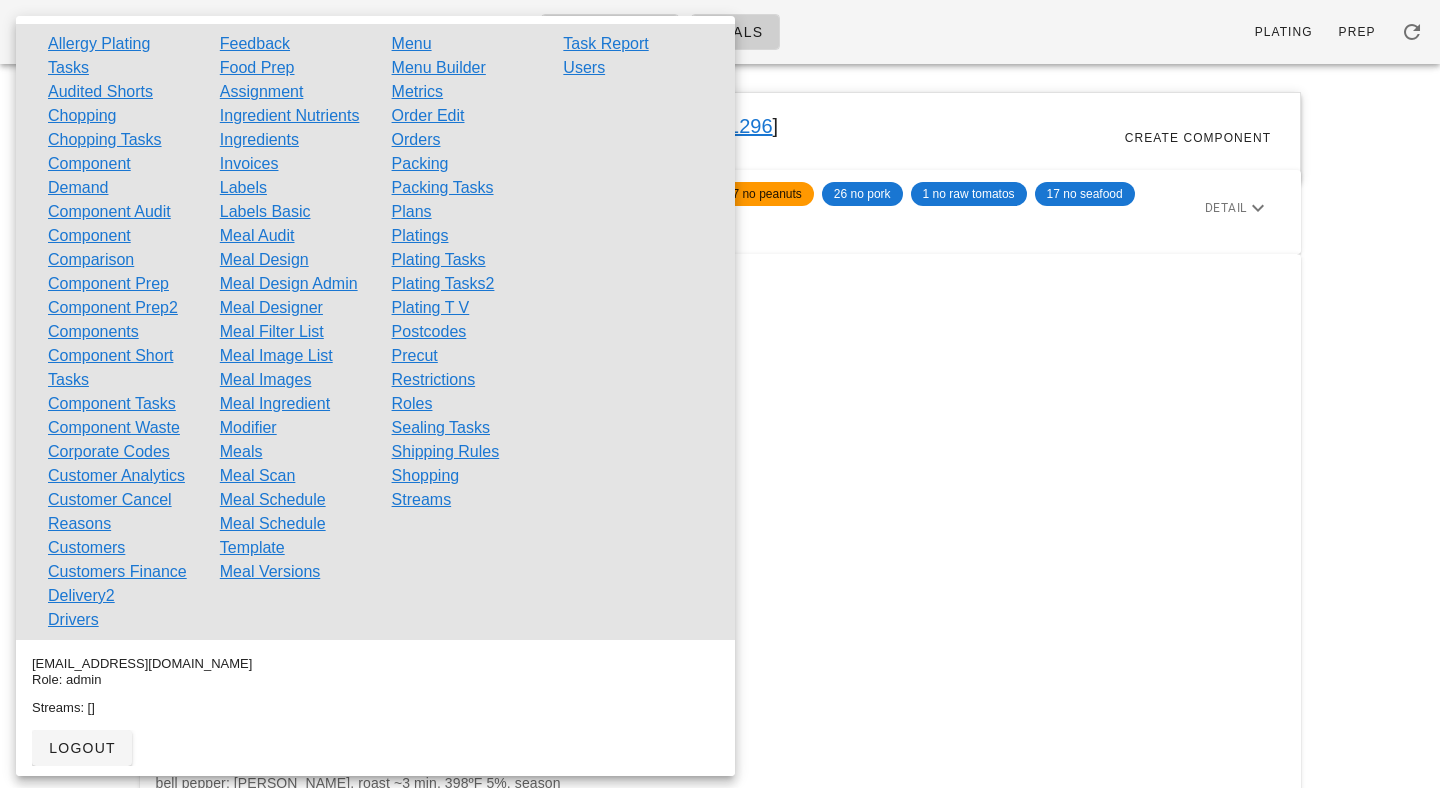 click on "Meal Detail Meals Plating   Prep" at bounding box center (720, 32) 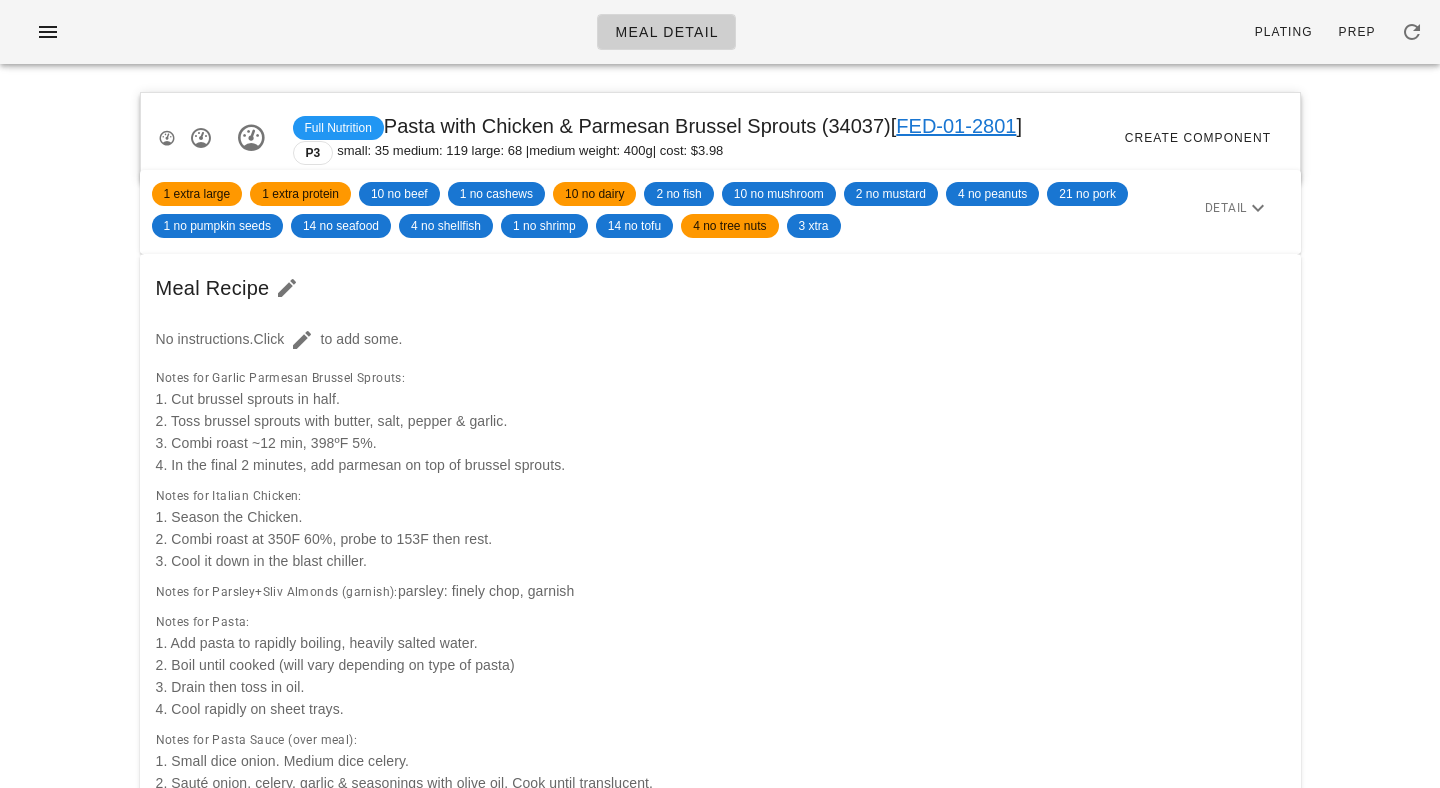 scroll, scrollTop: 0, scrollLeft: 0, axis: both 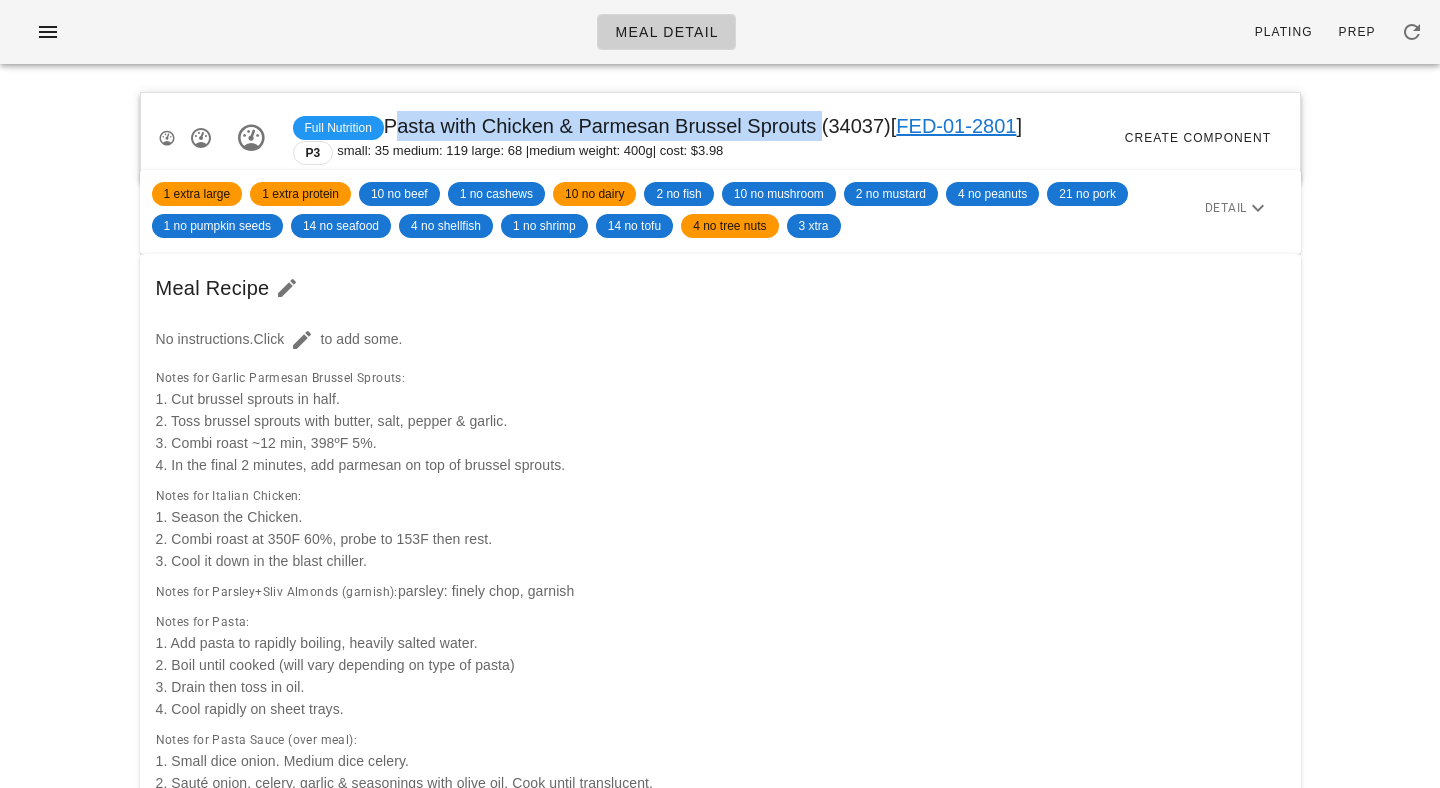 drag, startPoint x: 404, startPoint y: 121, endPoint x: 759, endPoint y: 121, distance: 355 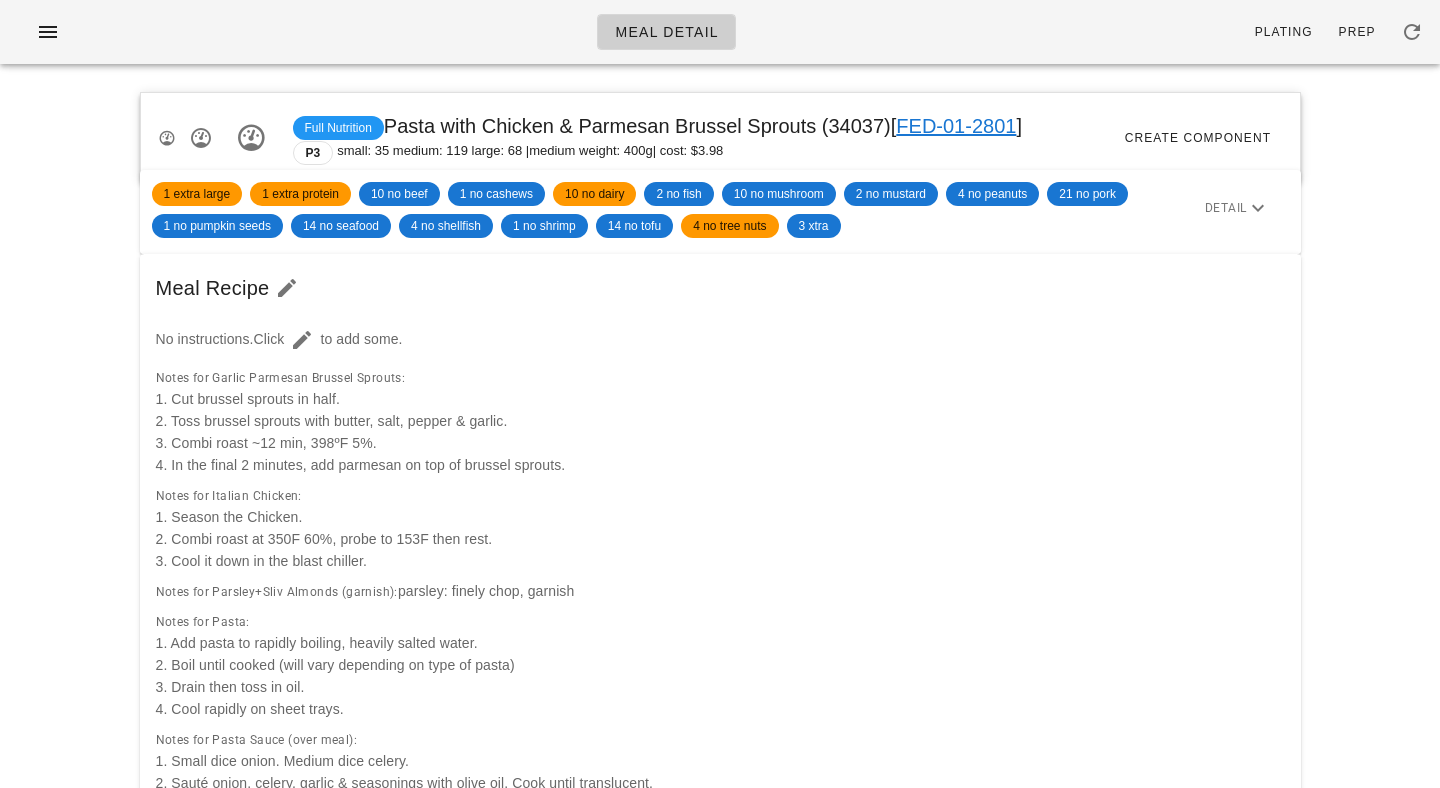 click on "Meal Detail Plating   Prep" at bounding box center (720, 32) 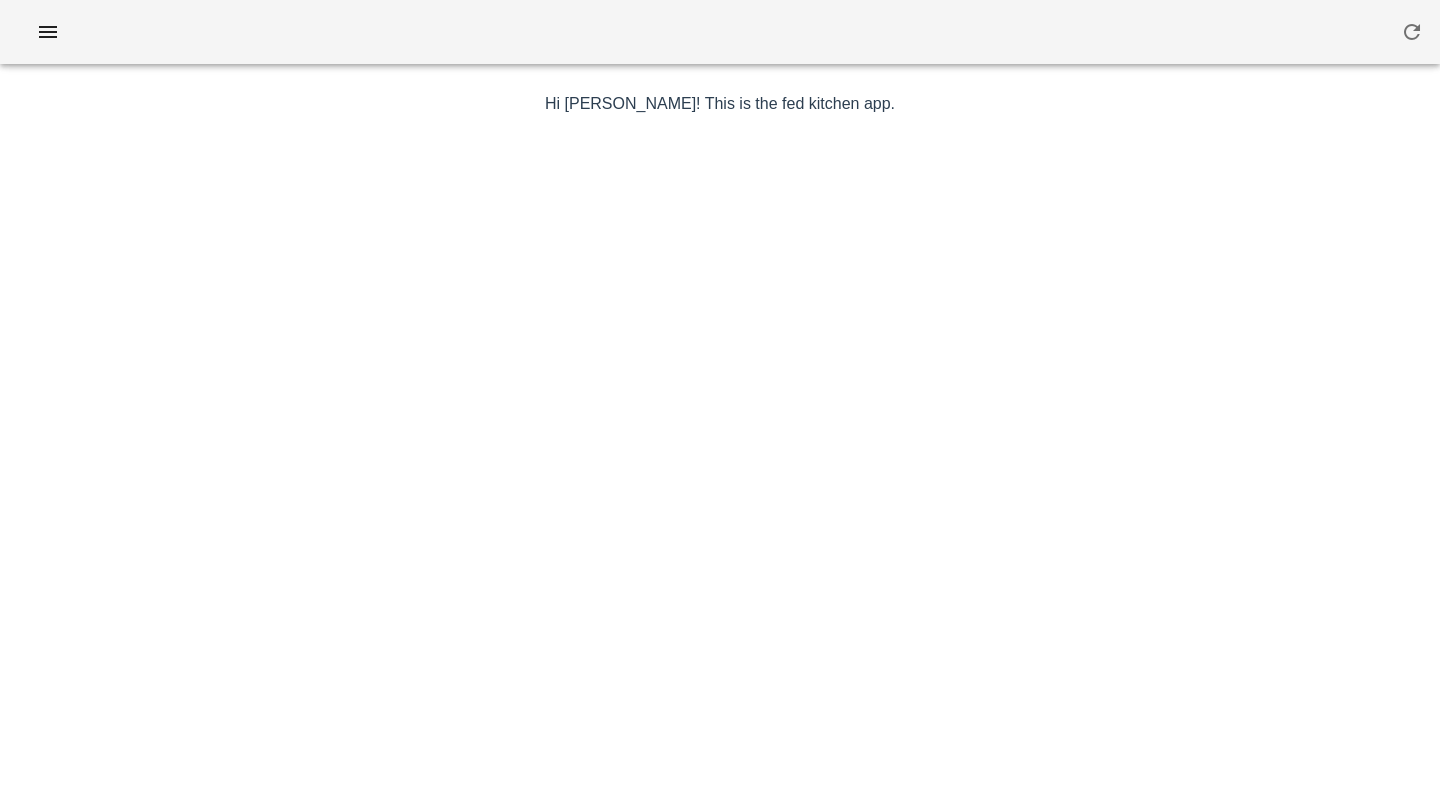 scroll, scrollTop: 0, scrollLeft: 0, axis: both 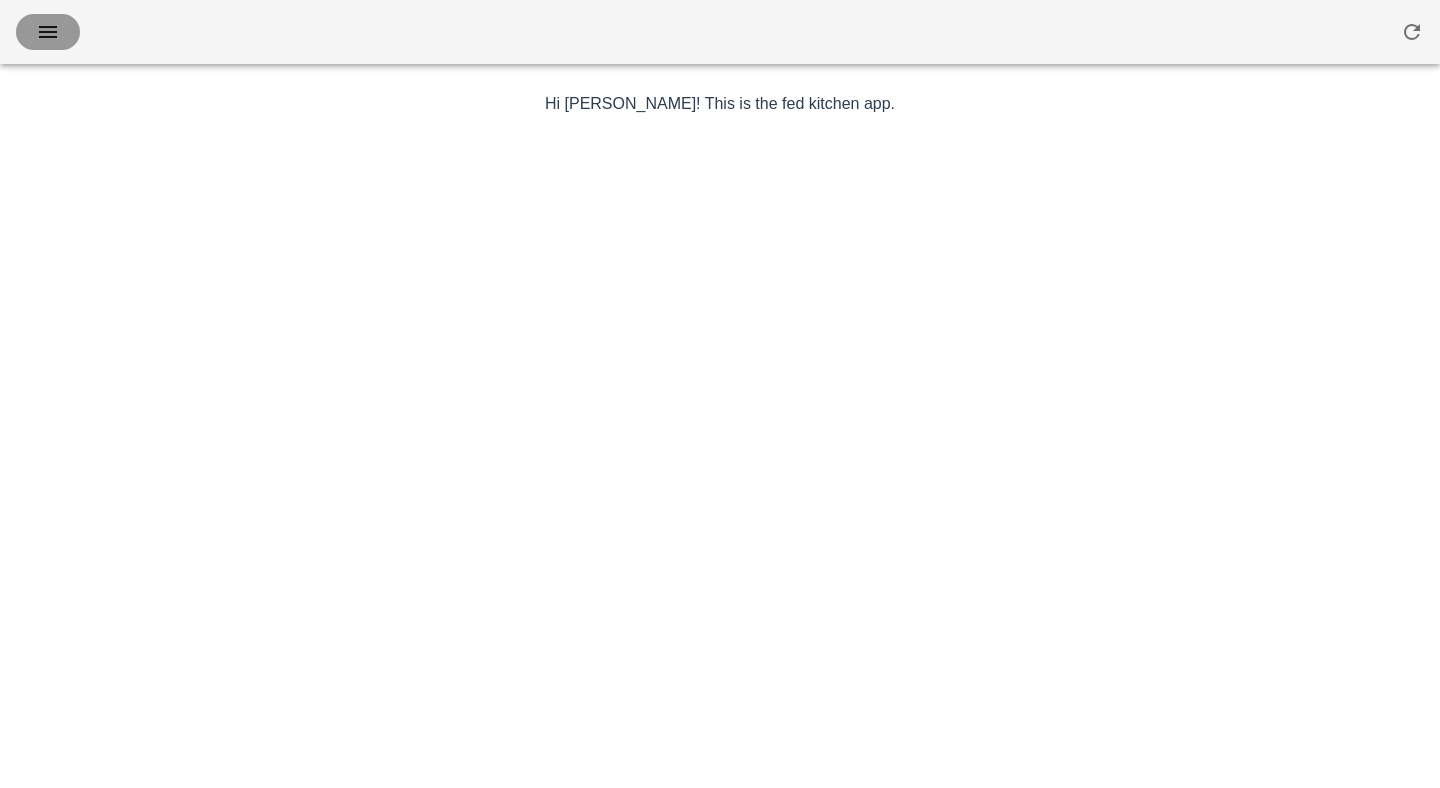 click at bounding box center [48, 32] 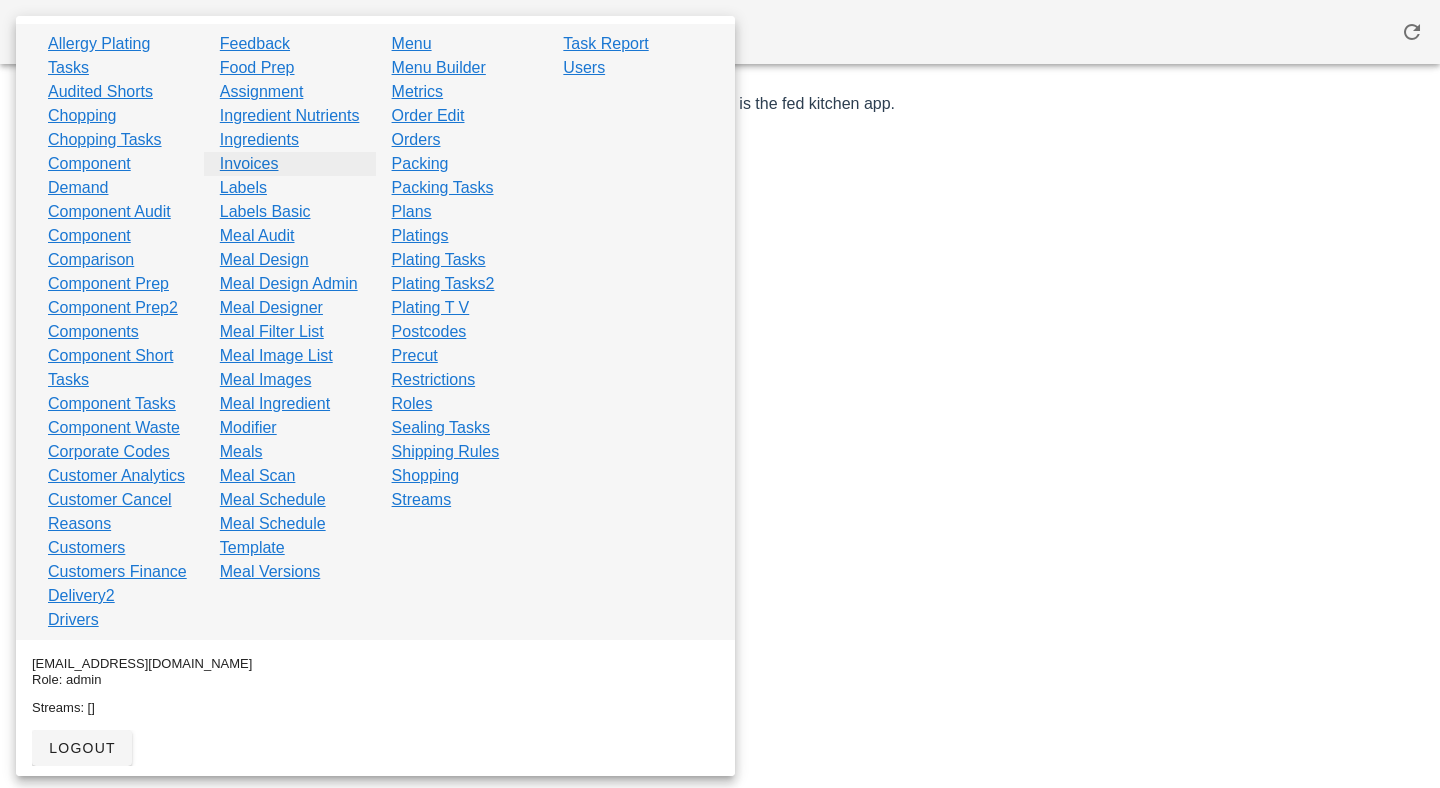 click on "Invoices" at bounding box center (249, 164) 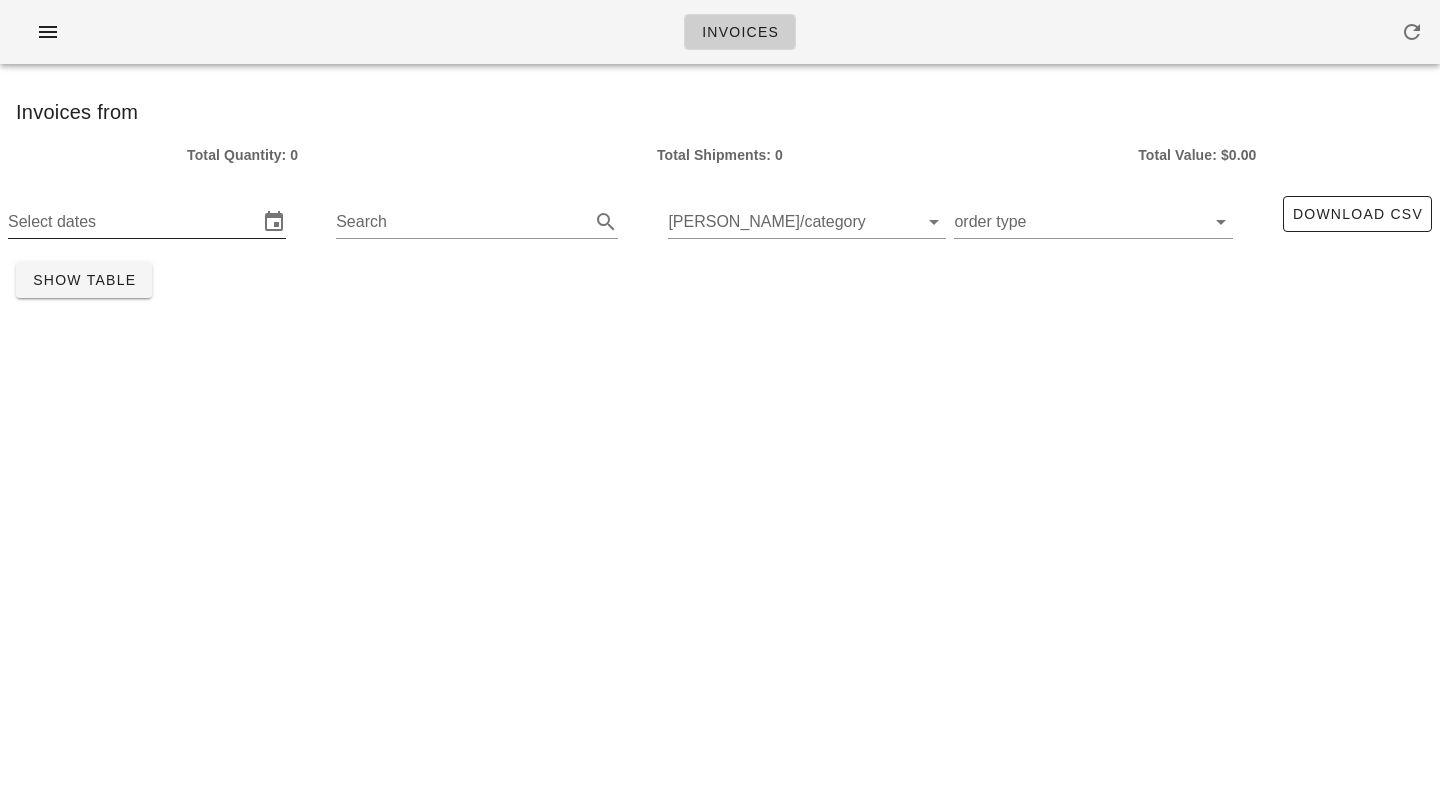 click on "Select dates" at bounding box center [133, 222] 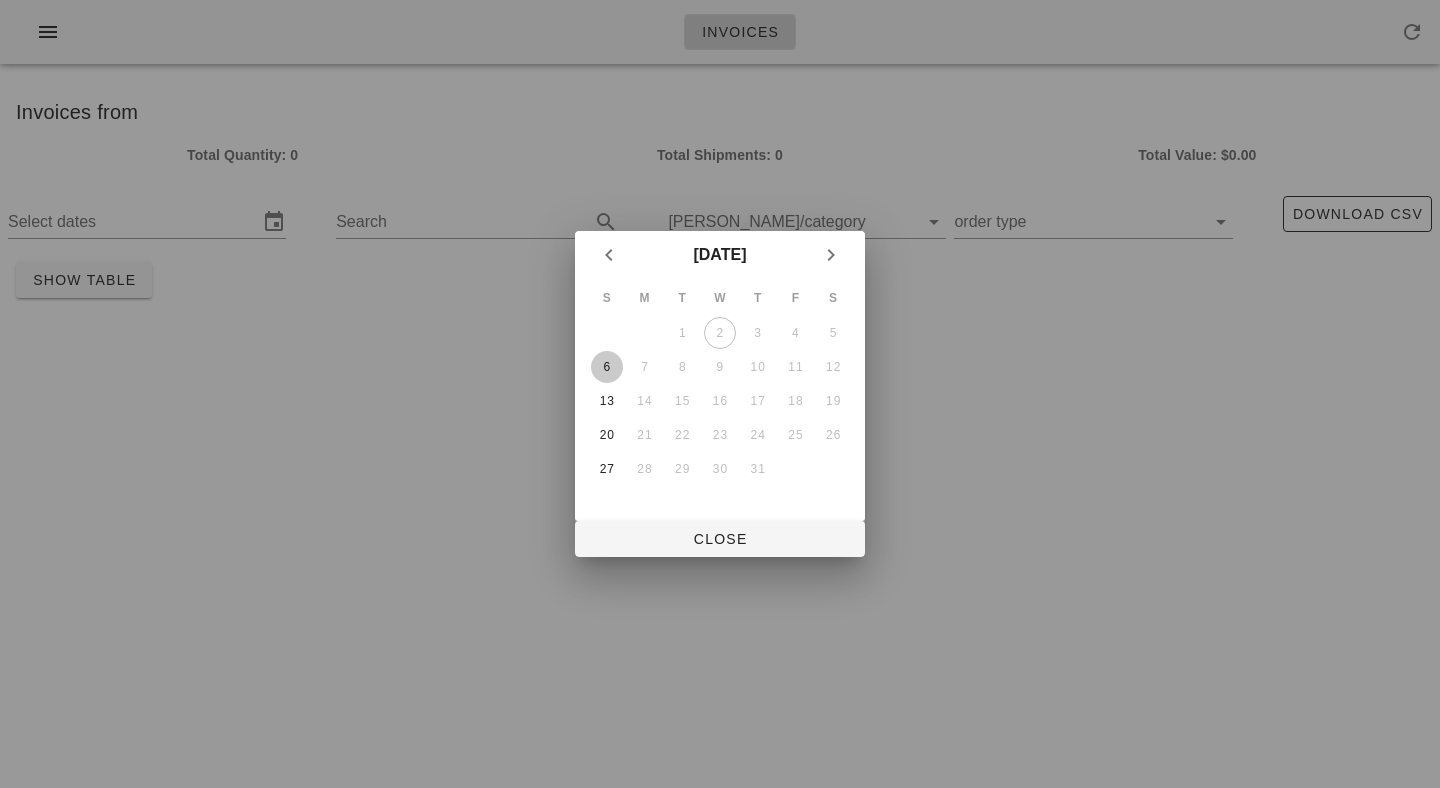 click on "6" at bounding box center [607, 367] 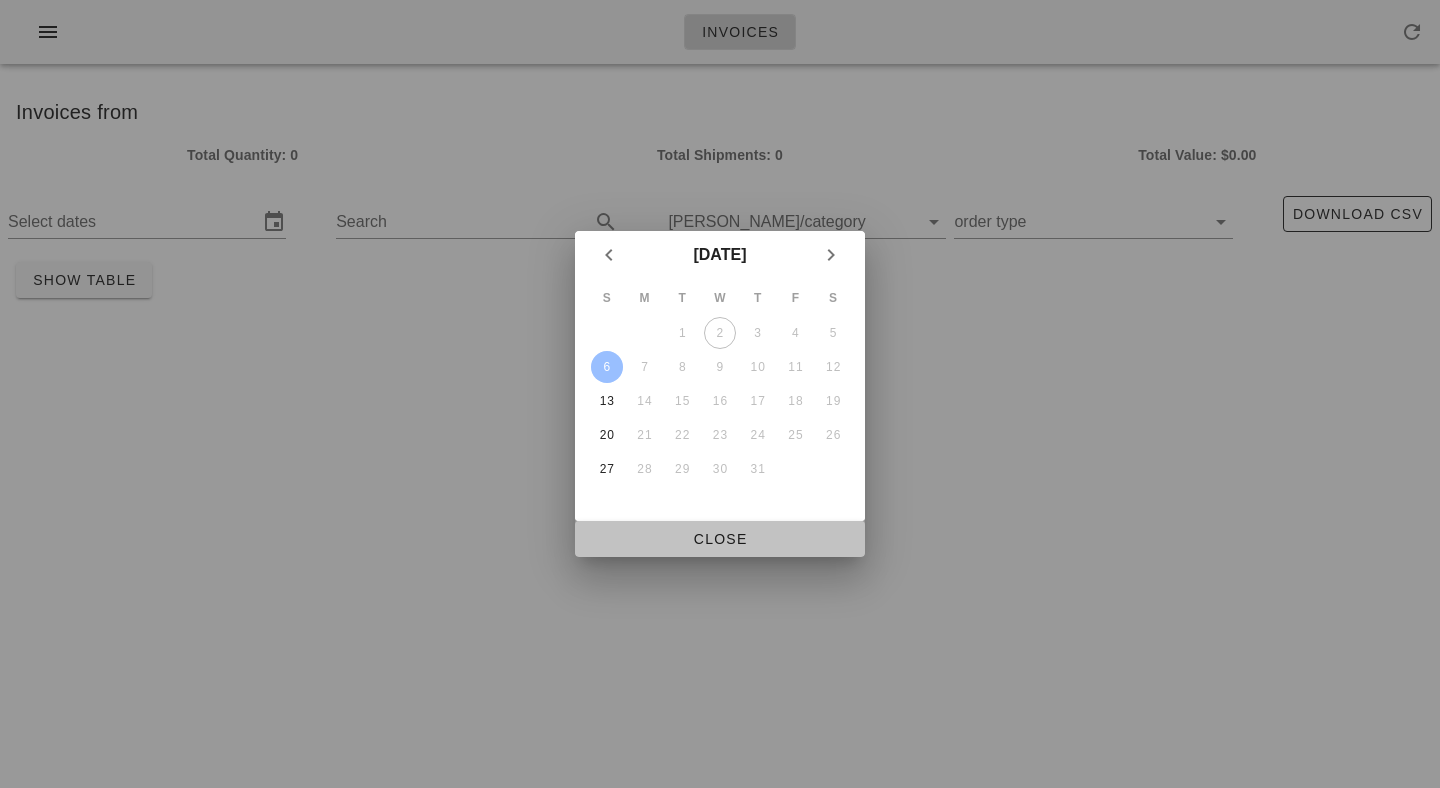 click on "Close" at bounding box center (720, 539) 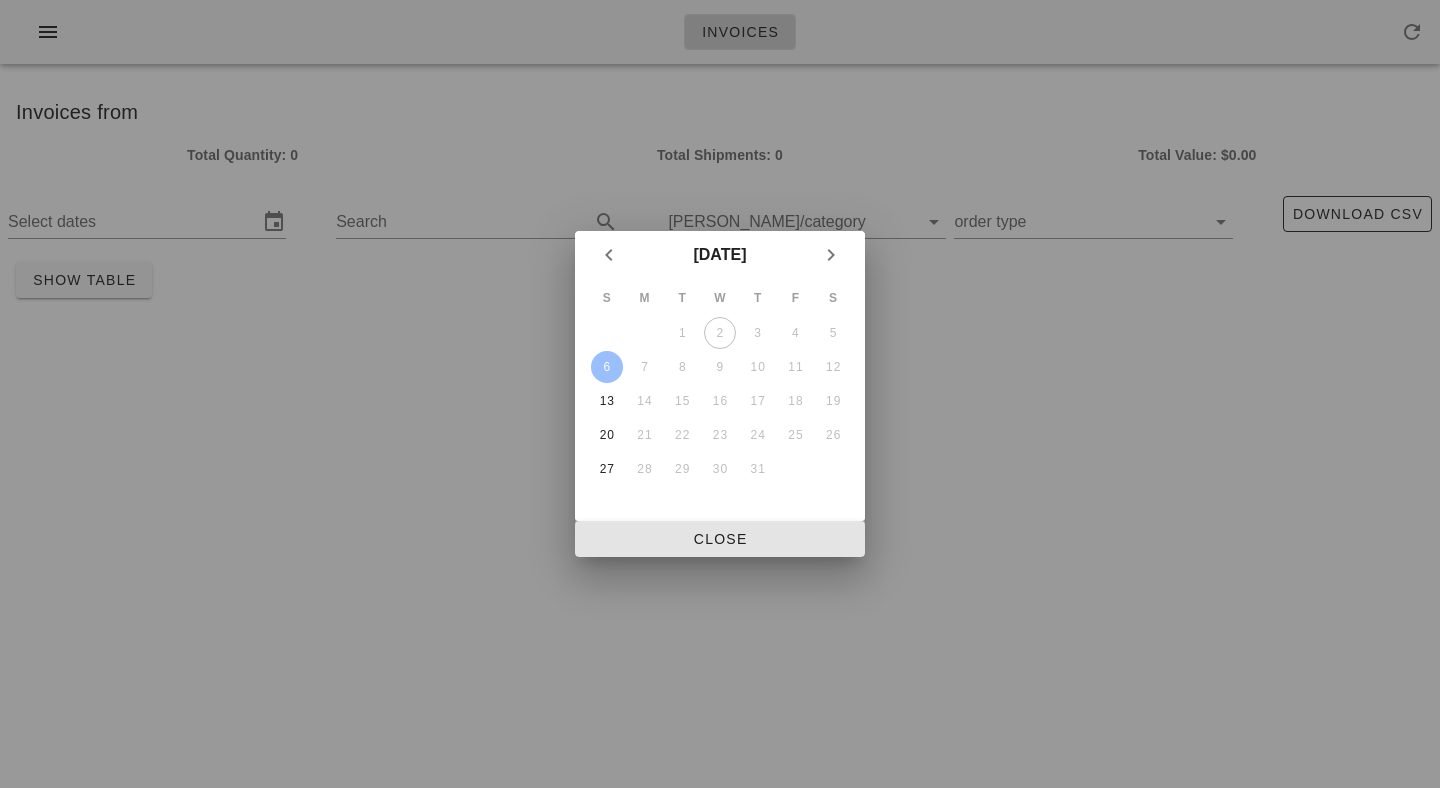 type on "Sunday July 6" 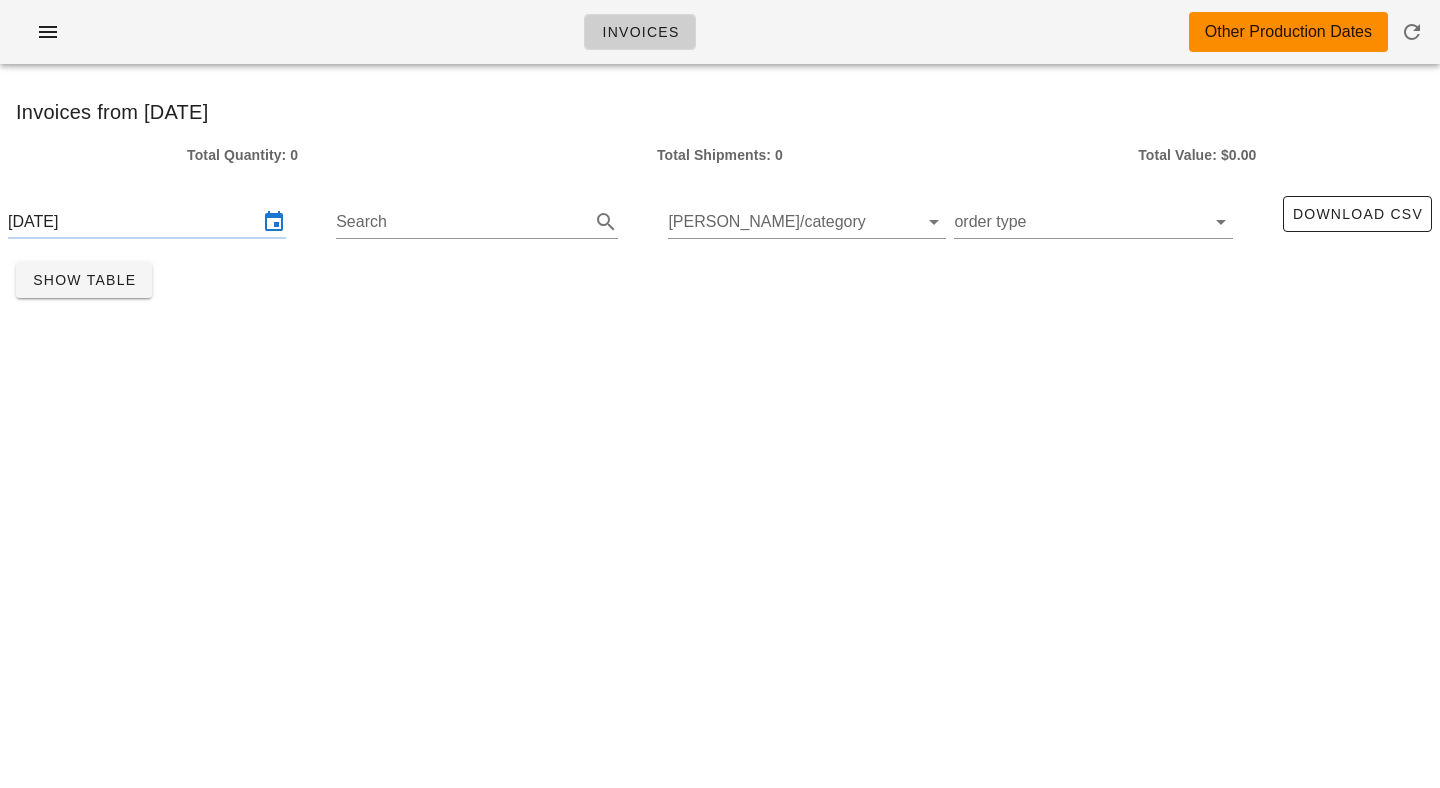 click on "Total Shipments: 0" at bounding box center (719, 155) 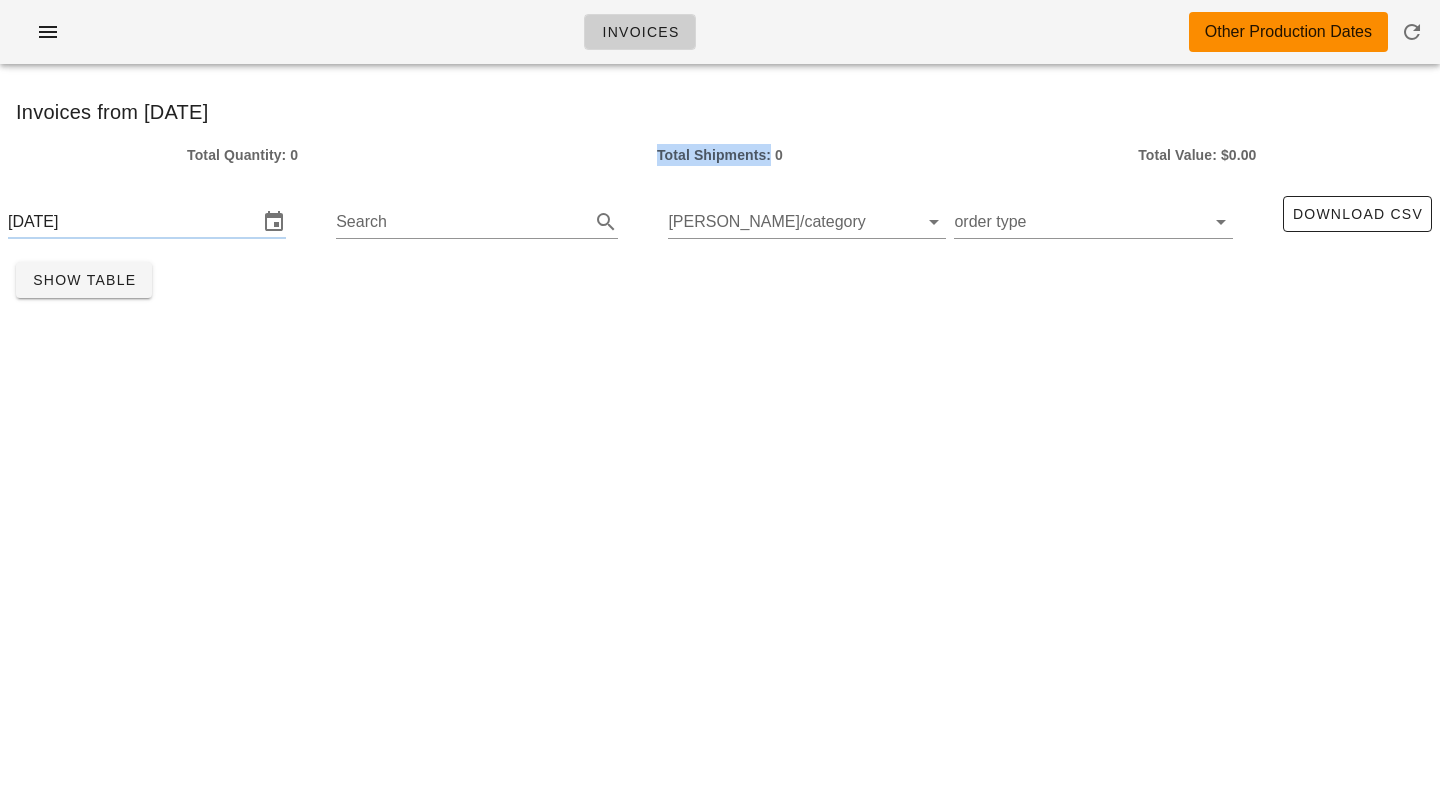 drag, startPoint x: 681, startPoint y: 155, endPoint x: 771, endPoint y: 155, distance: 90 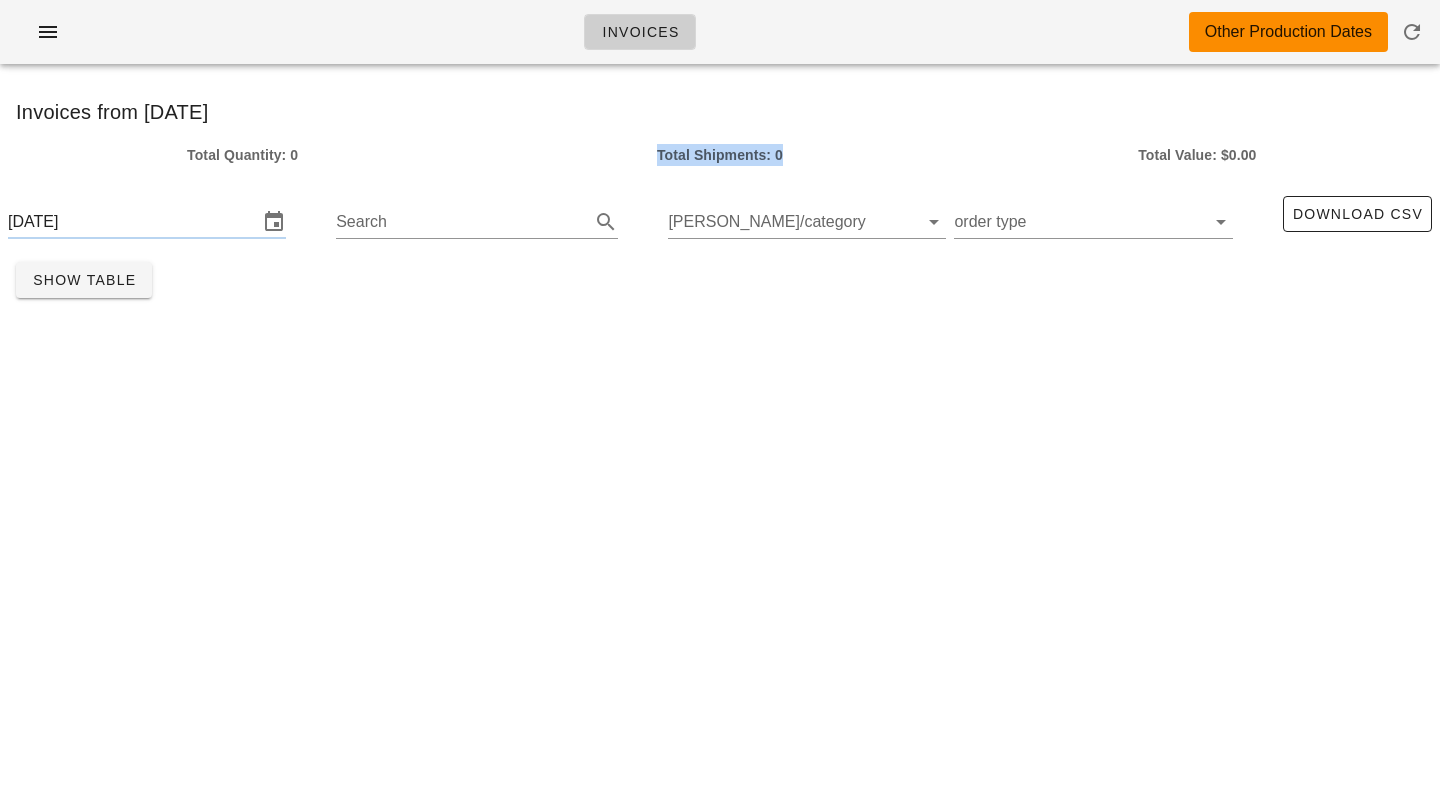 click on "Total Shipments: 0" at bounding box center (719, 155) 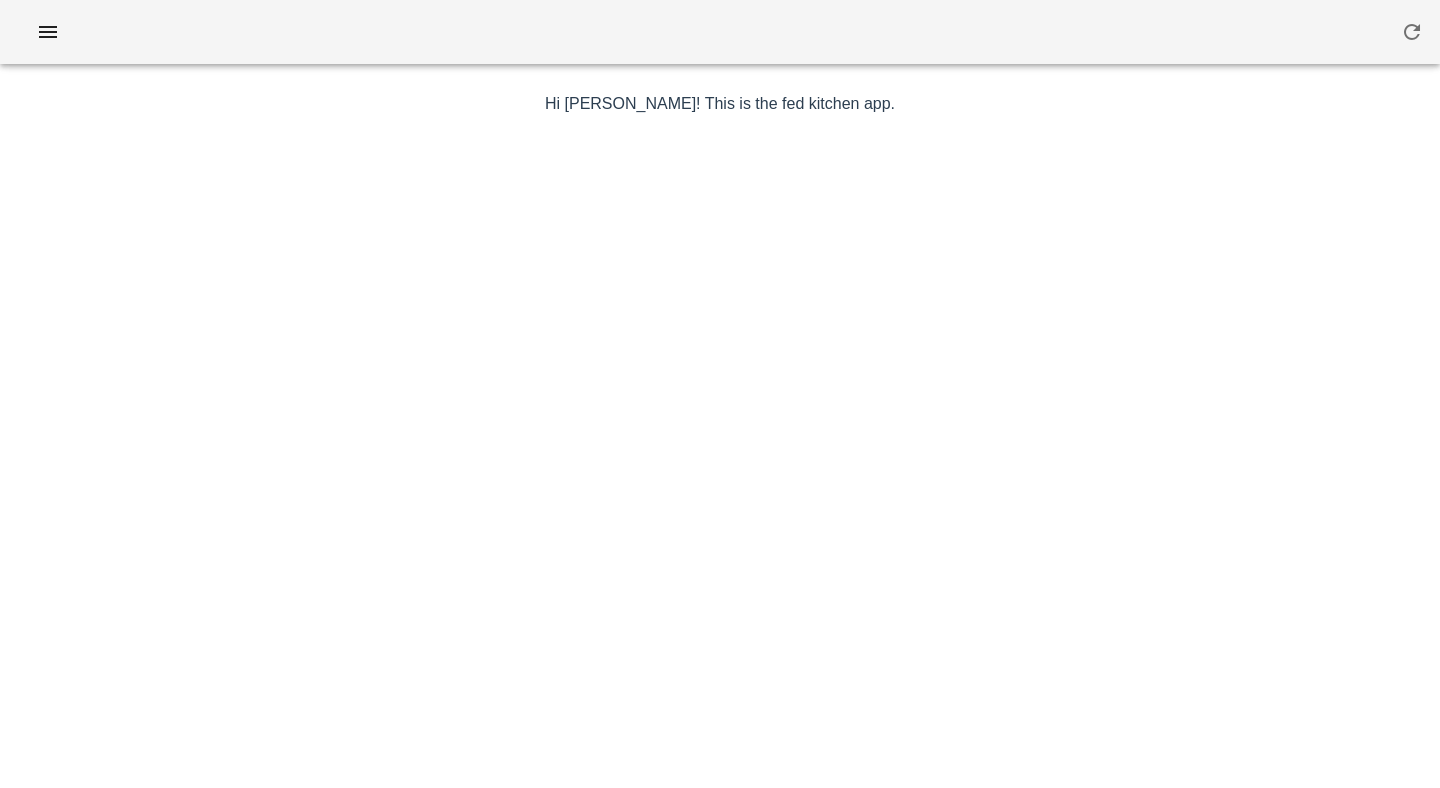 scroll, scrollTop: 0, scrollLeft: 0, axis: both 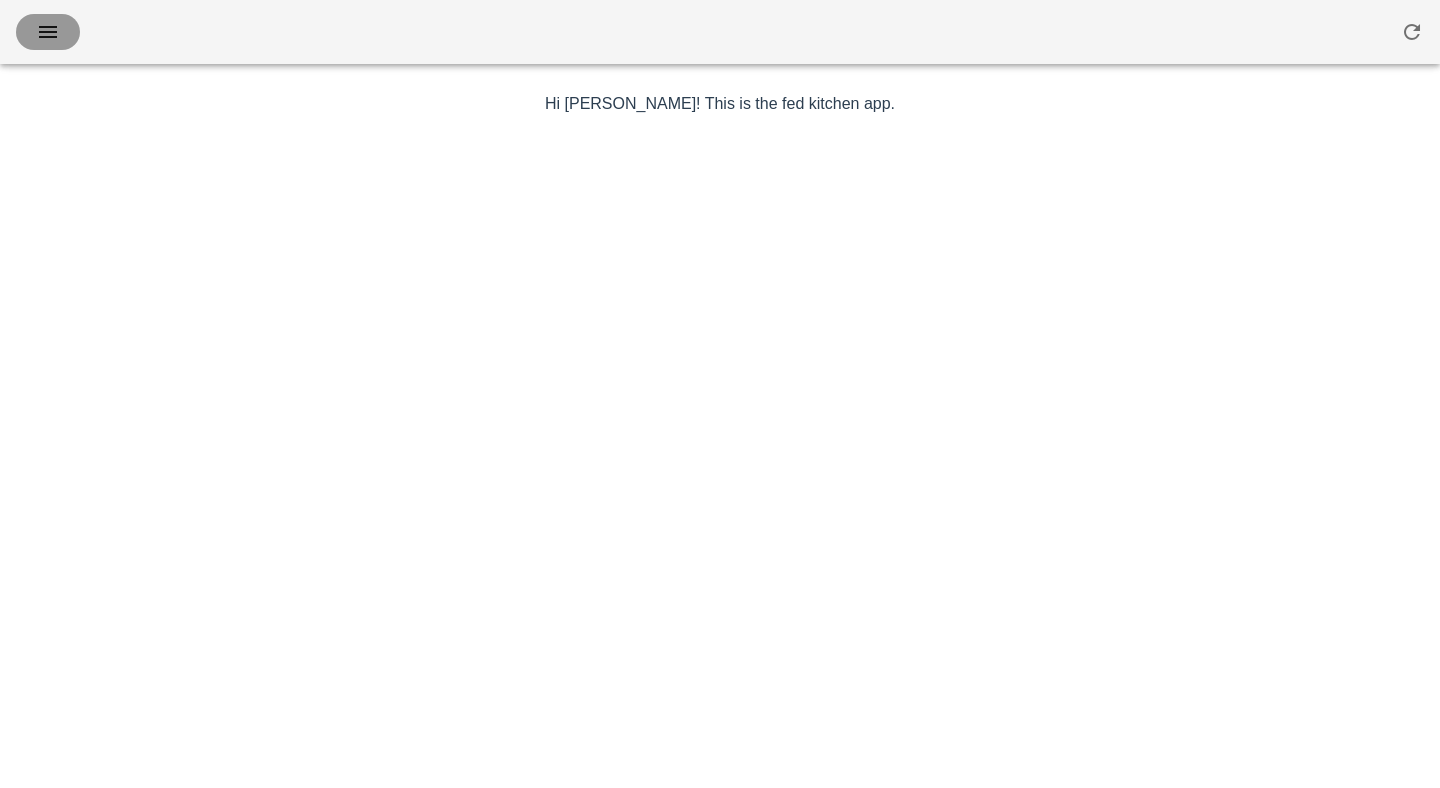 click at bounding box center [48, 32] 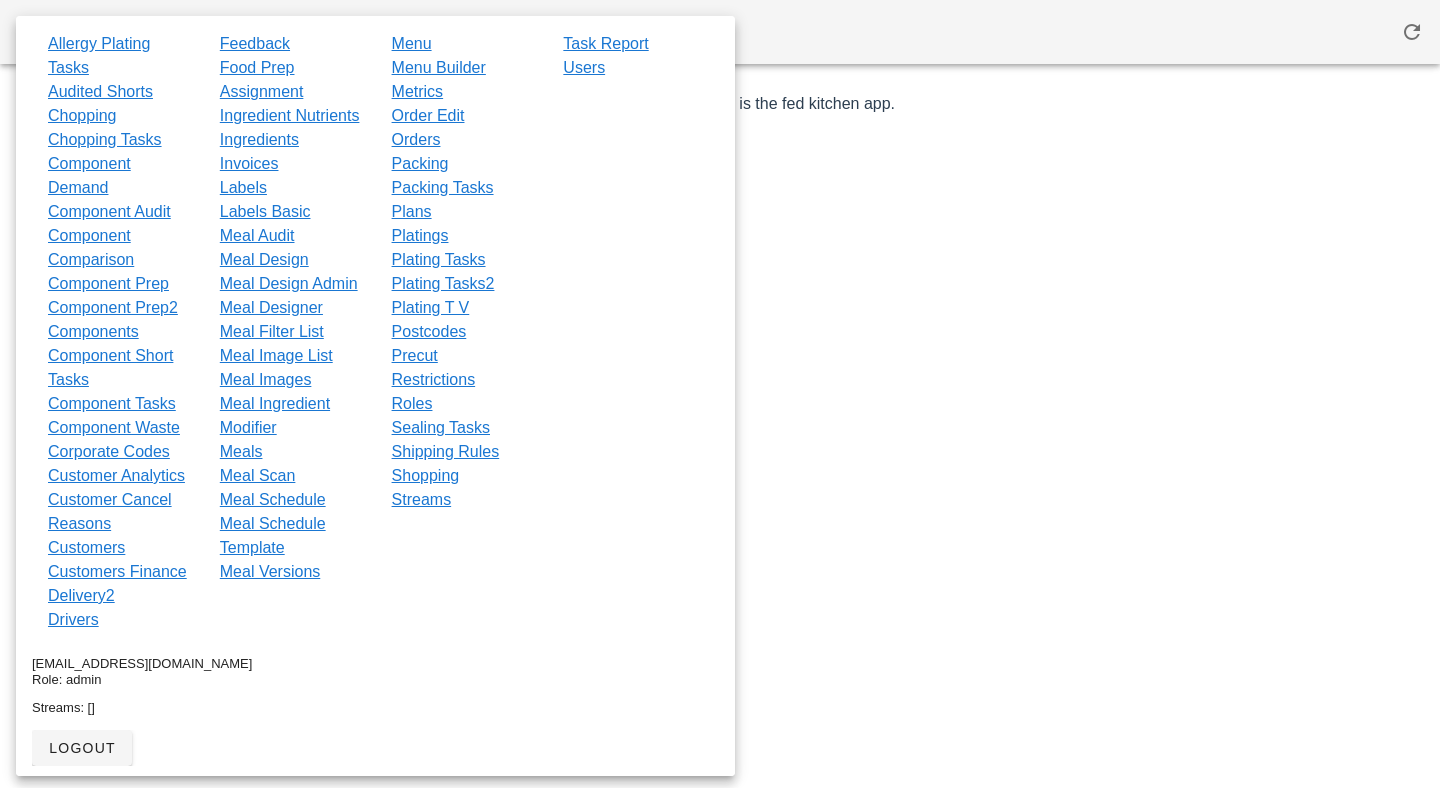 click at bounding box center (720, 482) 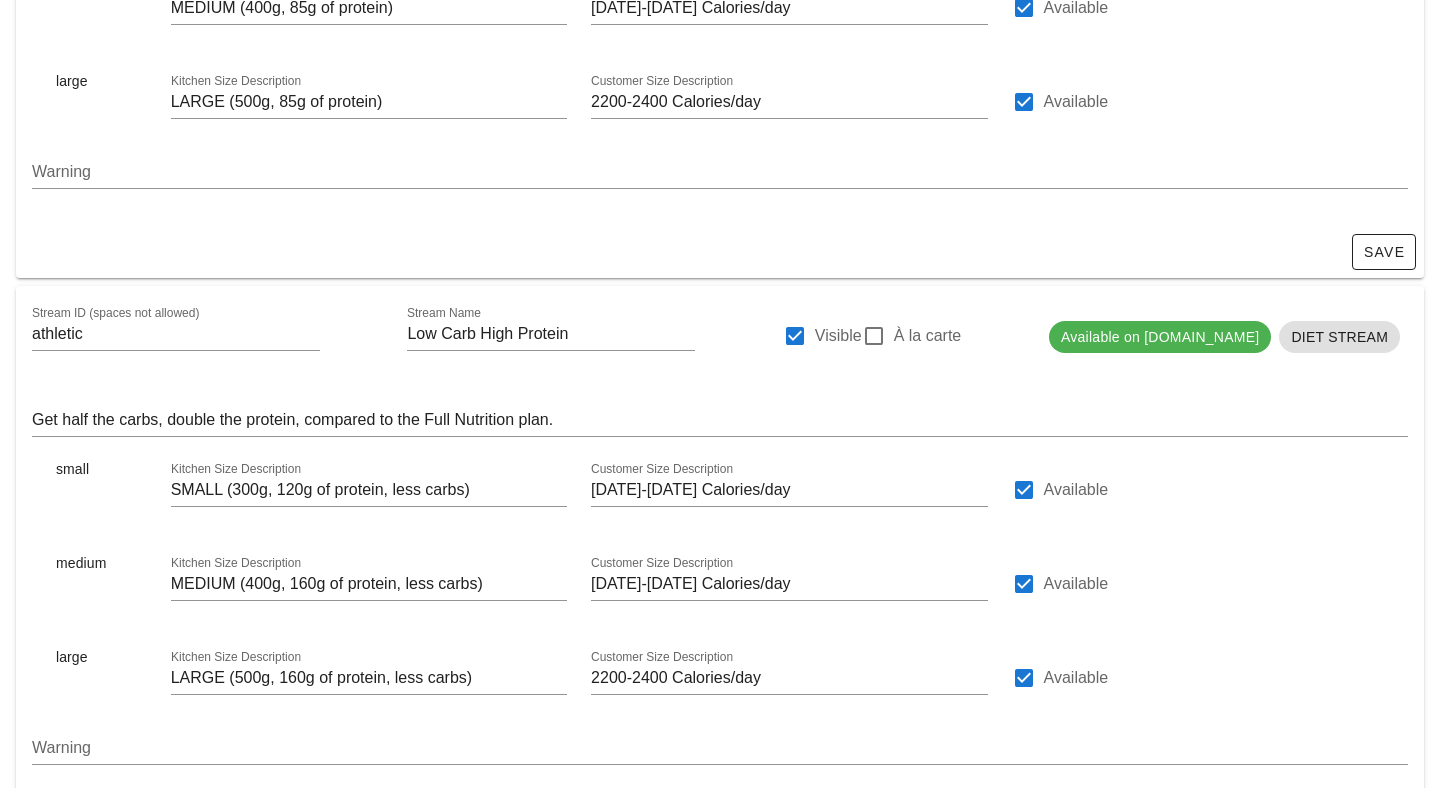 scroll, scrollTop: 611, scrollLeft: 0, axis: vertical 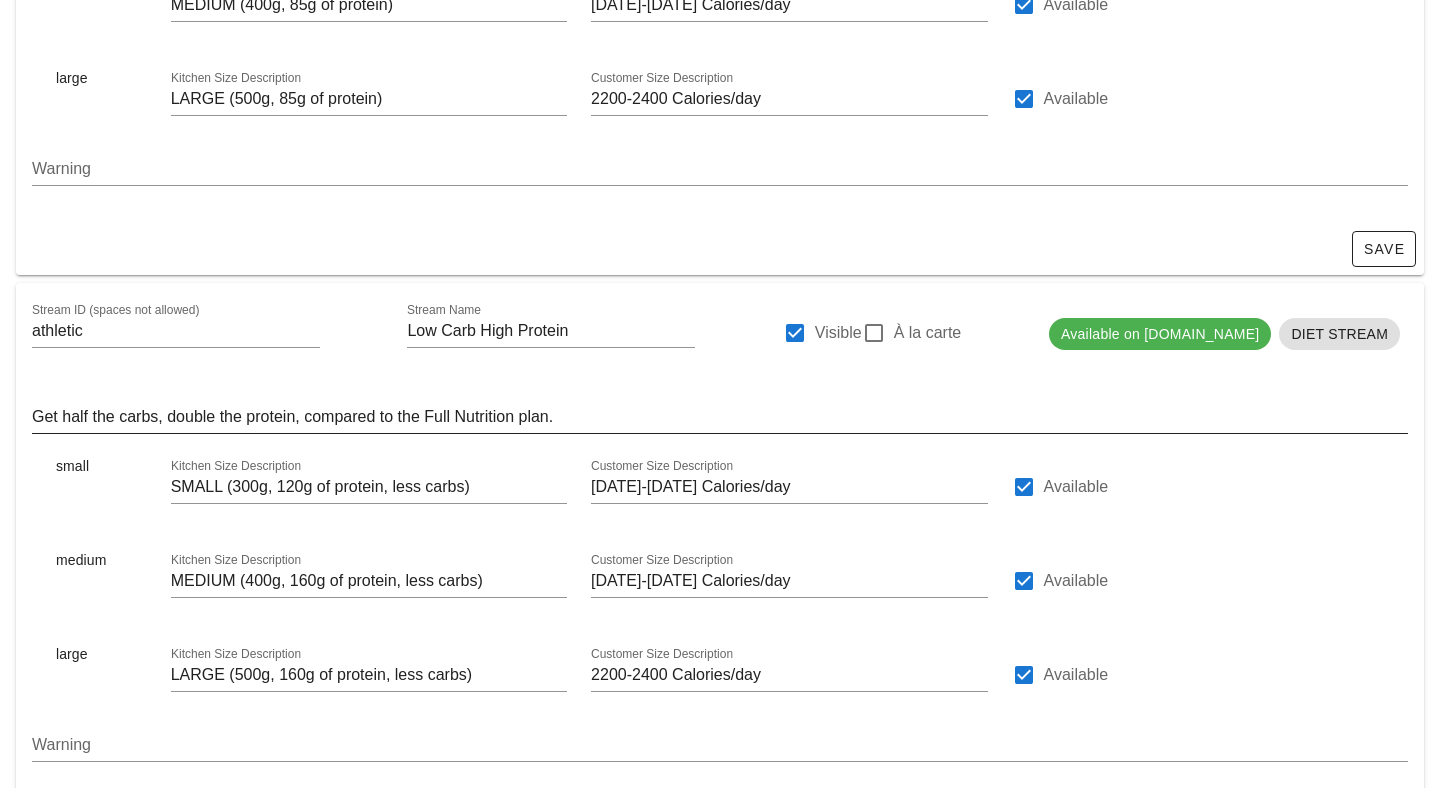 click on "Get half the carbs, double the protein, compared to the Full Nutrition plan." at bounding box center (720, 417) 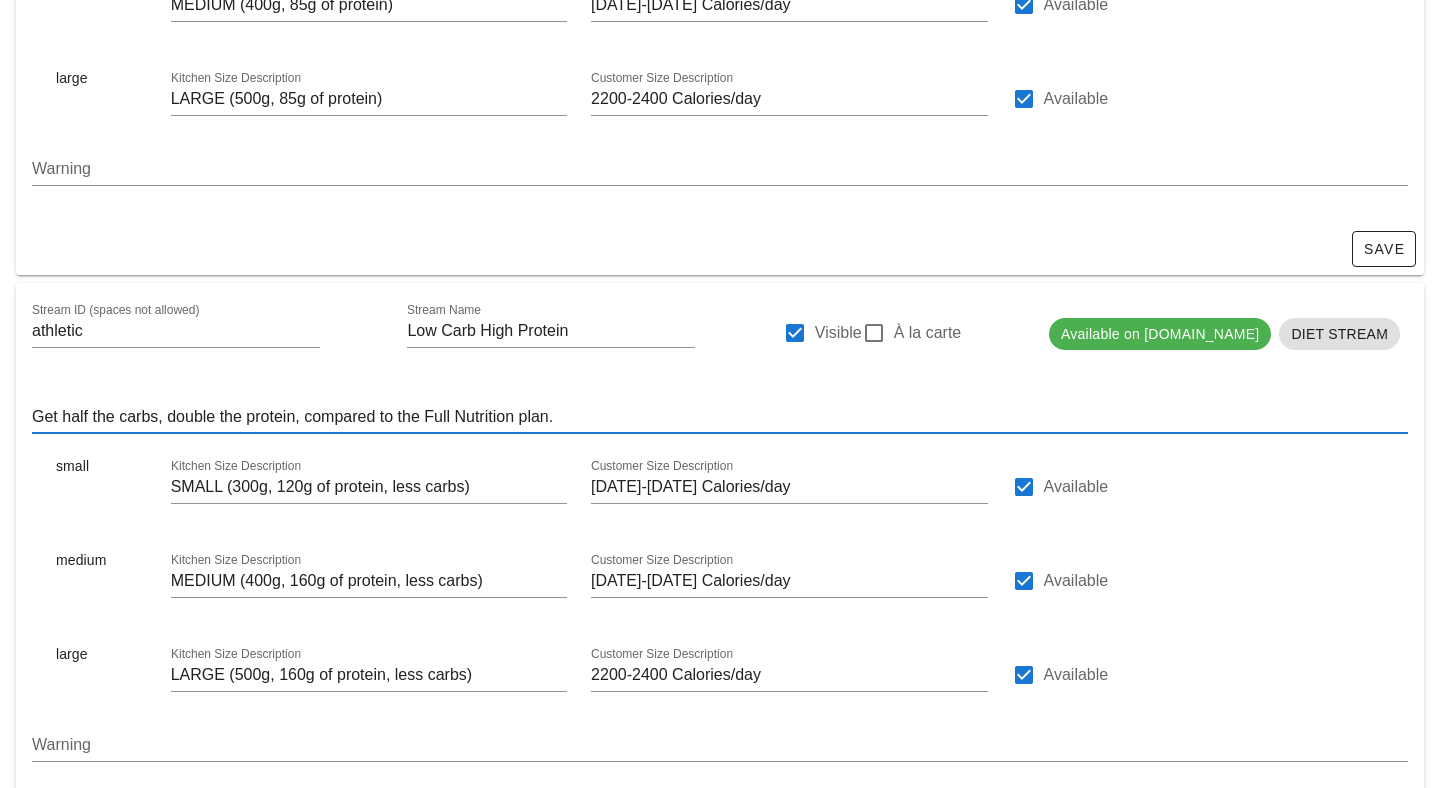 scroll, scrollTop: 1, scrollLeft: 0, axis: vertical 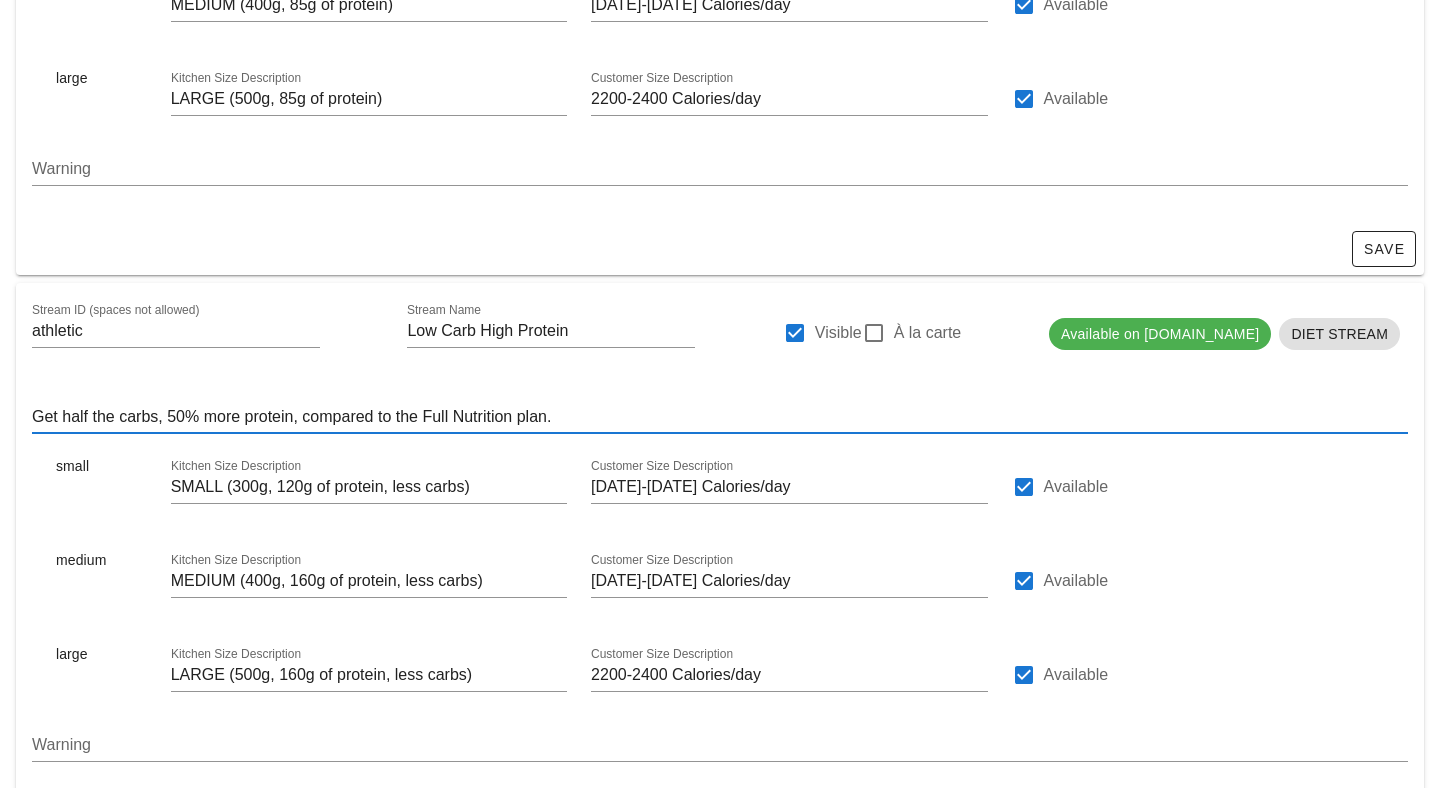 click on "Get half the carbs, 50% more protein, compared to the Full Nutrition plan." at bounding box center (720, 417) 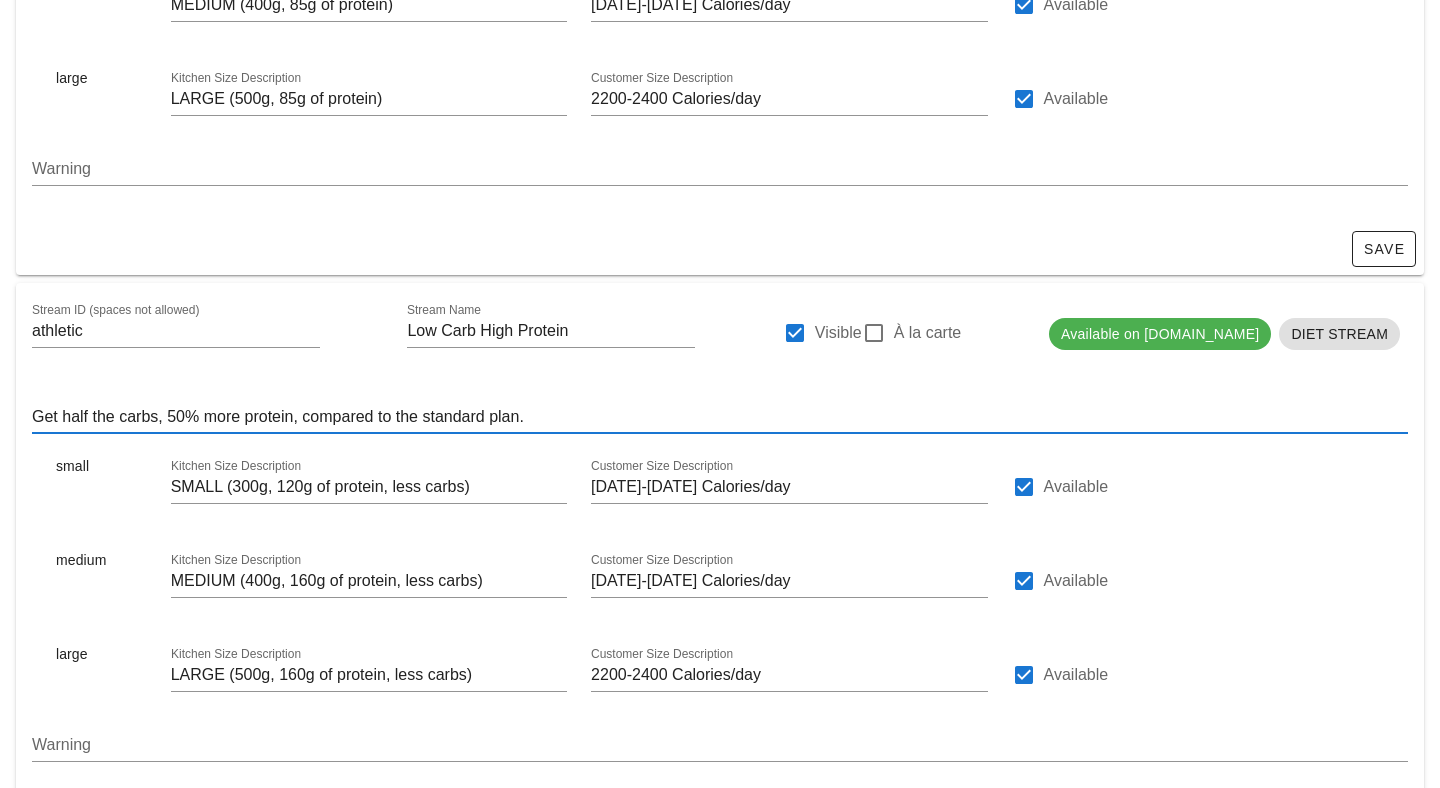click on "Get half the carbs, 50% more protein, compared to the standard plan." at bounding box center [720, 417] 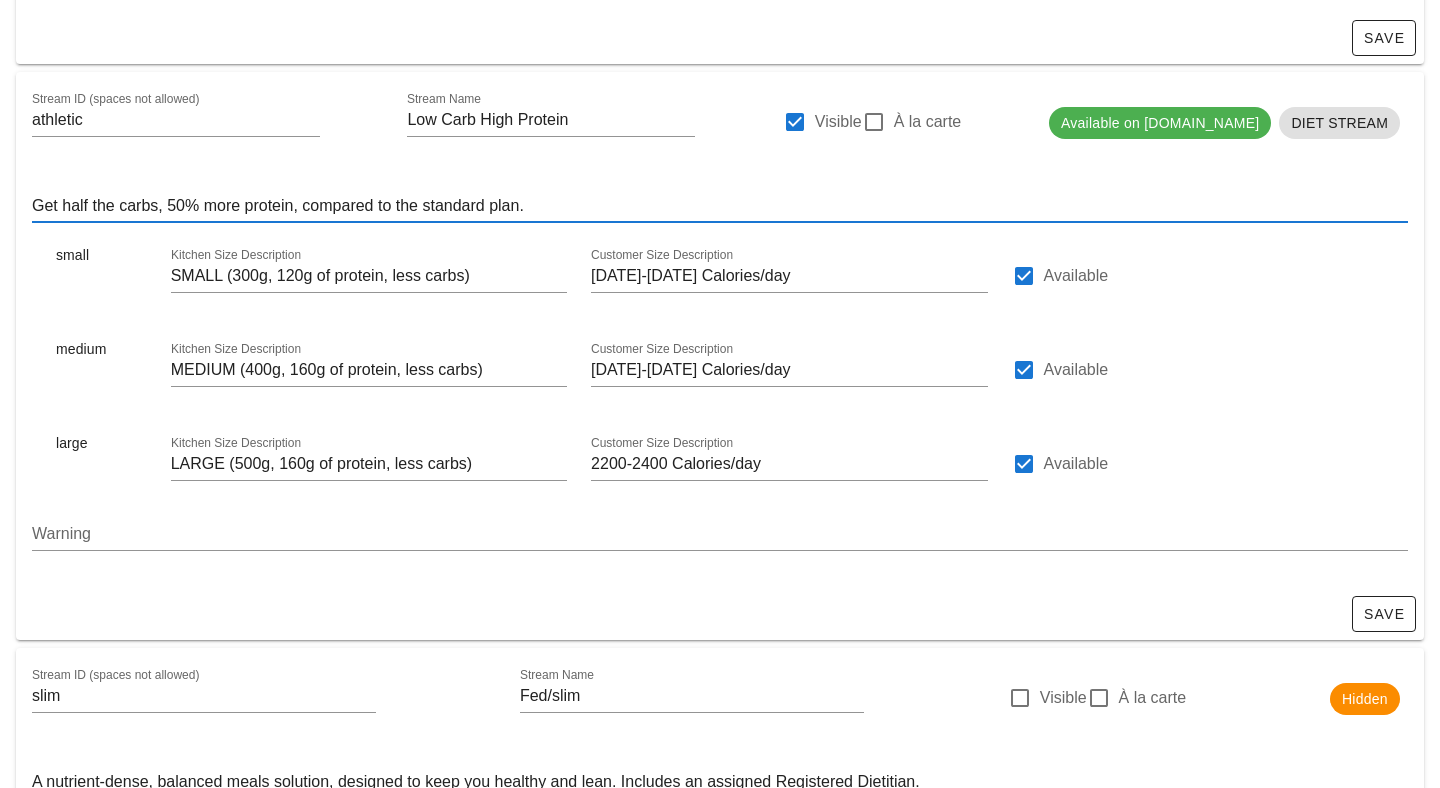 scroll, scrollTop: 836, scrollLeft: 0, axis: vertical 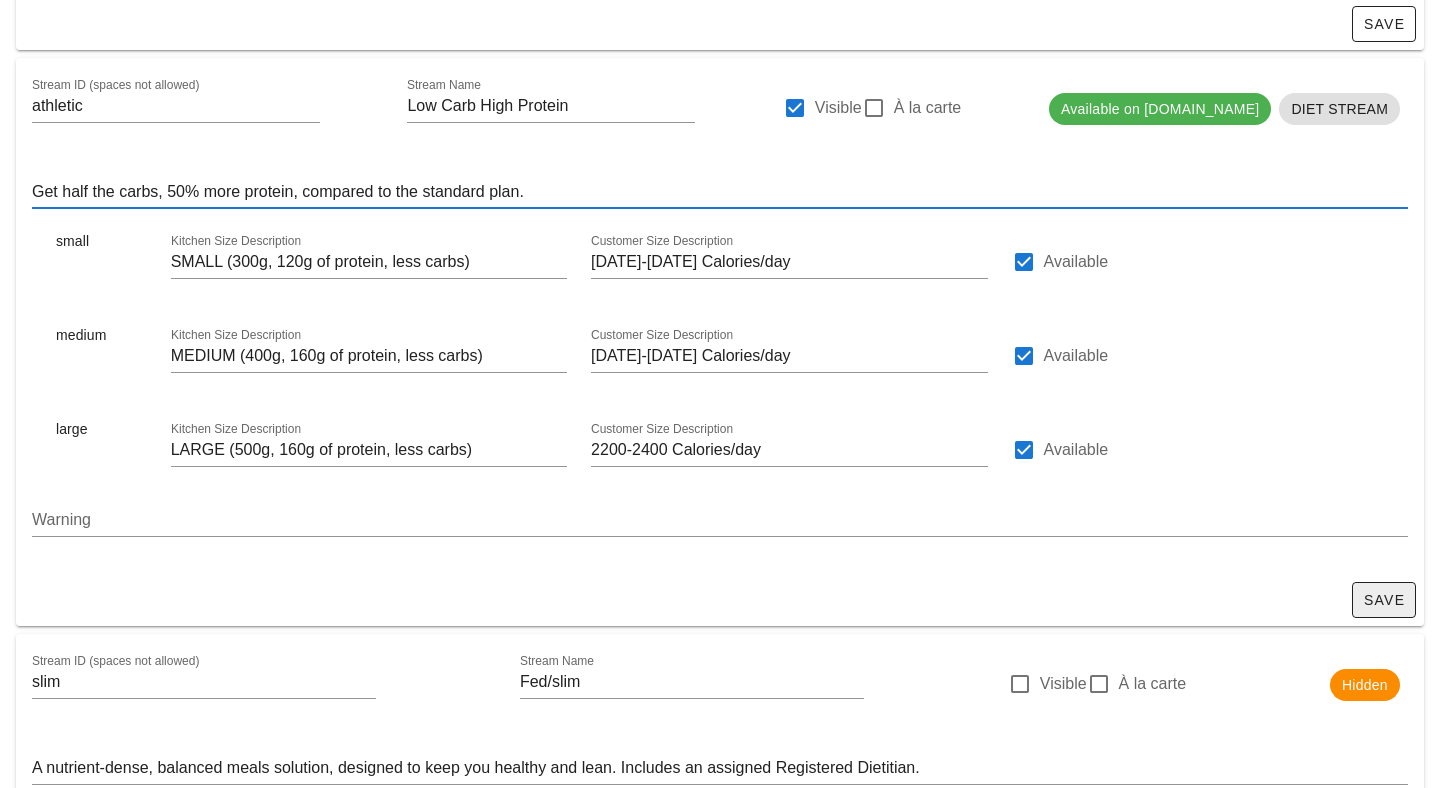 type on "Get half the carbs, 50% more protein, compared to the standard plan." 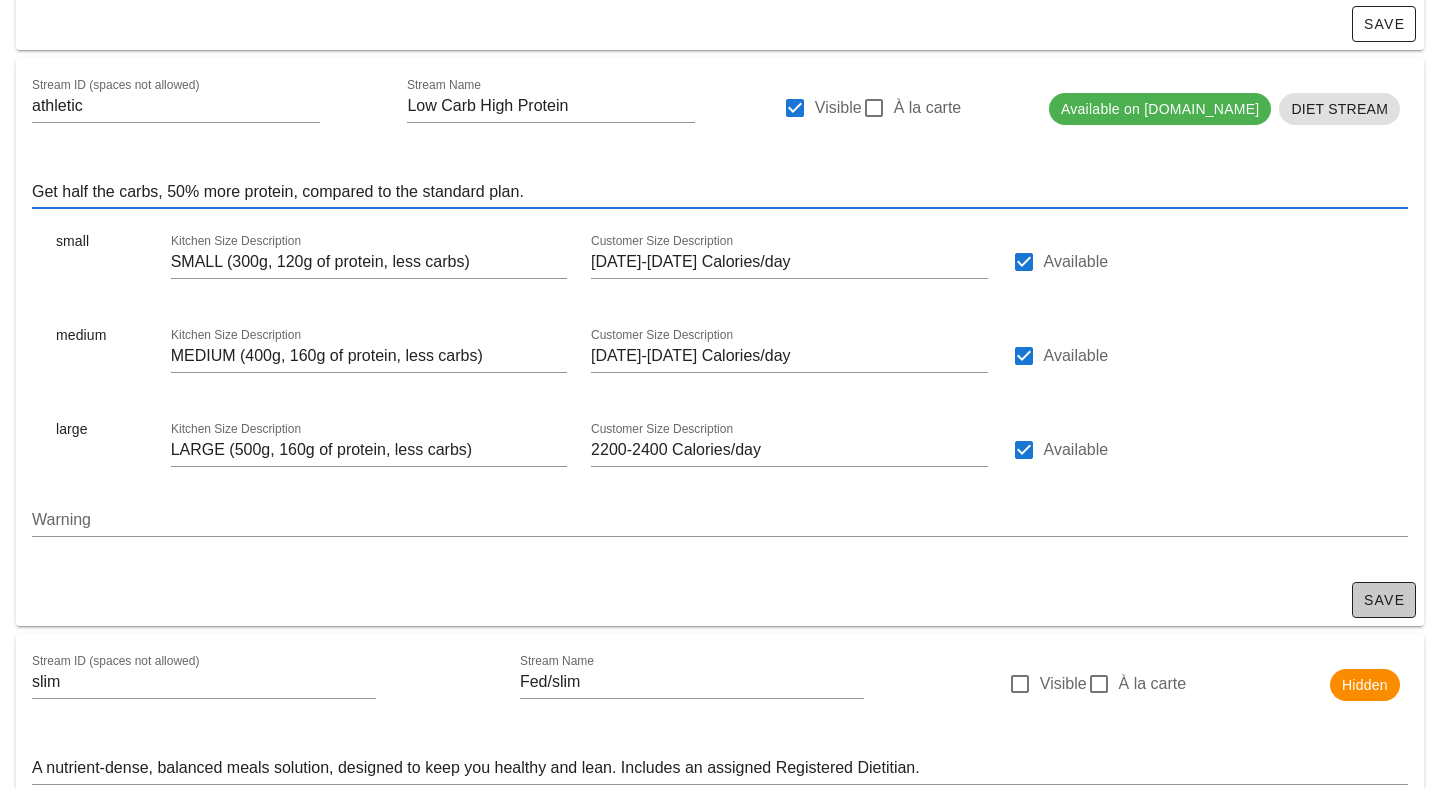 click on "Save" at bounding box center (1384, 600) 